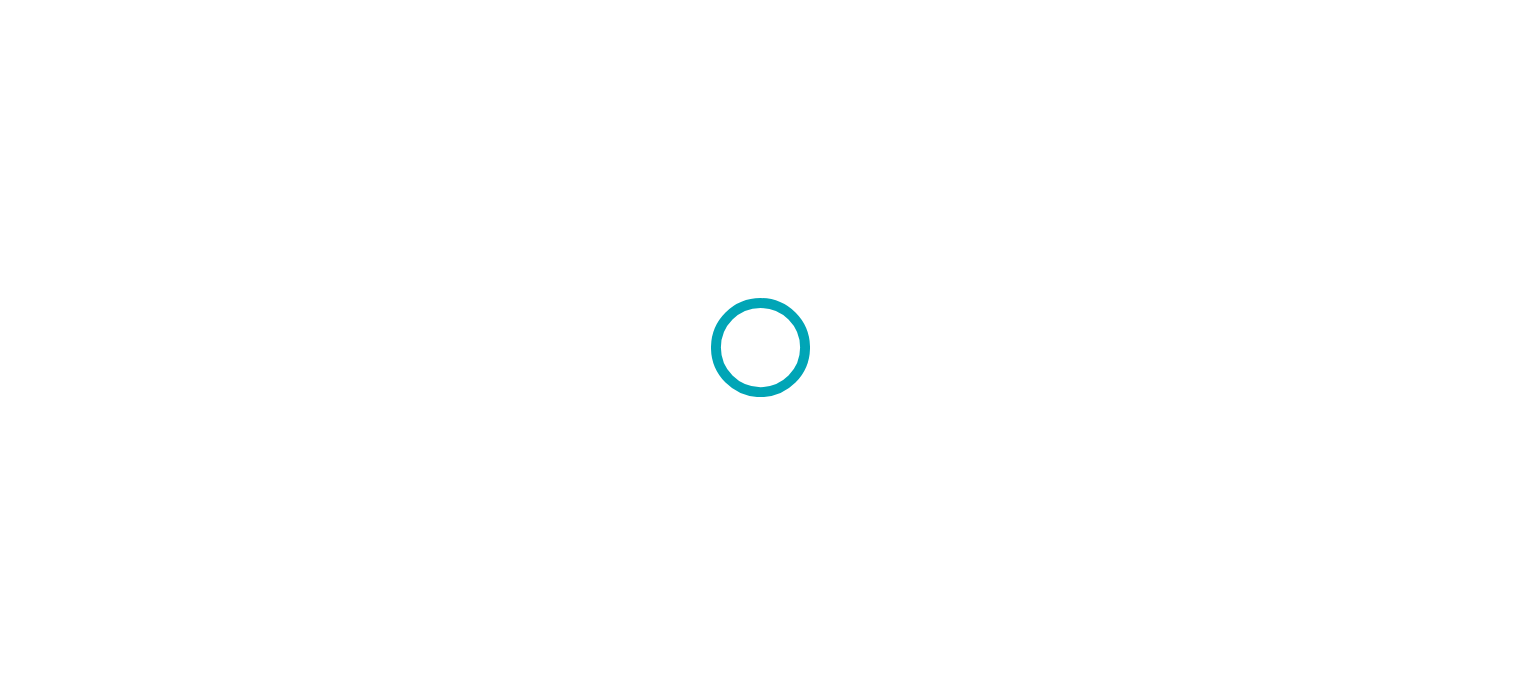 scroll, scrollTop: 0, scrollLeft: 0, axis: both 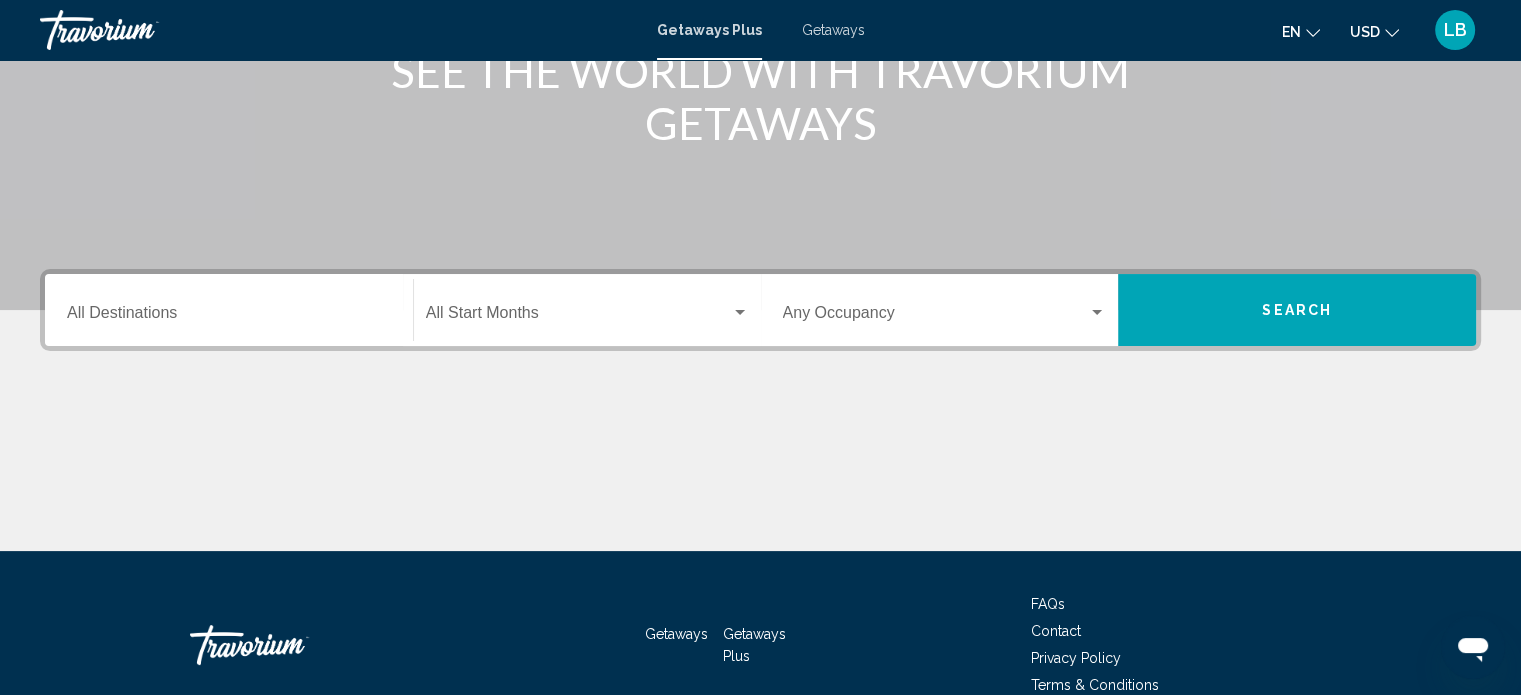click on "Destination All Destinations" at bounding box center [229, 317] 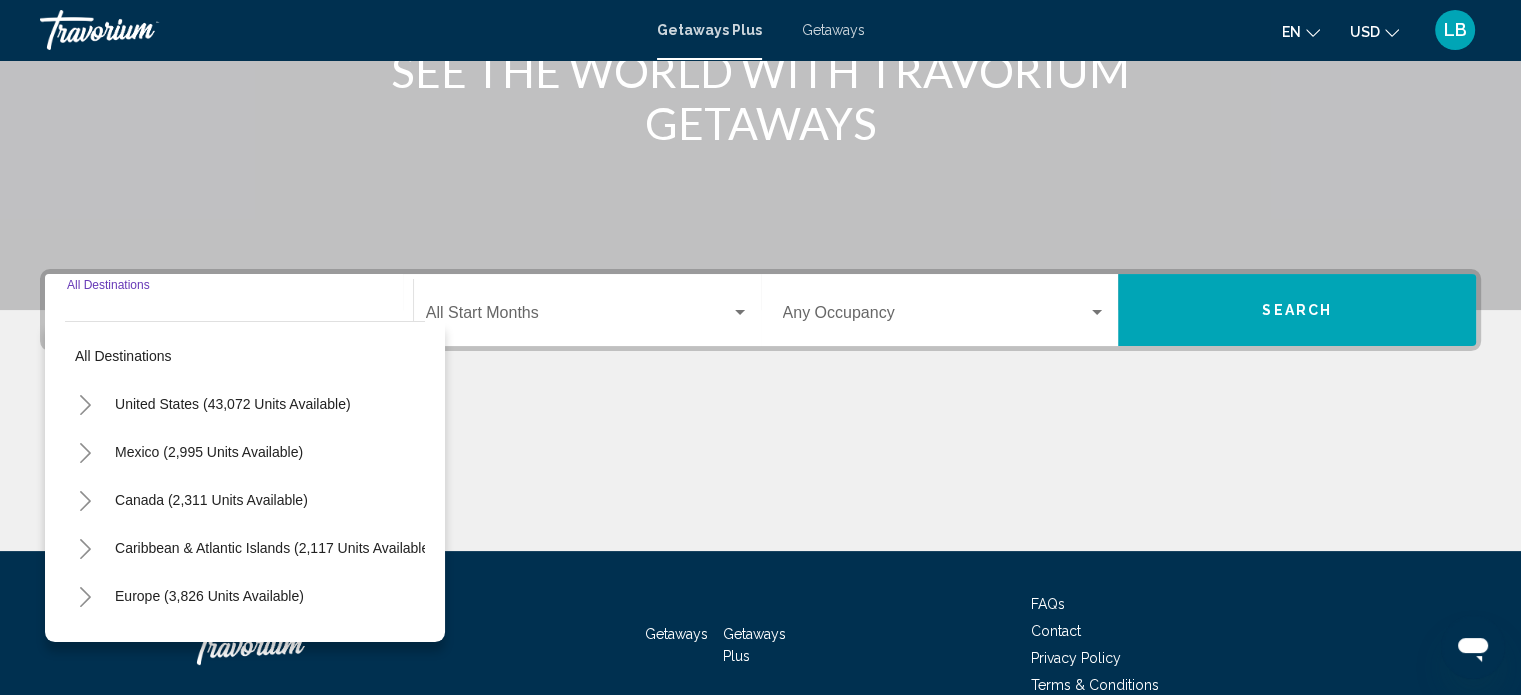 scroll, scrollTop: 390, scrollLeft: 0, axis: vertical 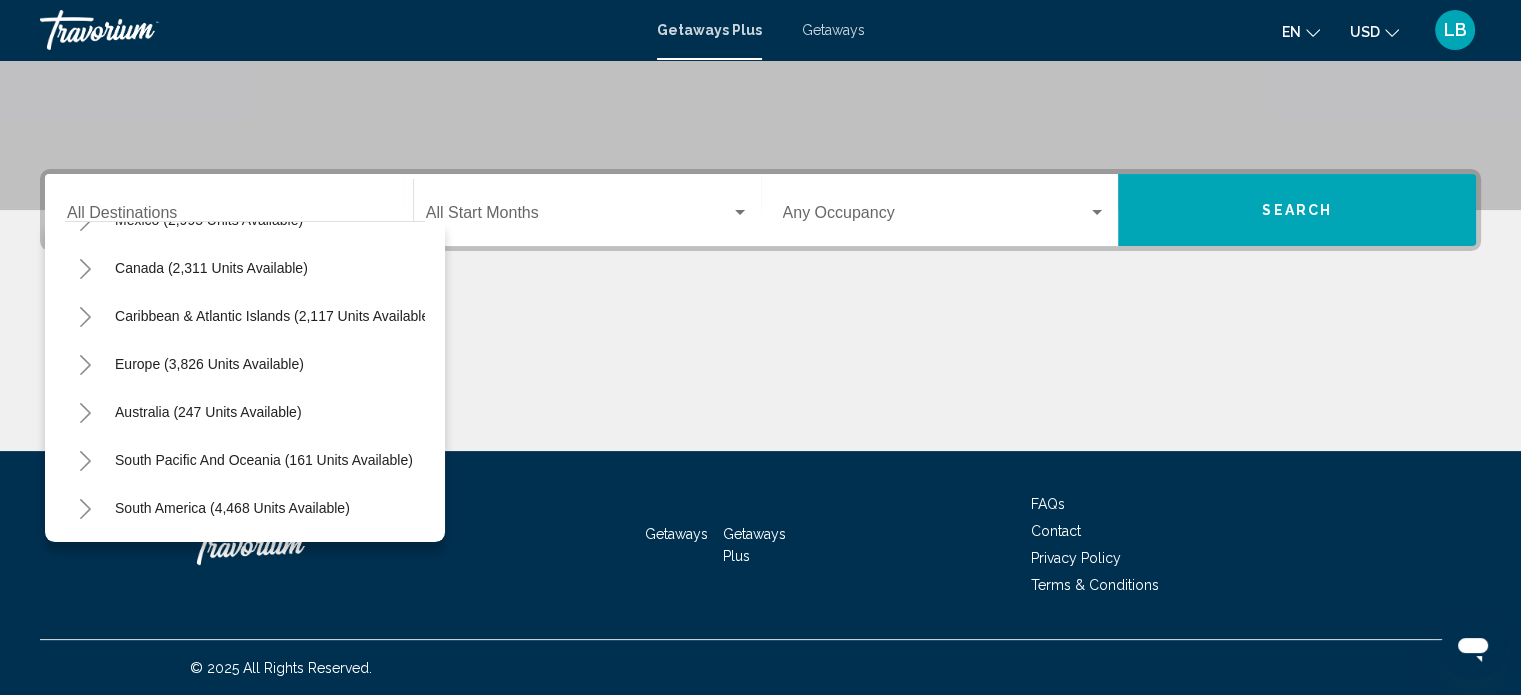 click at bounding box center [85, 365] 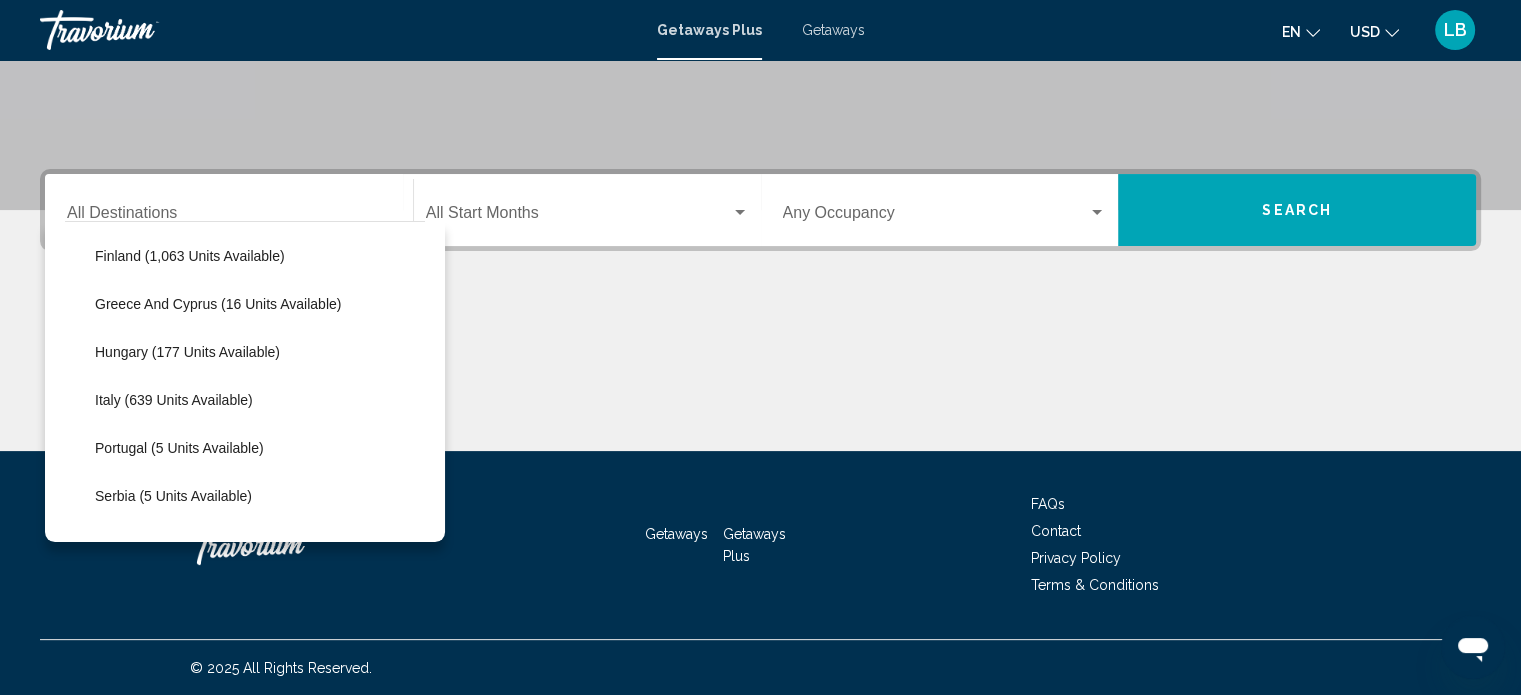 scroll, scrollTop: 432, scrollLeft: 0, axis: vertical 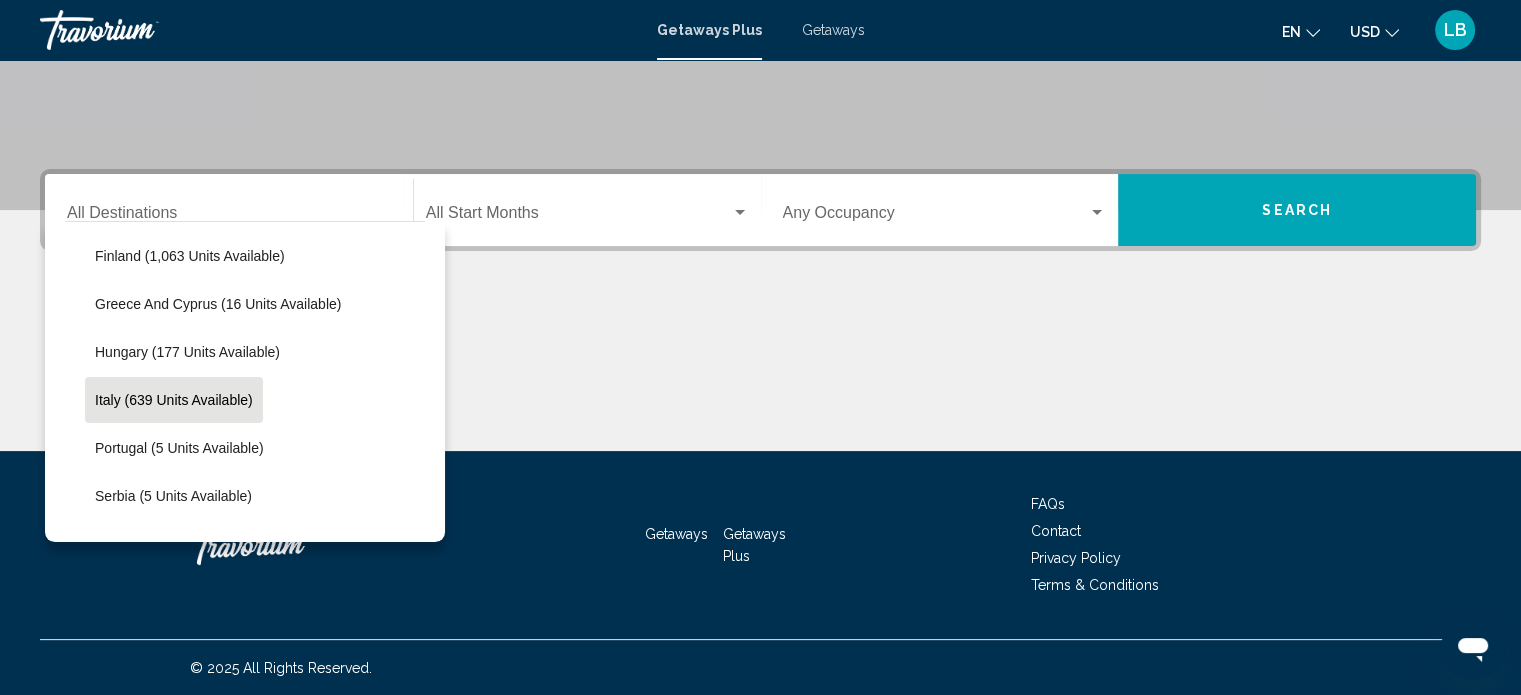 click on "Italy (639 units available)" at bounding box center [178, 112] 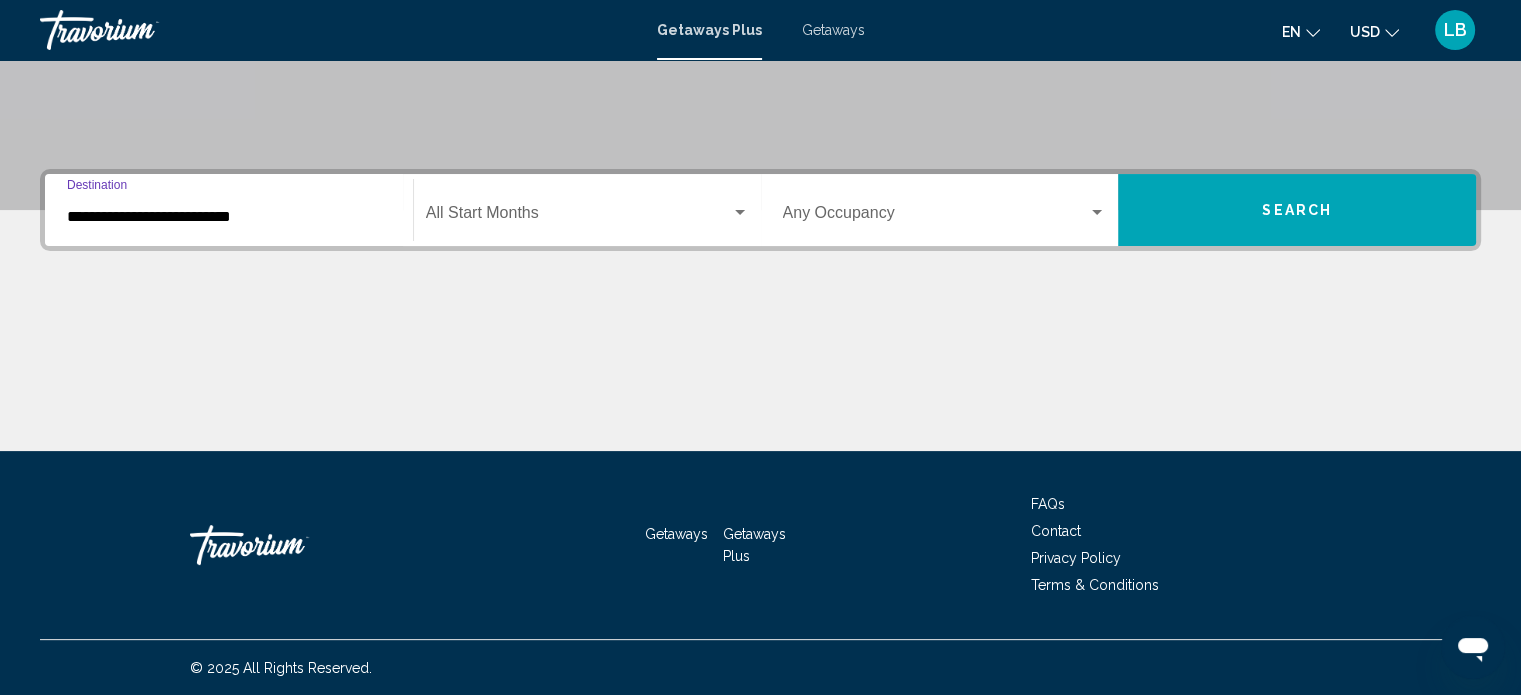 click at bounding box center (578, 217) 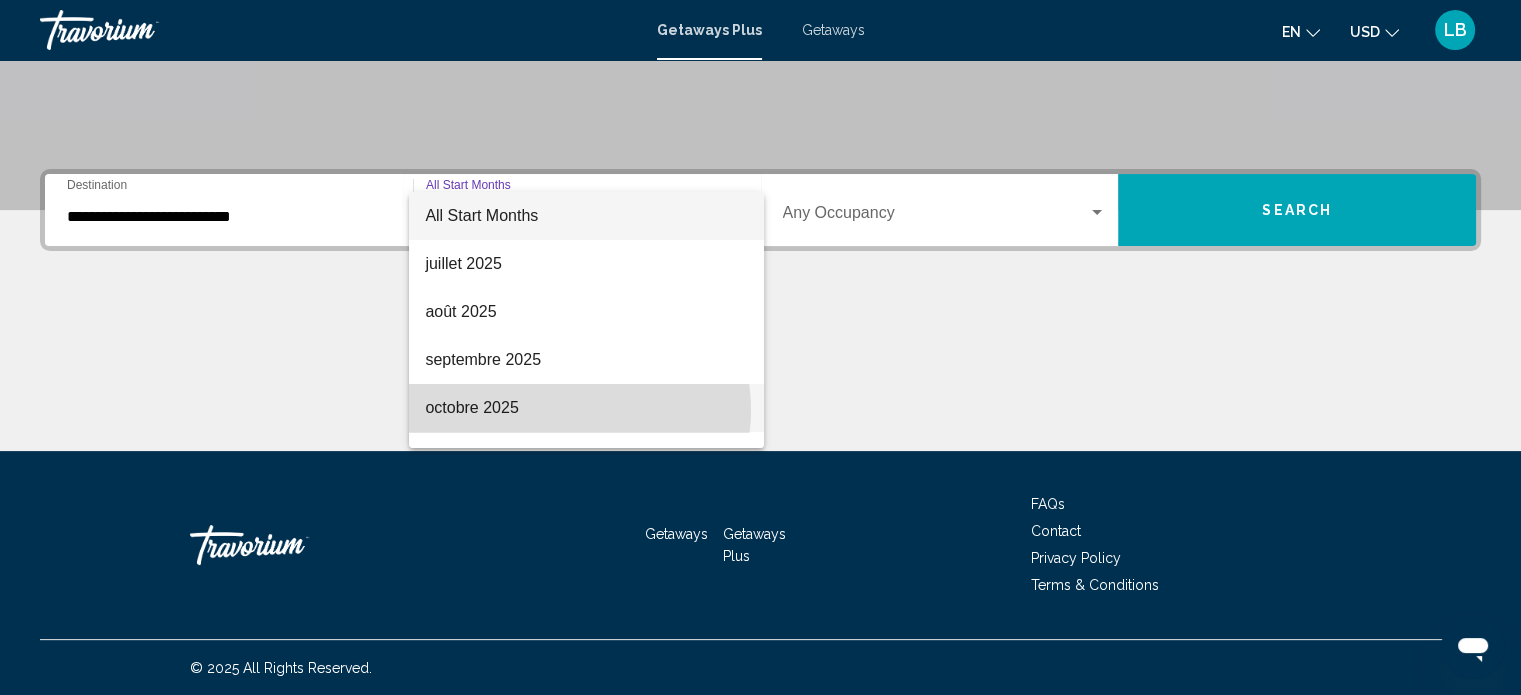 click on "octobre 2025" at bounding box center (586, 408) 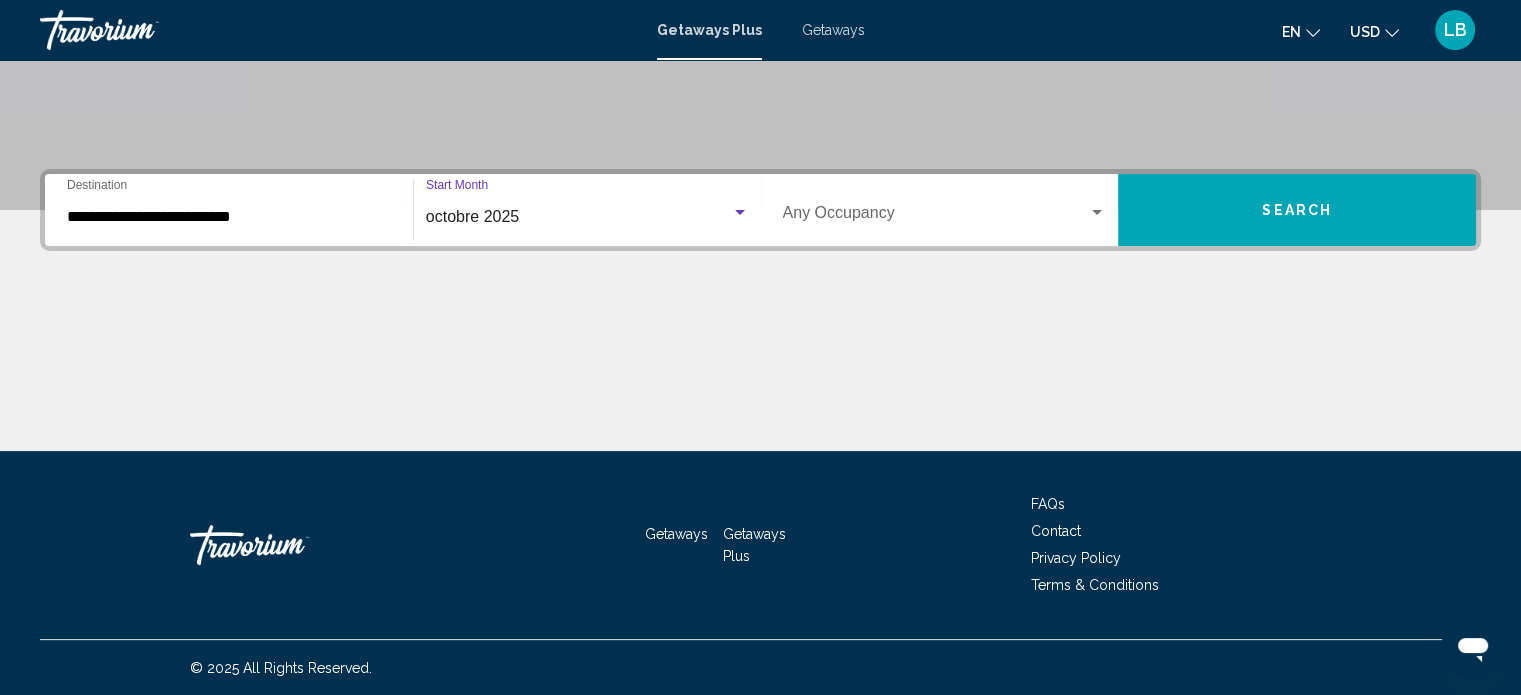 click at bounding box center (936, 217) 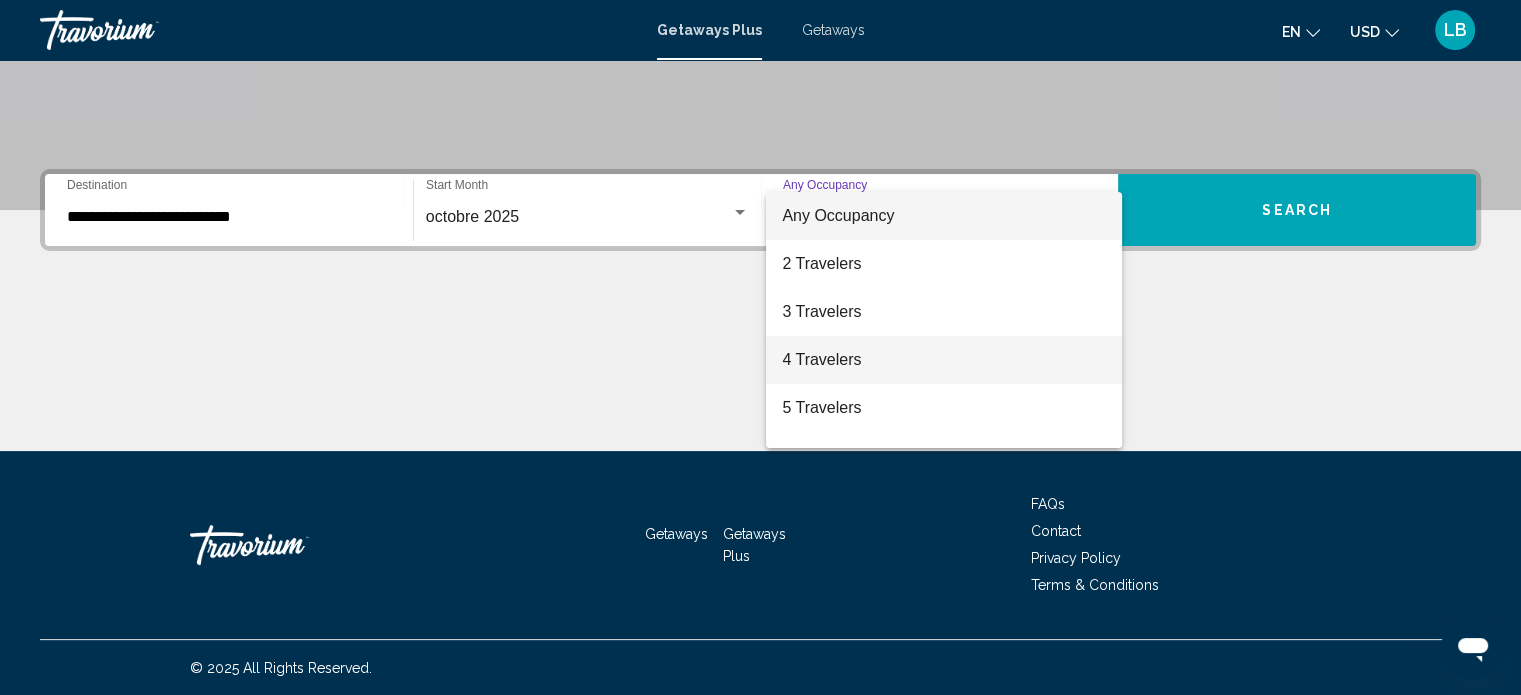 click on "4 Travelers" at bounding box center (944, 360) 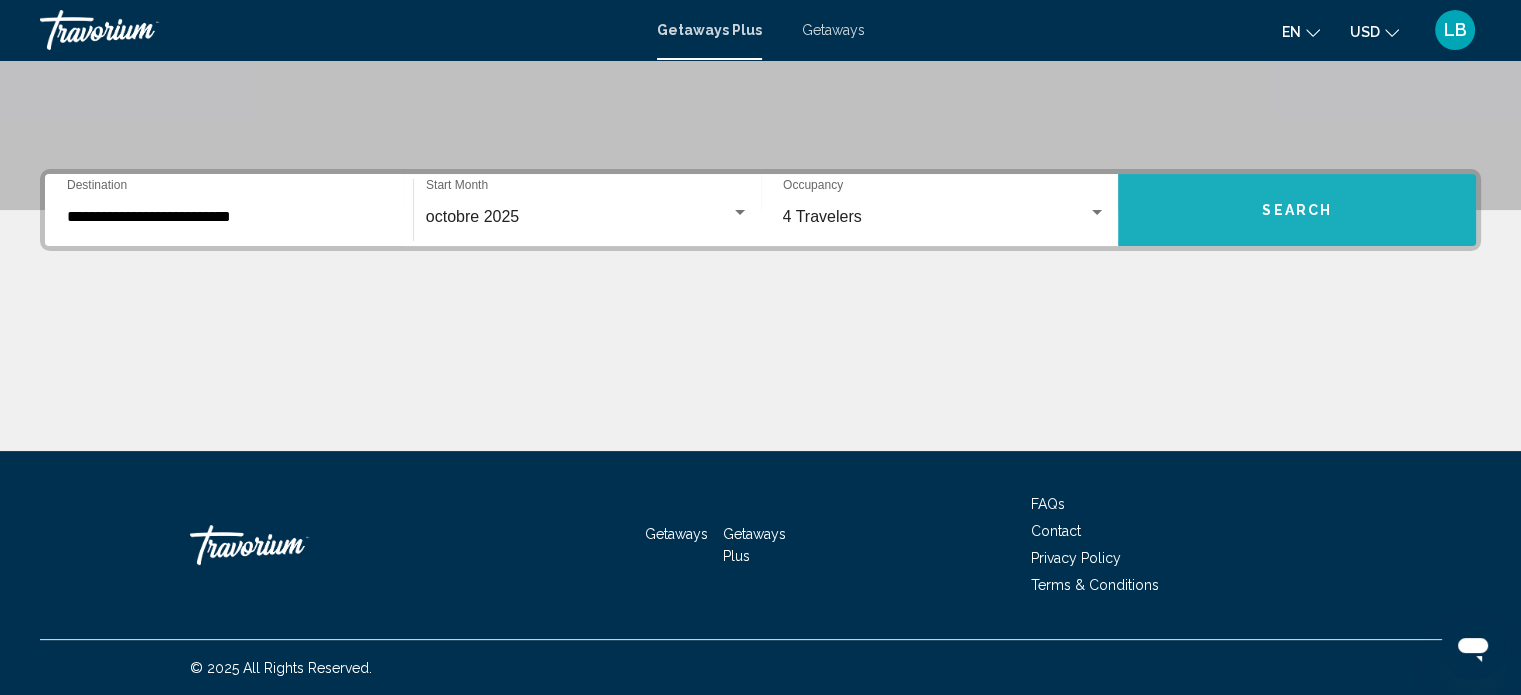 click on "Search" at bounding box center [1297, 210] 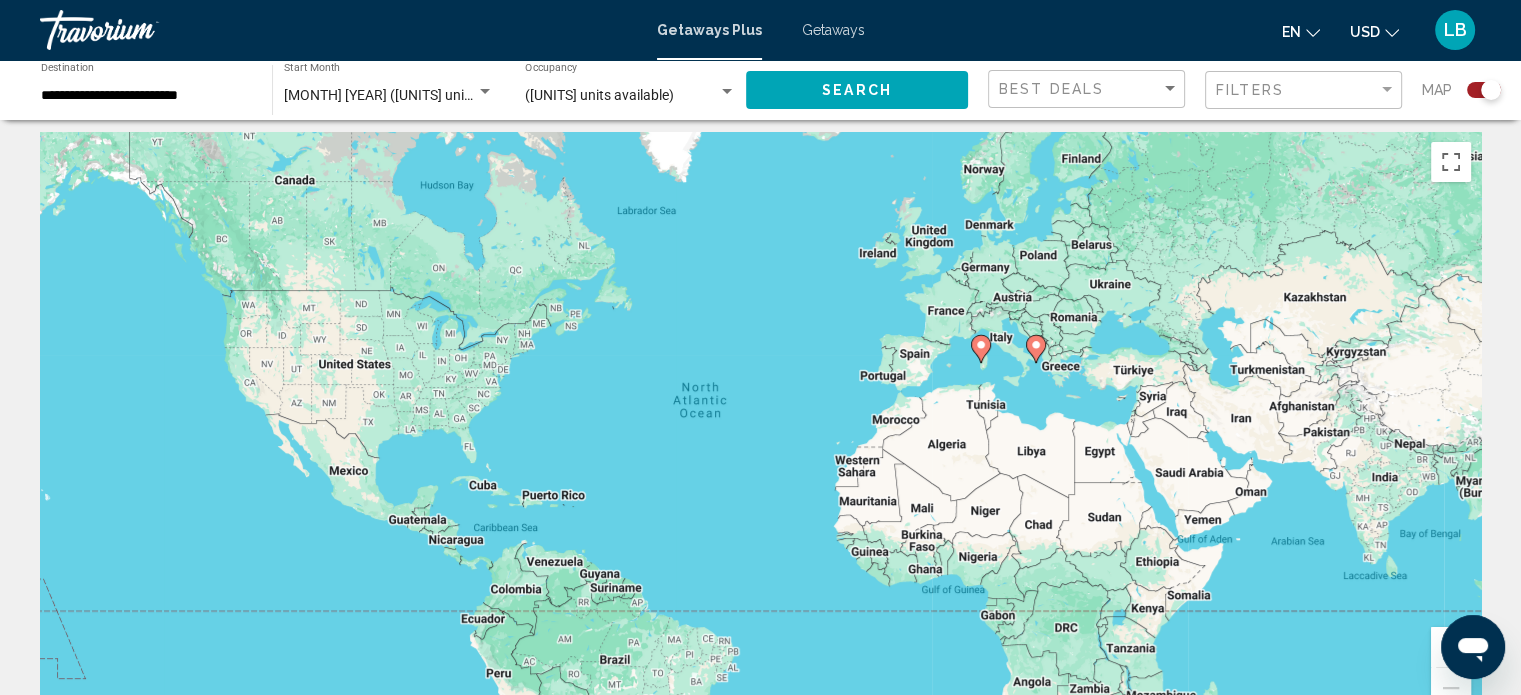 scroll, scrollTop: 0, scrollLeft: 0, axis: both 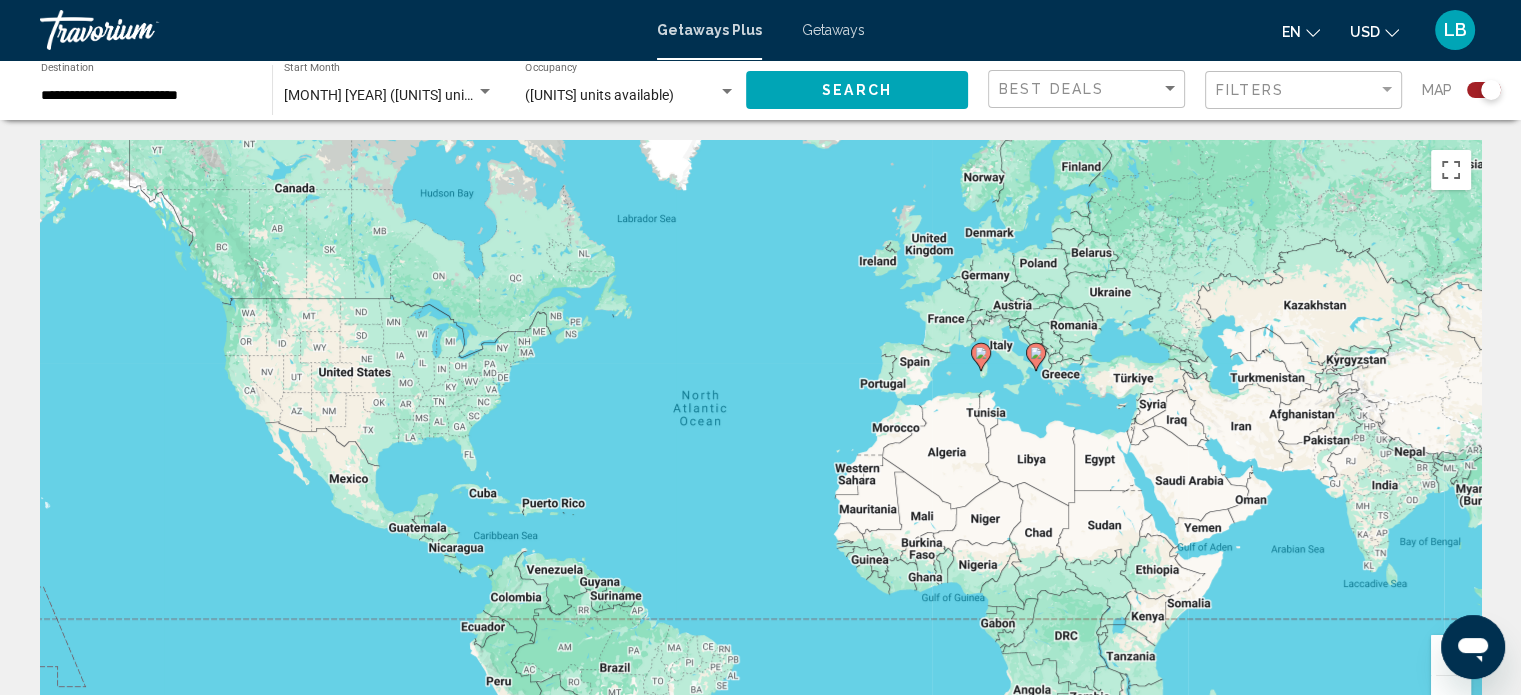 click on "USD
USD ($) MXN (Mex$) CAD (Can$) GBP (£) EUR (€) AUD (A$) NZD (NZ$) CNY (CN¥)" at bounding box center (1374, 31) 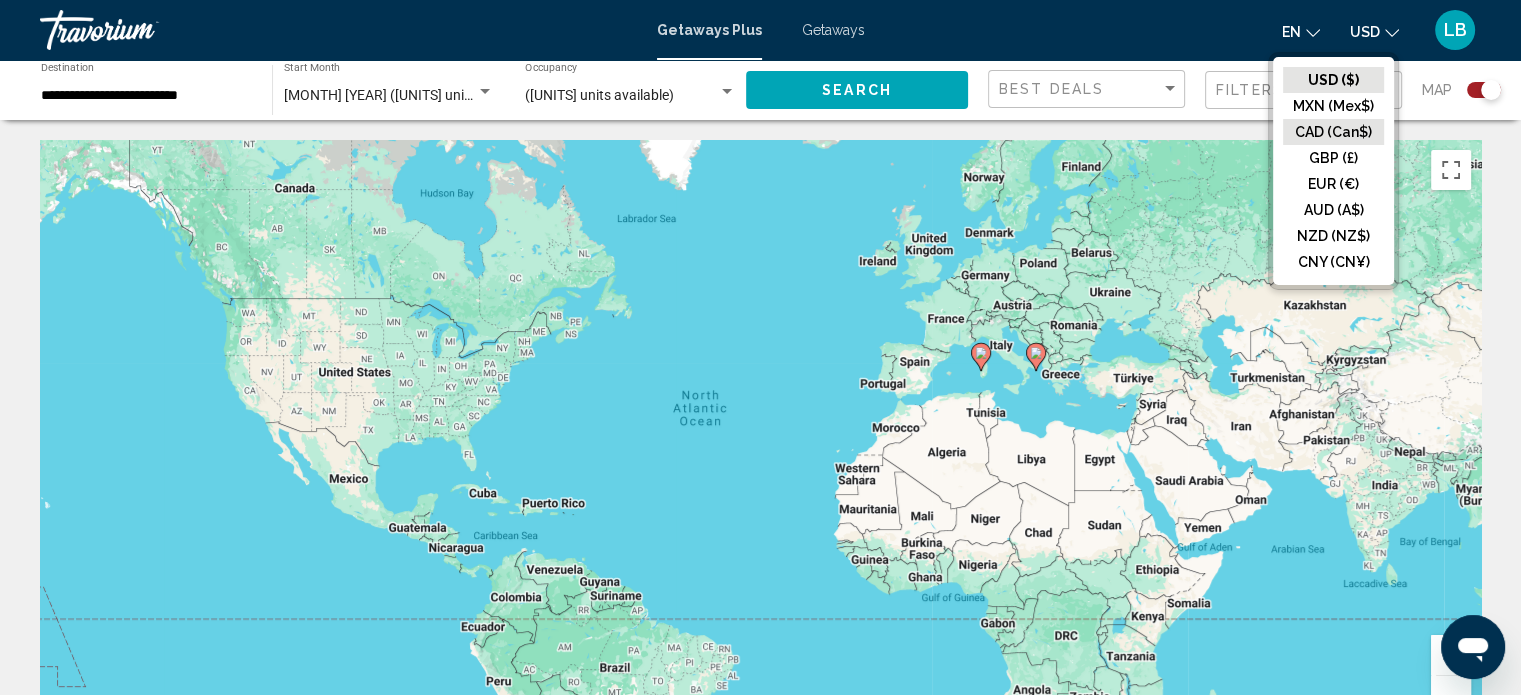 click on "CAD (Can$)" at bounding box center [1333, 80] 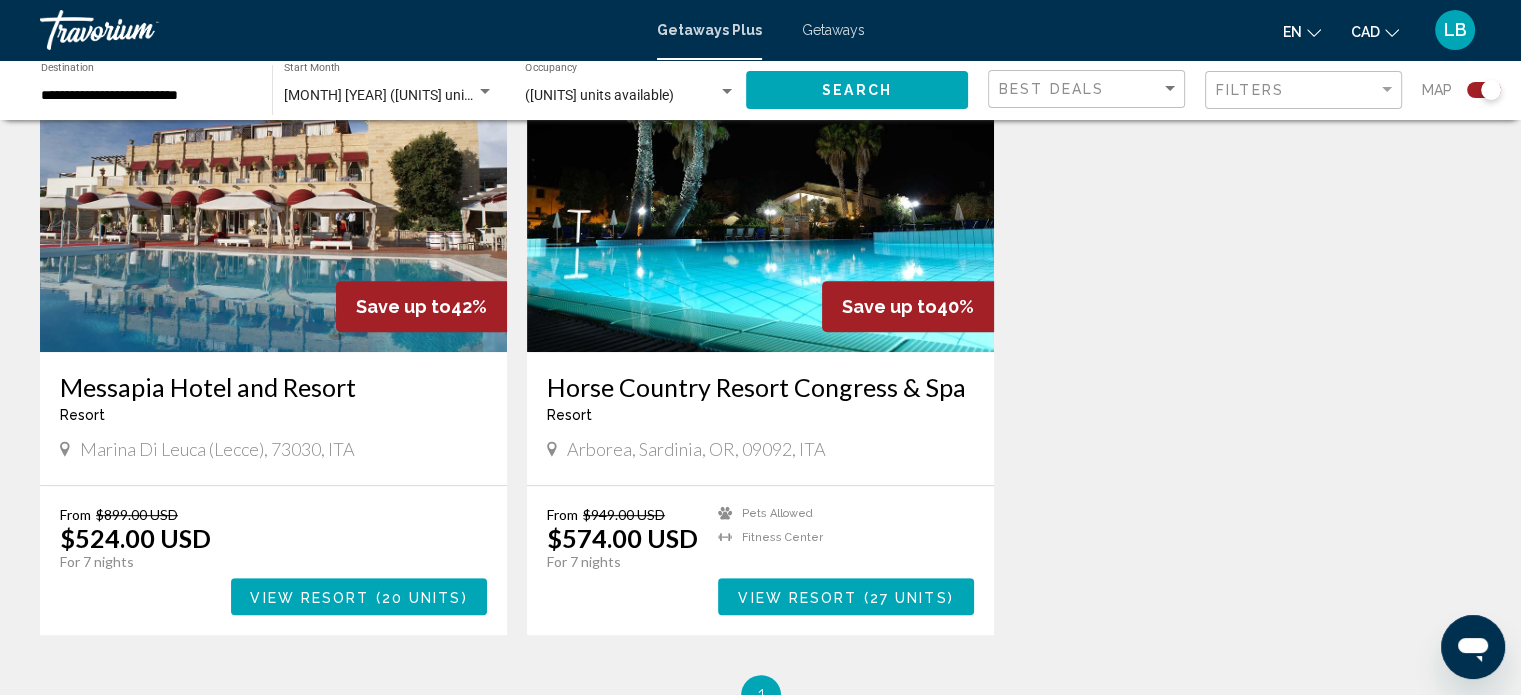 scroll, scrollTop: 802, scrollLeft: 0, axis: vertical 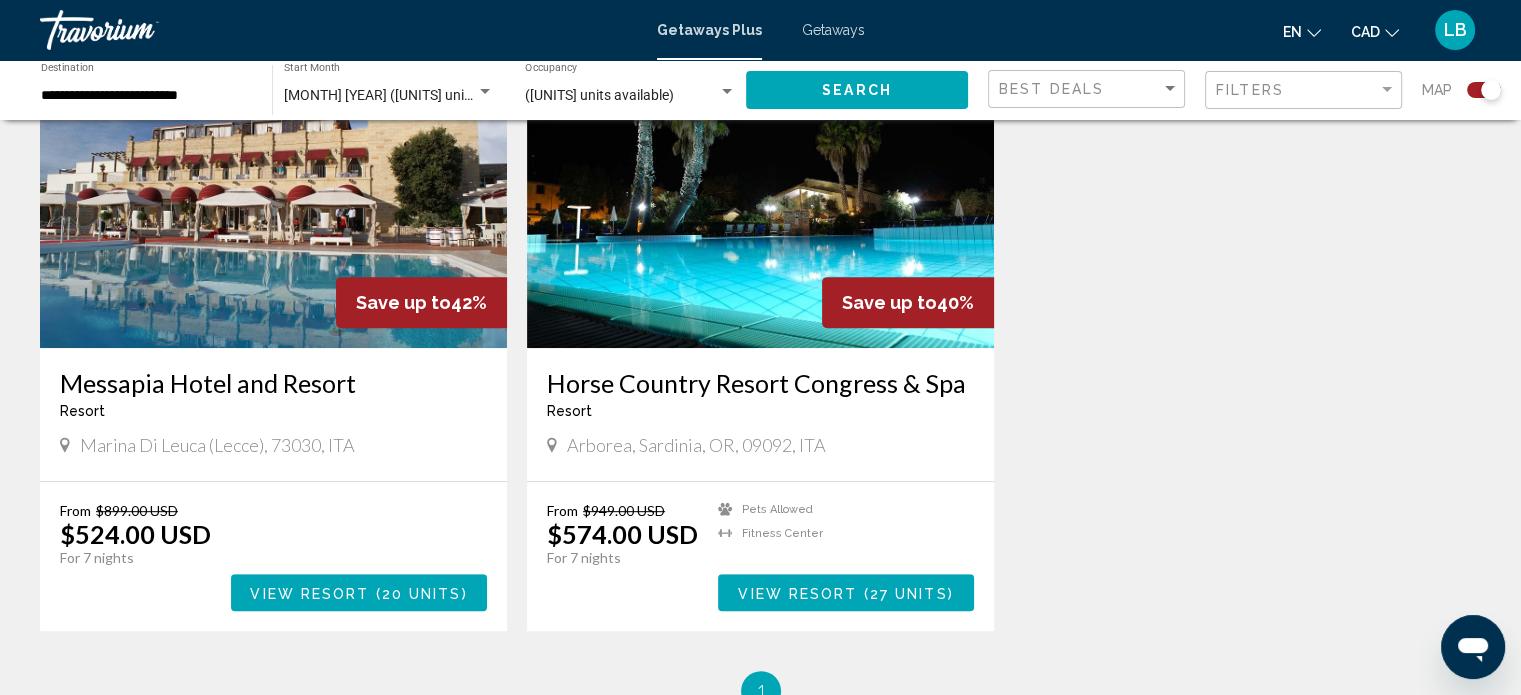 click on "Getaways" at bounding box center [833, 30] 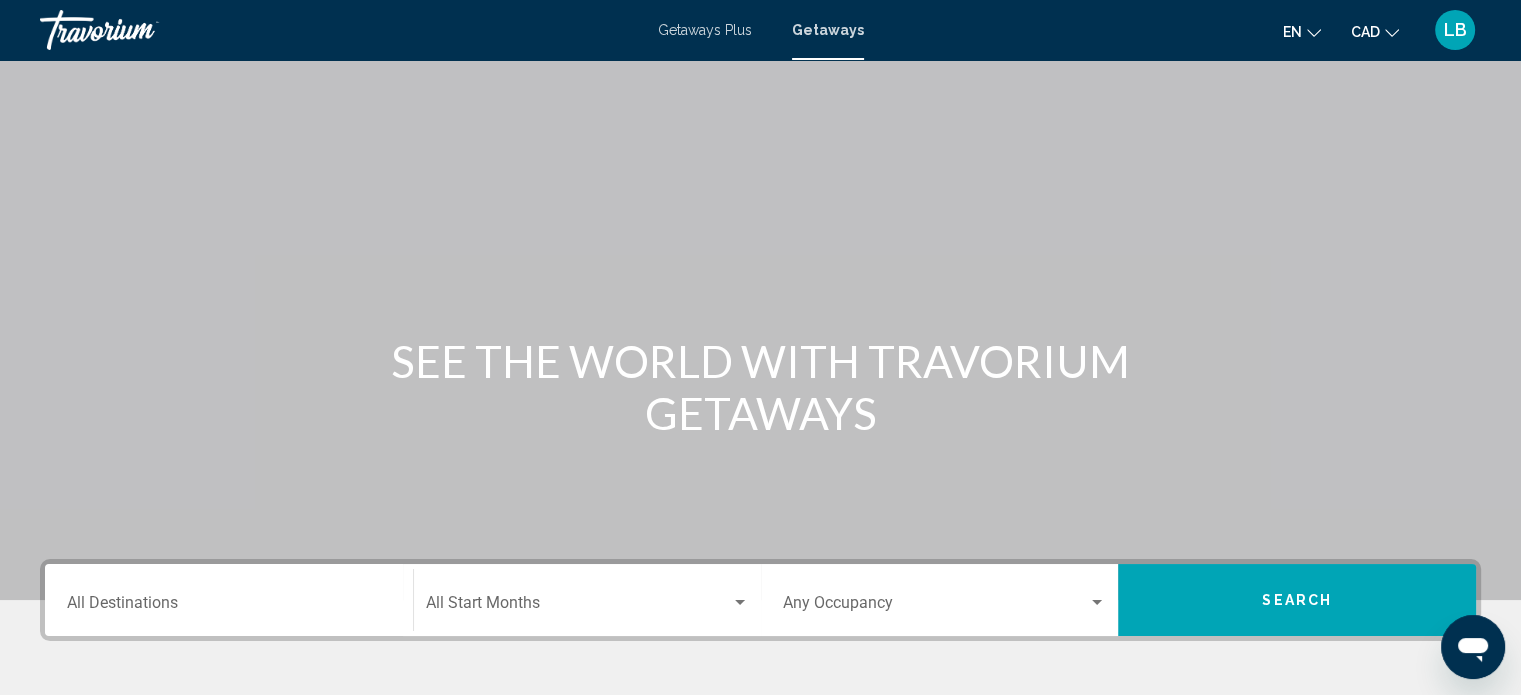 scroll, scrollTop: 300, scrollLeft: 0, axis: vertical 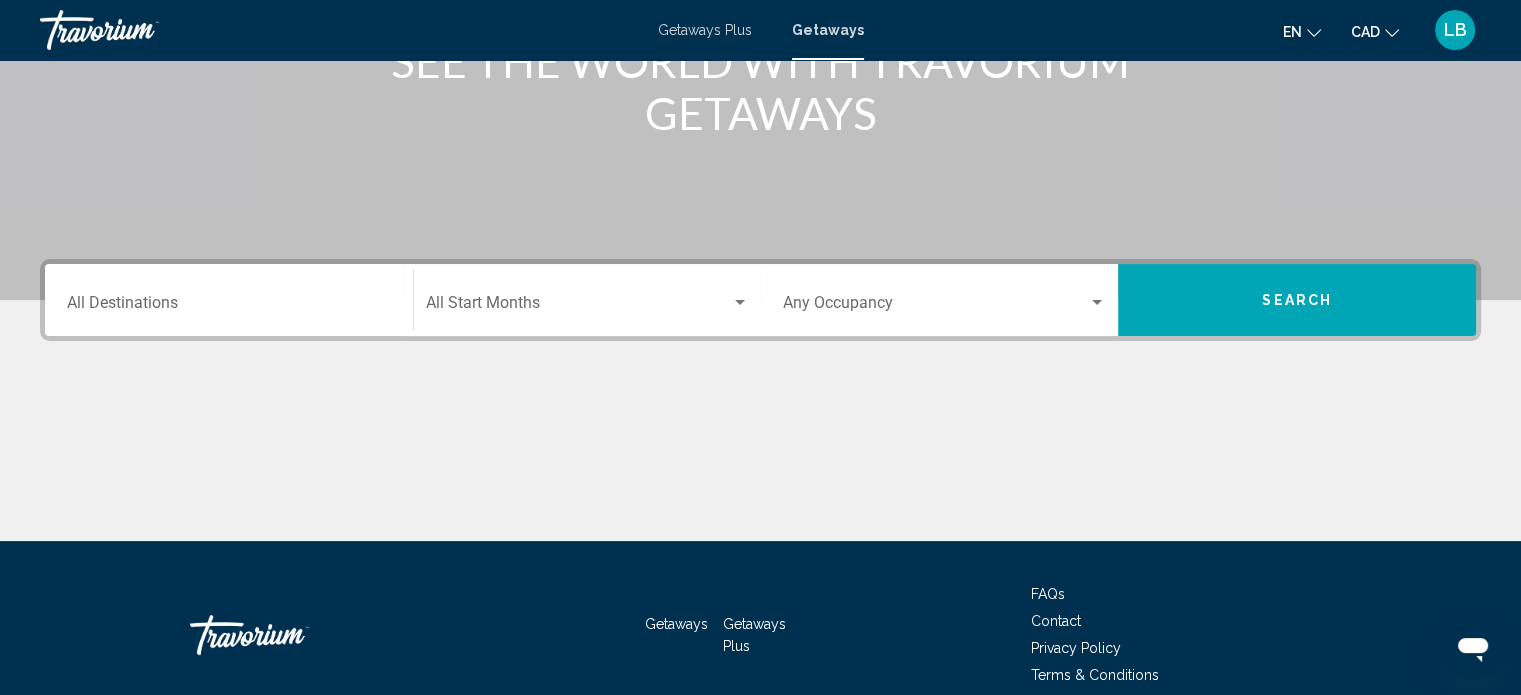 click on "Destination All Destinations" at bounding box center [229, 307] 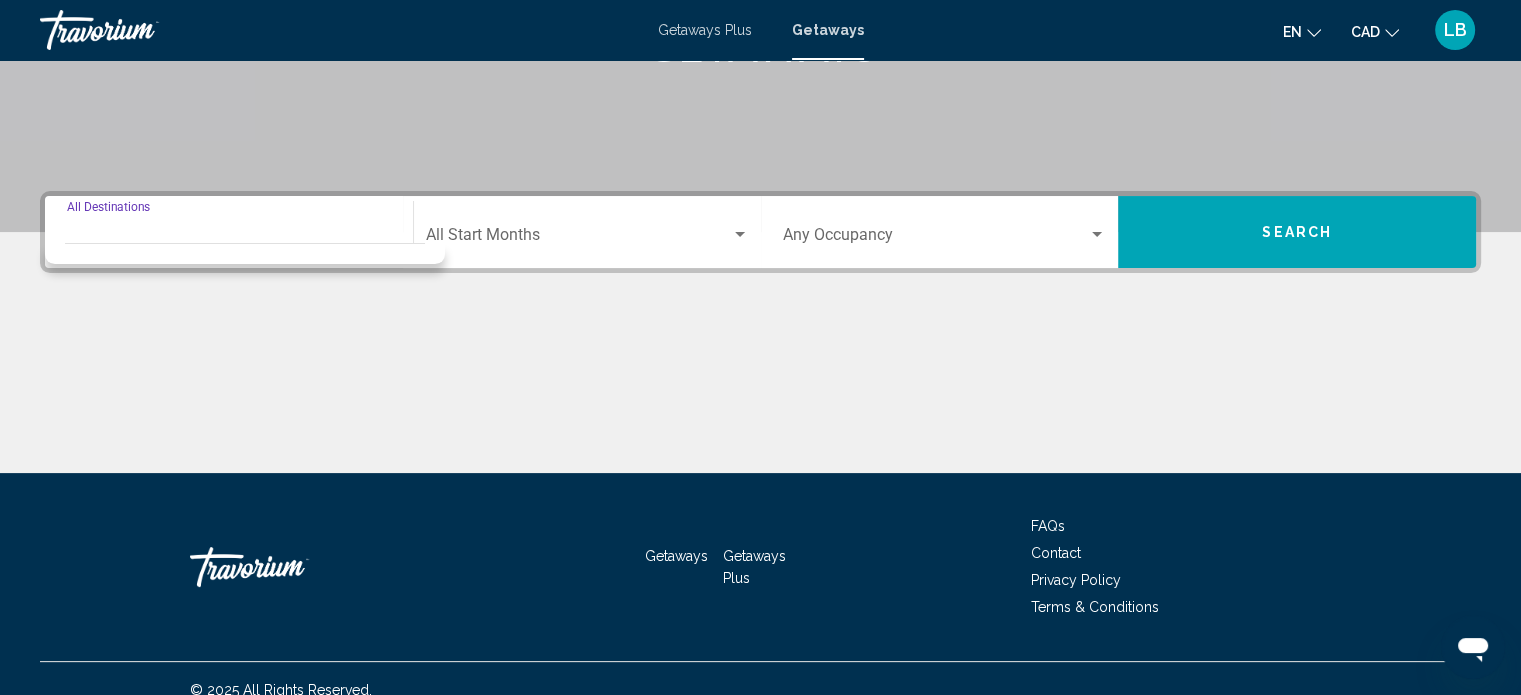 scroll, scrollTop: 390, scrollLeft: 0, axis: vertical 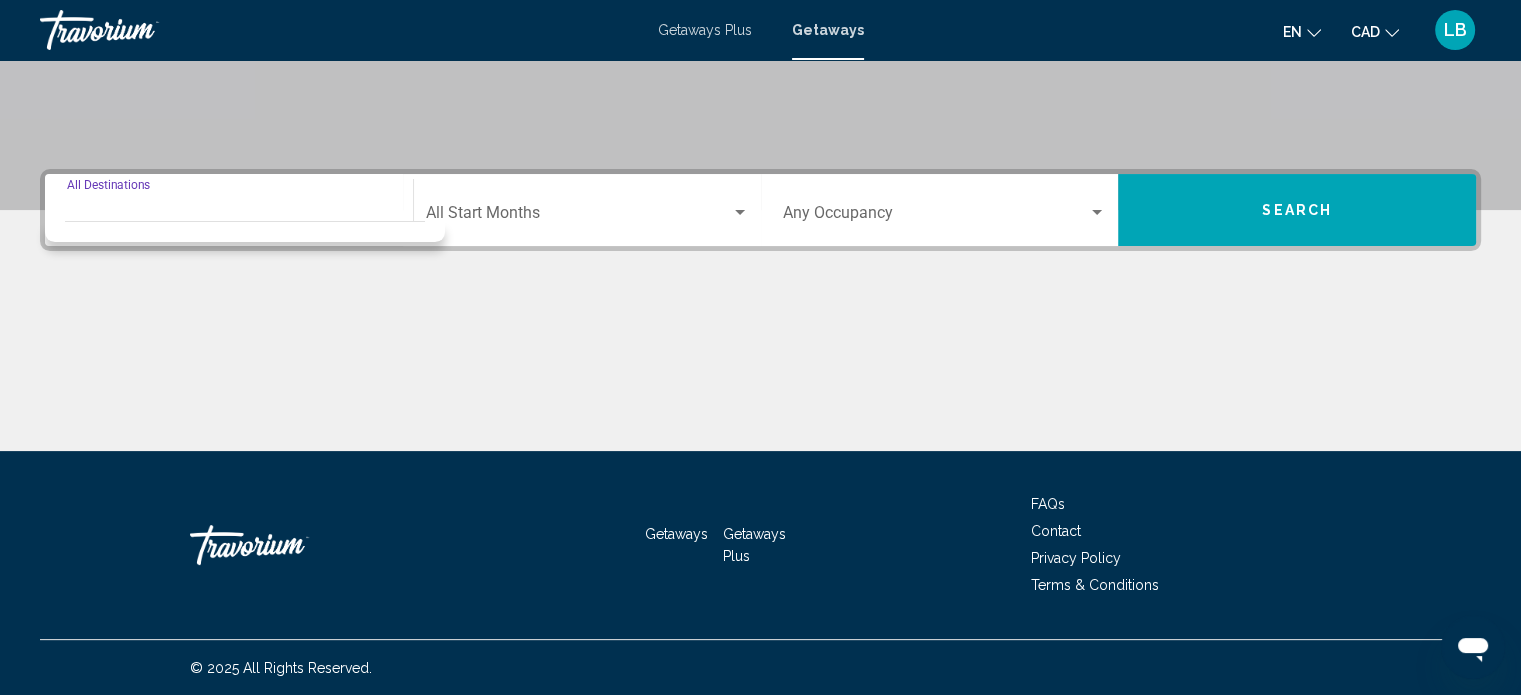 click on "Start Month All Start Months" at bounding box center (587, 210) 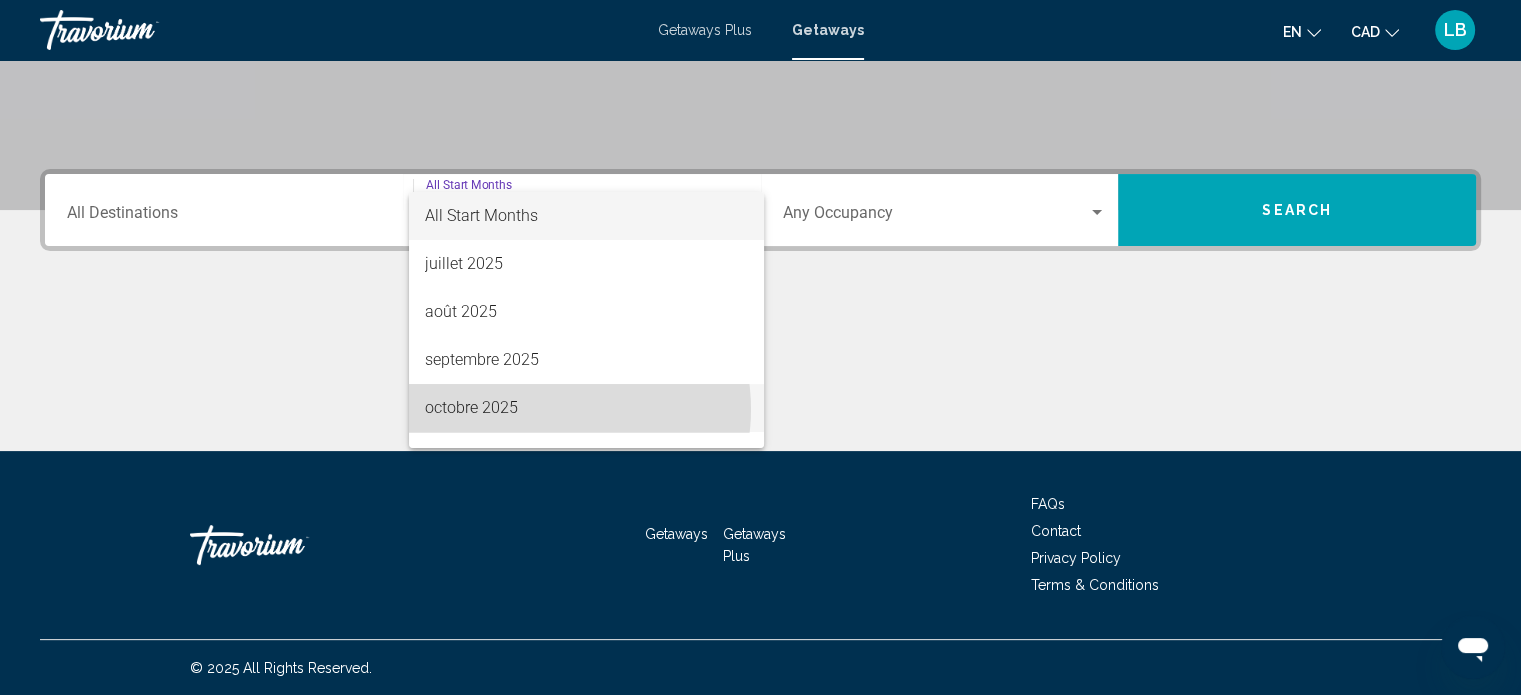 click on "octobre 2025" at bounding box center (586, 408) 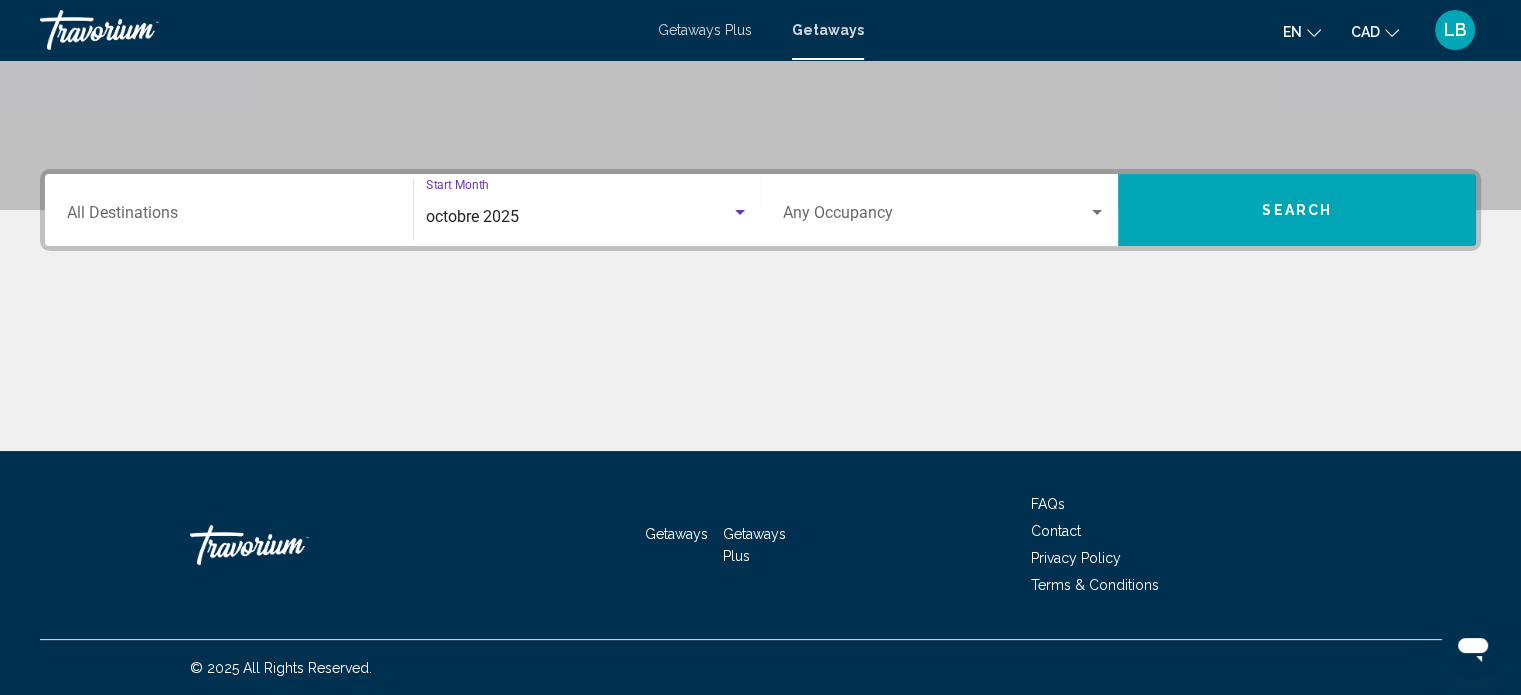 click at bounding box center [936, 217] 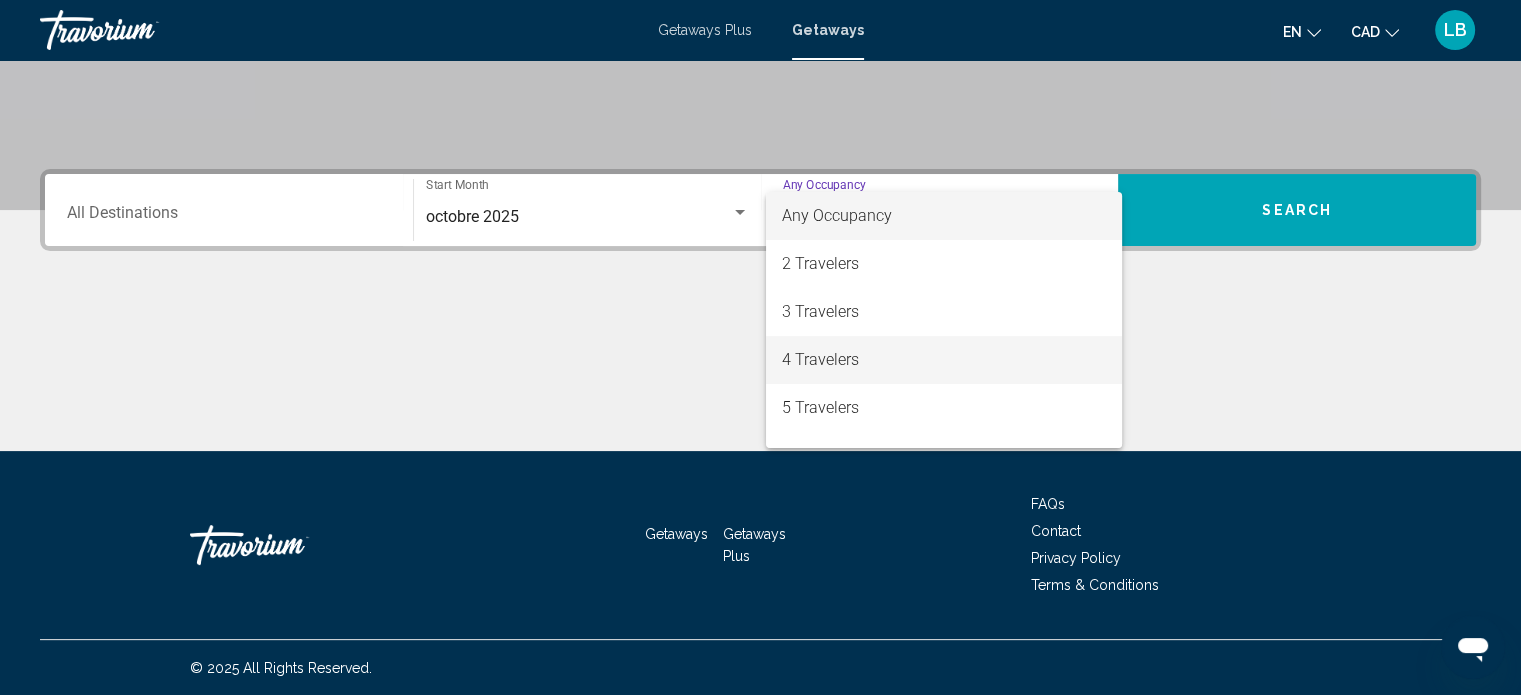 click on "4 Travelers" at bounding box center (944, 360) 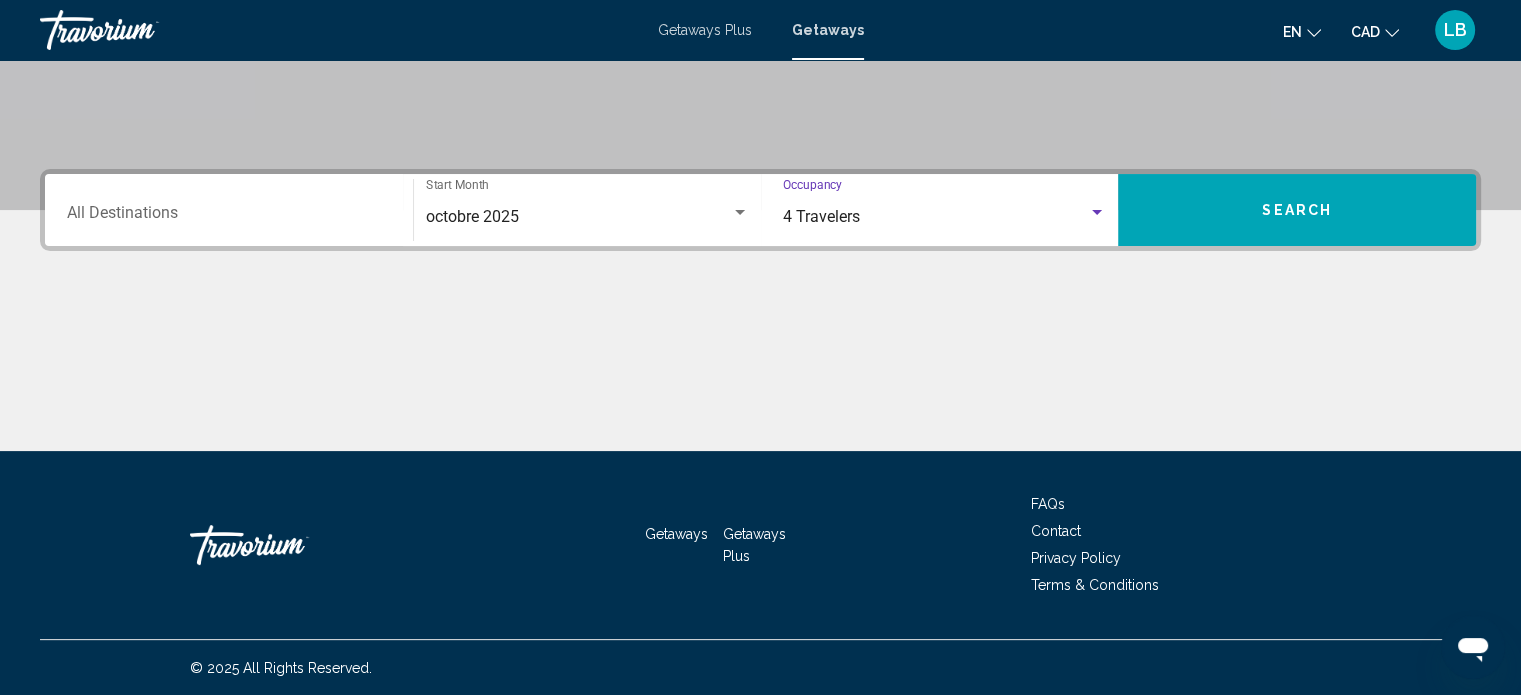 click on "Search" at bounding box center (1297, 210) 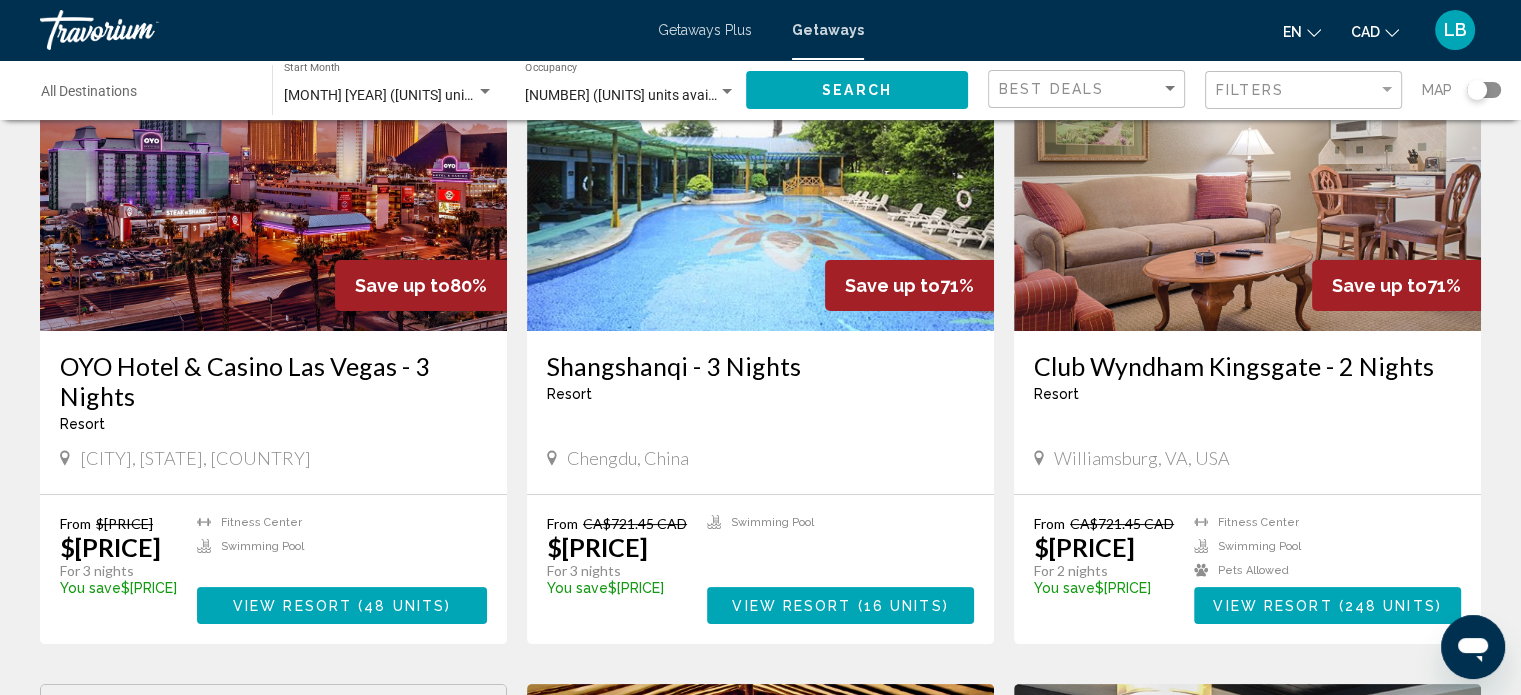 scroll, scrollTop: 200, scrollLeft: 0, axis: vertical 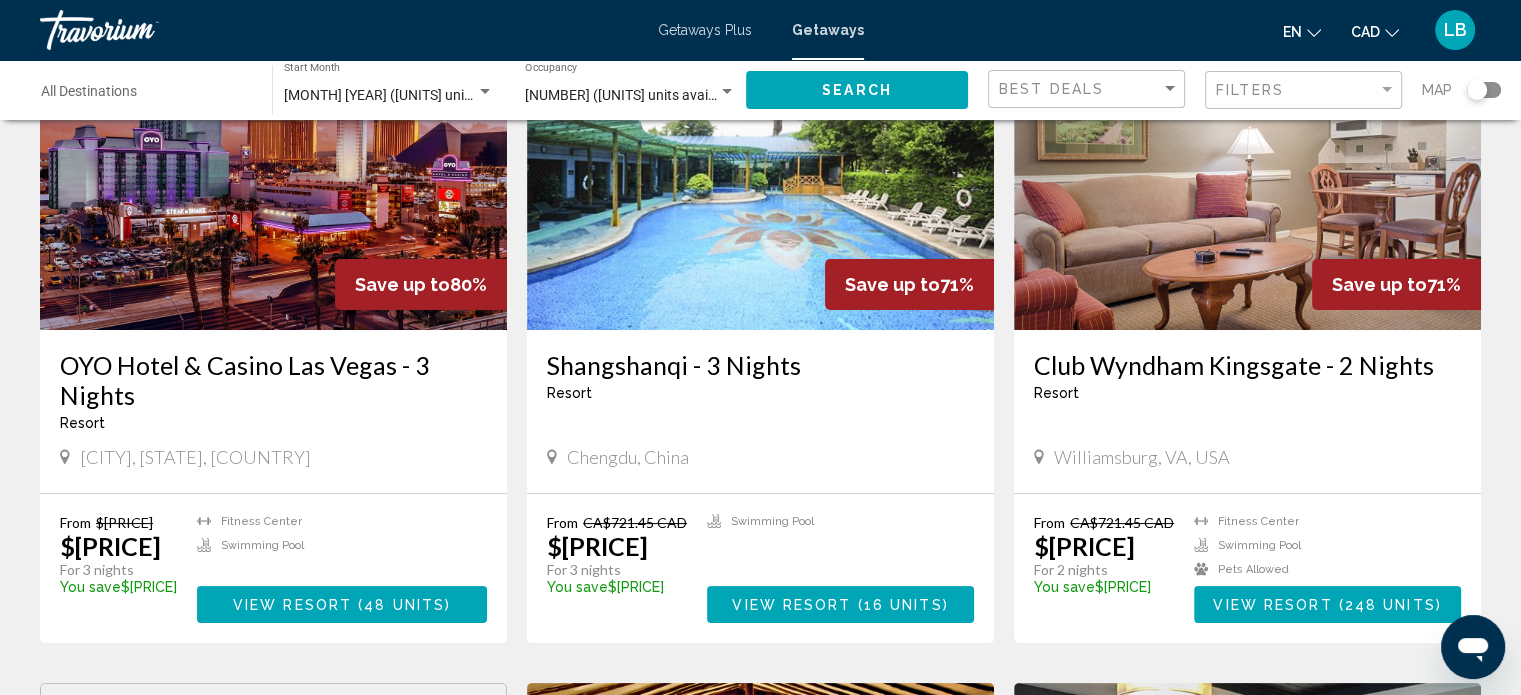 click on "Destination All Destinations" at bounding box center [146, 90] 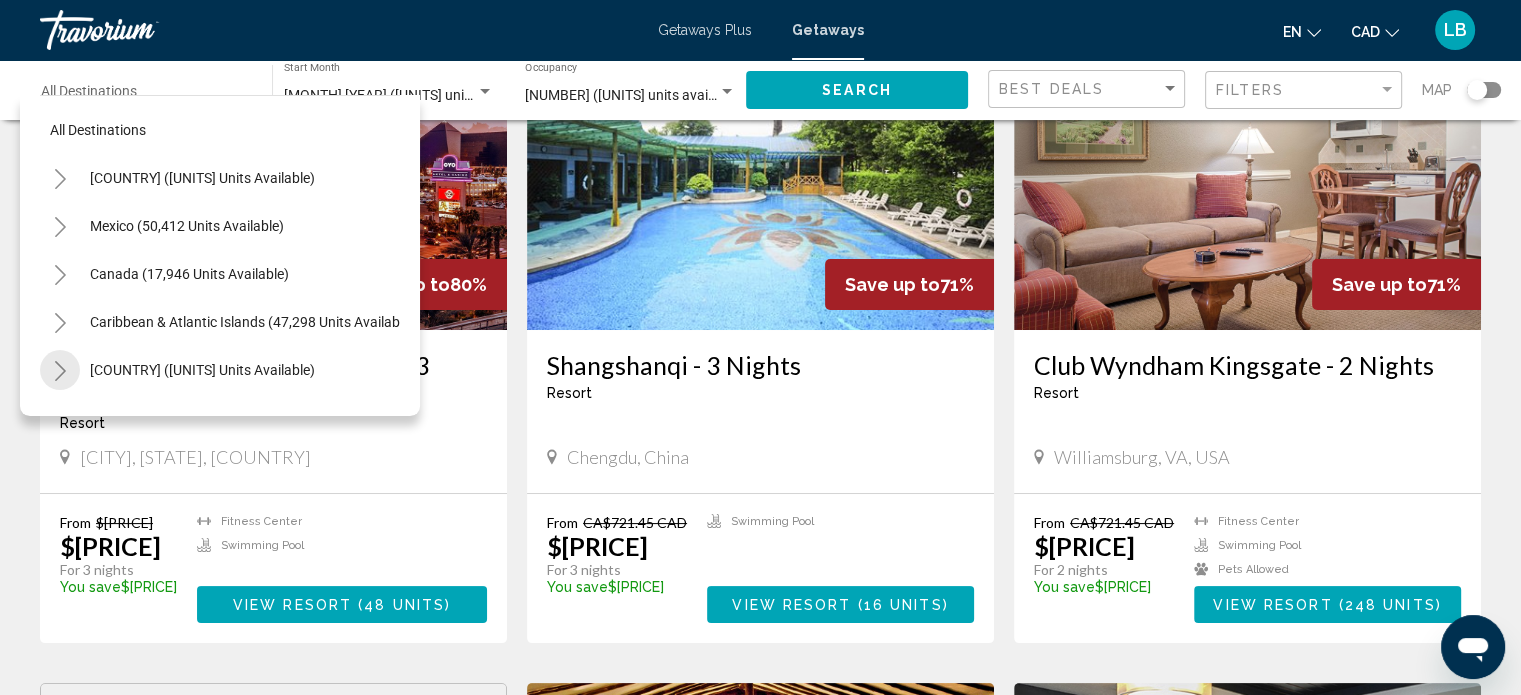 click at bounding box center (60, 371) 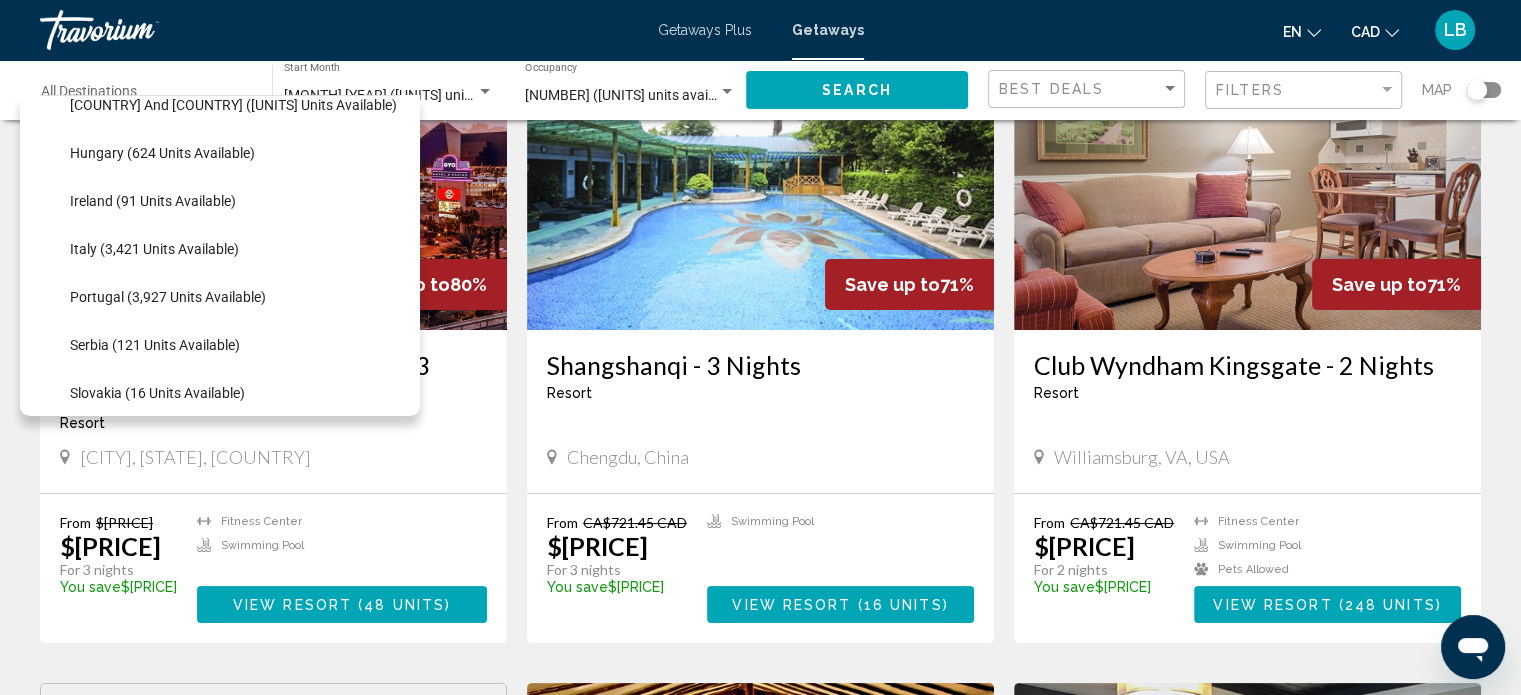 scroll, scrollTop: 700, scrollLeft: 0, axis: vertical 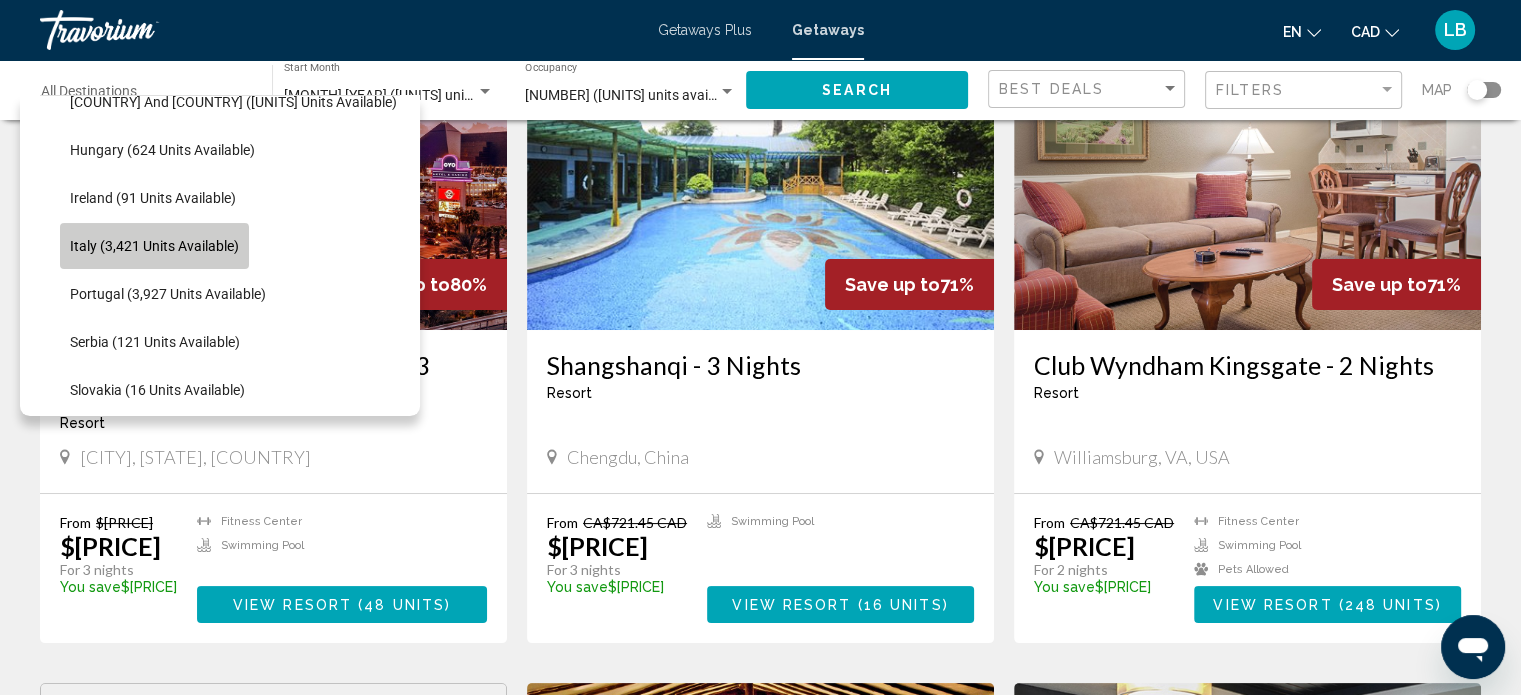 click on "Italy (3,421 units available)" at bounding box center [154, 246] 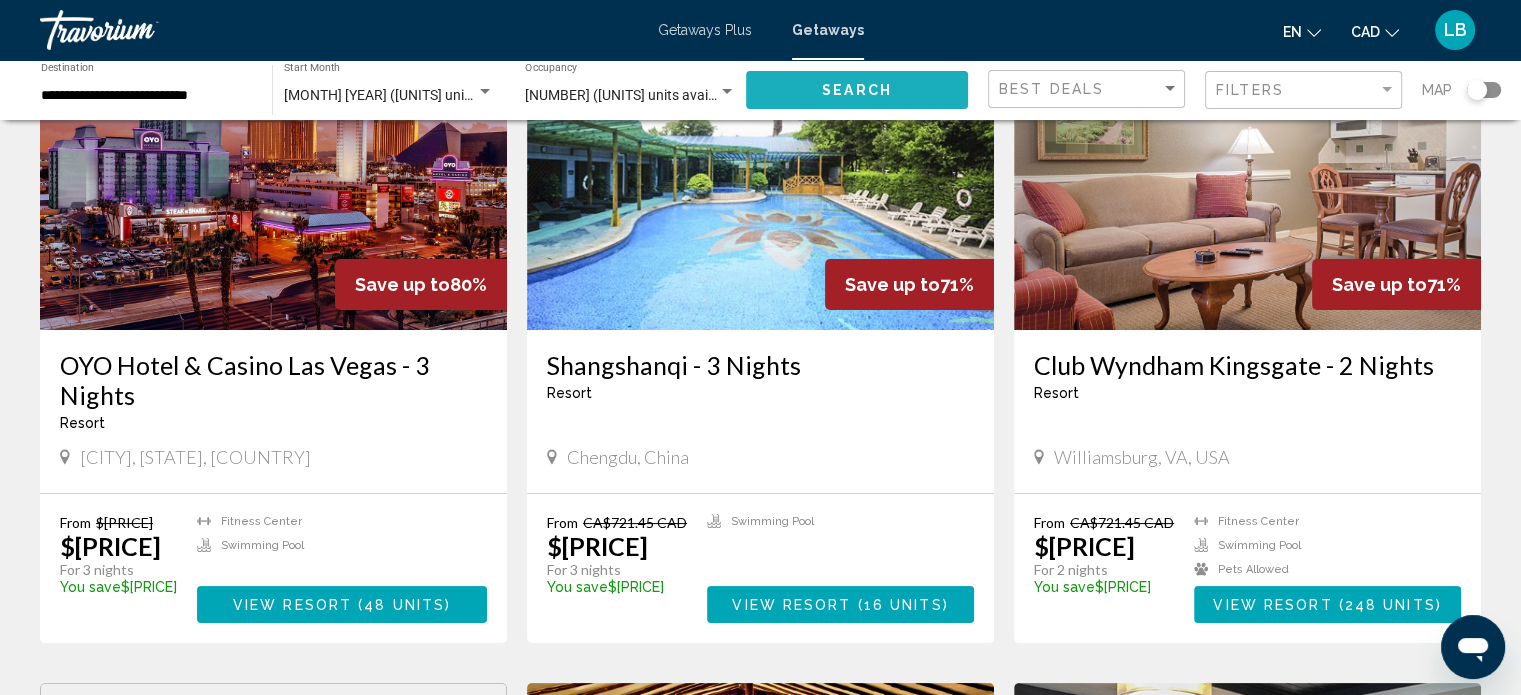 click on "Search" at bounding box center (857, 91) 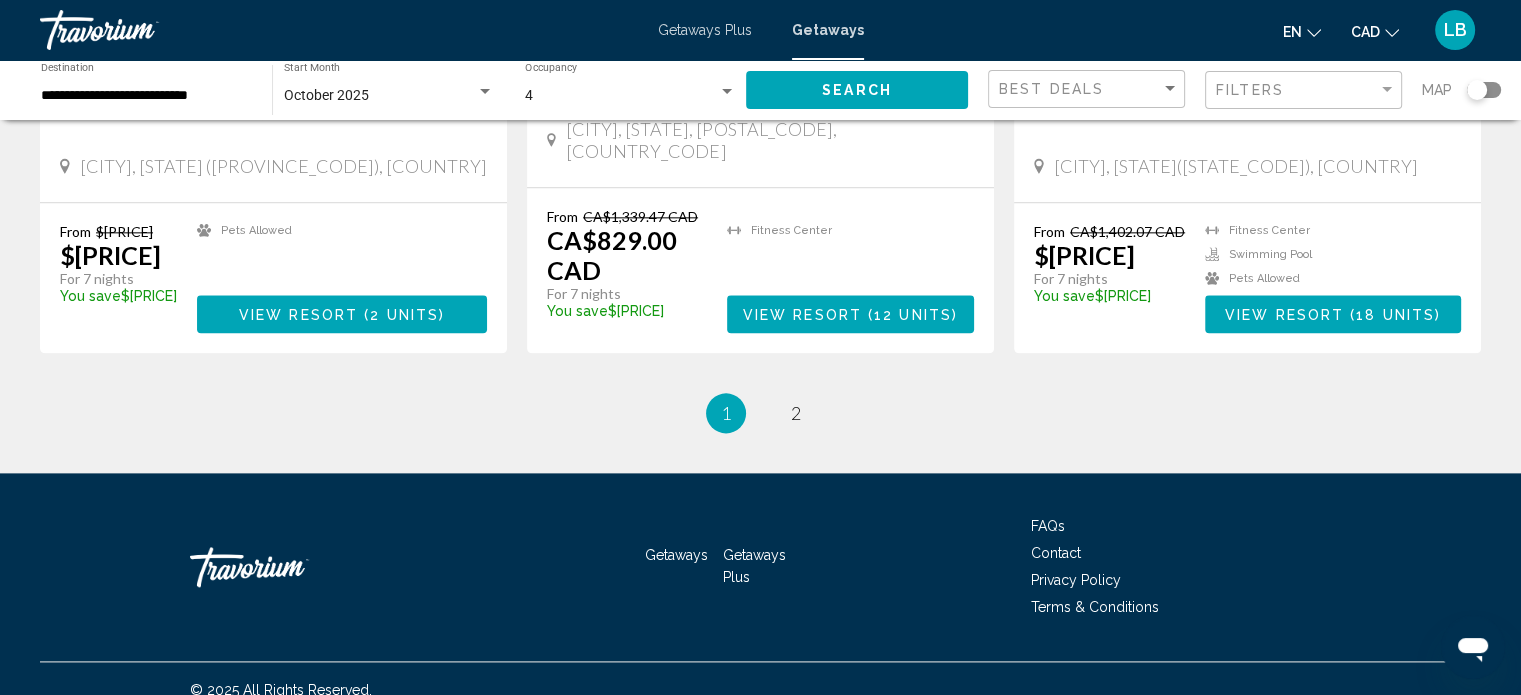 scroll, scrollTop: 2491, scrollLeft: 0, axis: vertical 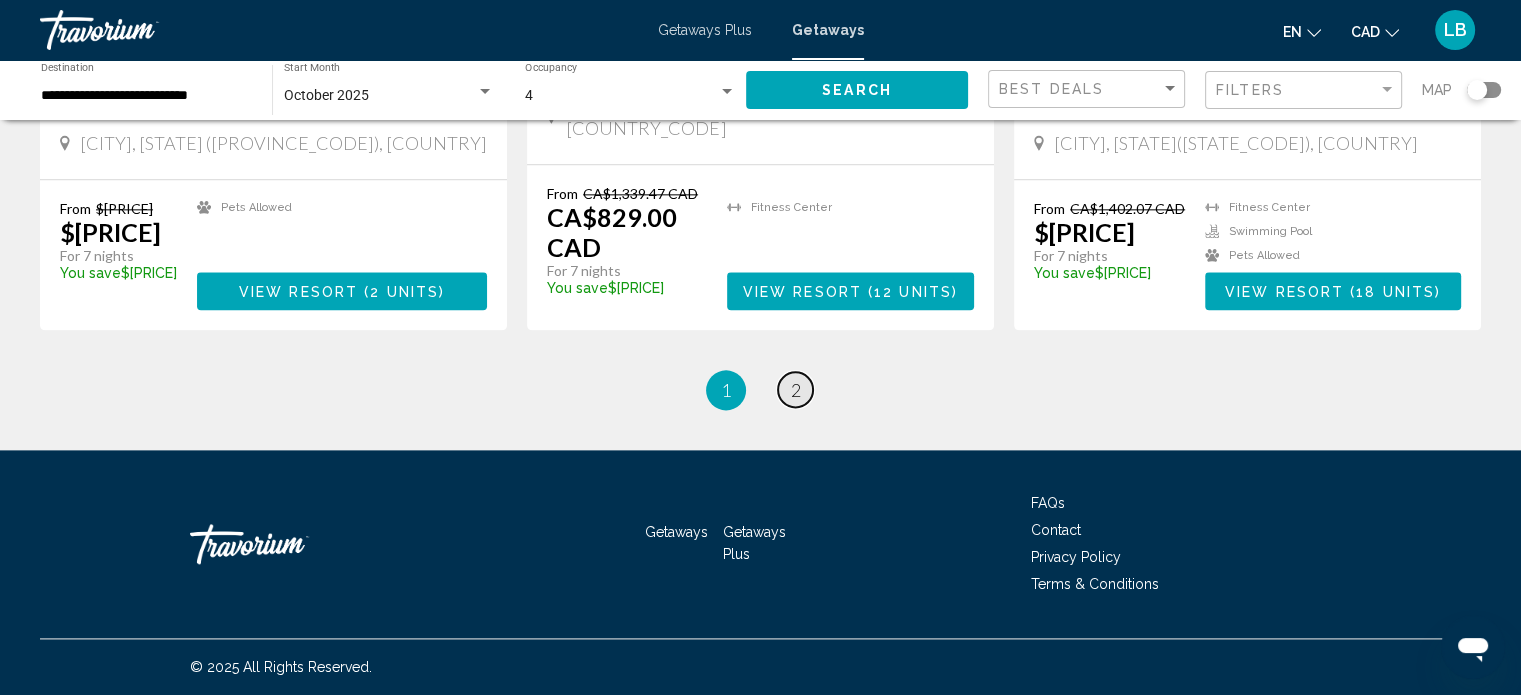 click on "2" at bounding box center [796, 390] 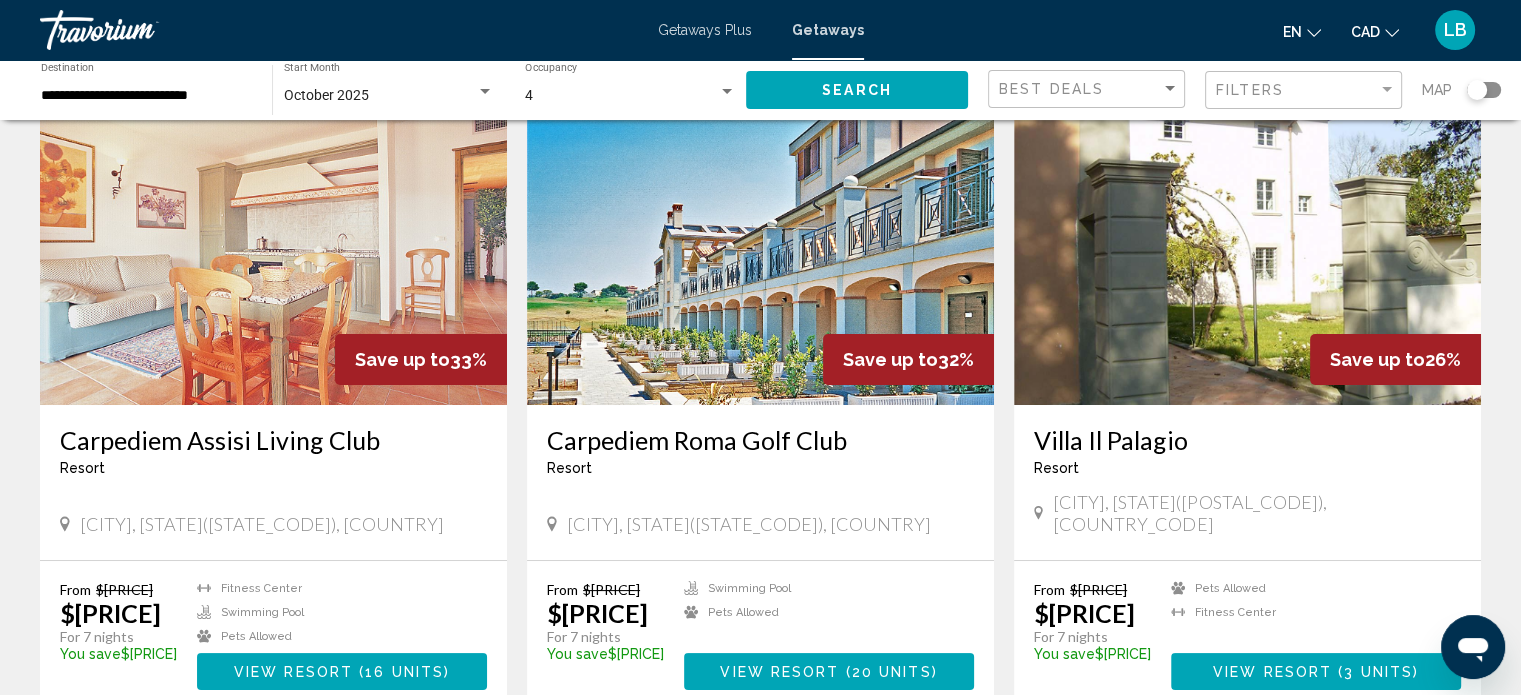 scroll, scrollTop: 0, scrollLeft: 0, axis: both 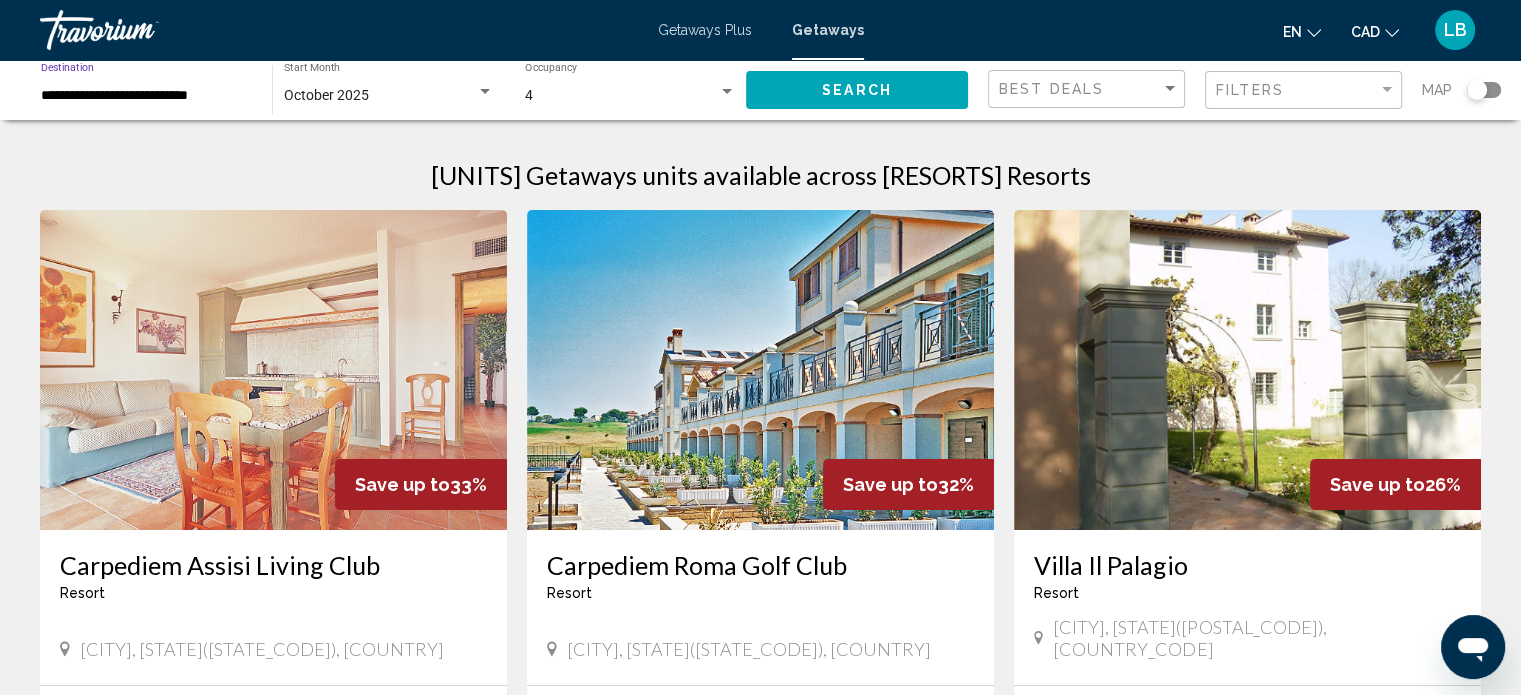 click on "**********" at bounding box center [146, 96] 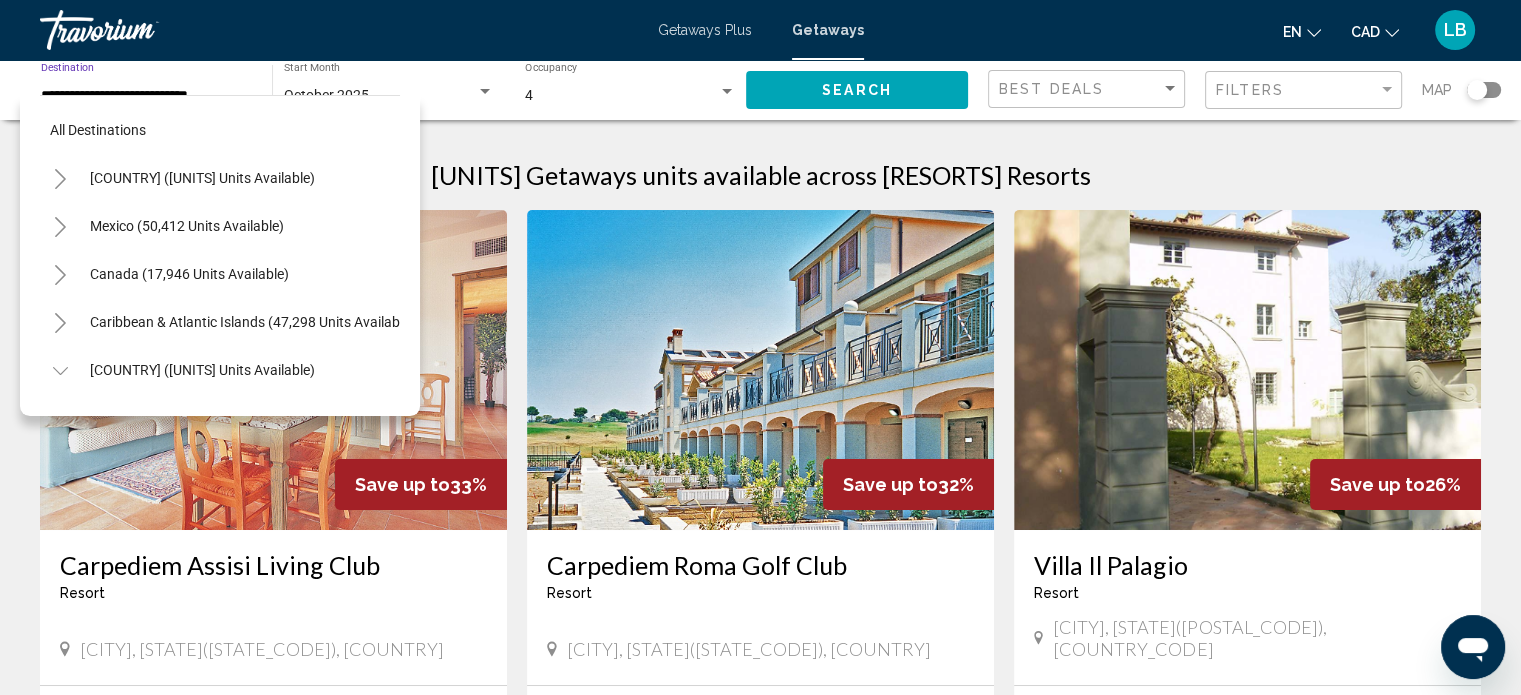 scroll, scrollTop: 702, scrollLeft: 0, axis: vertical 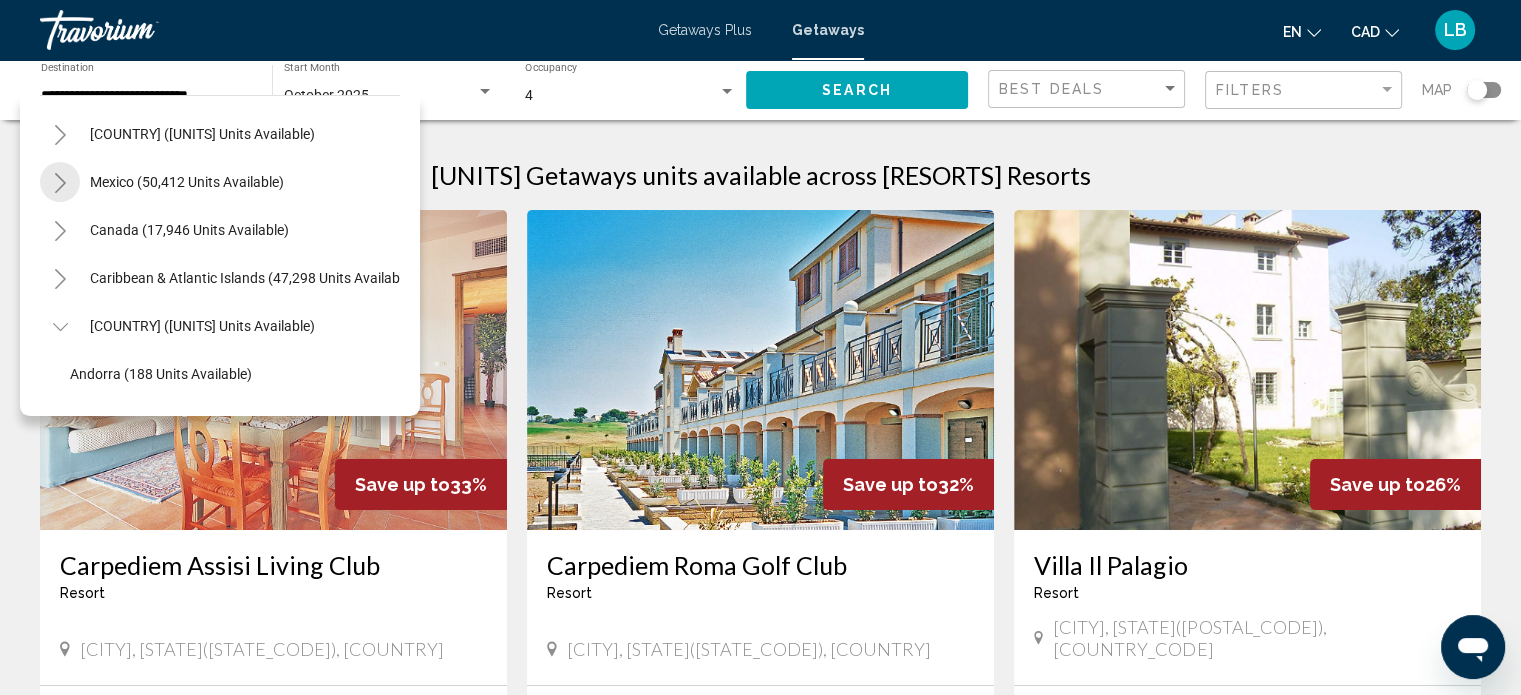 click at bounding box center [60, 183] 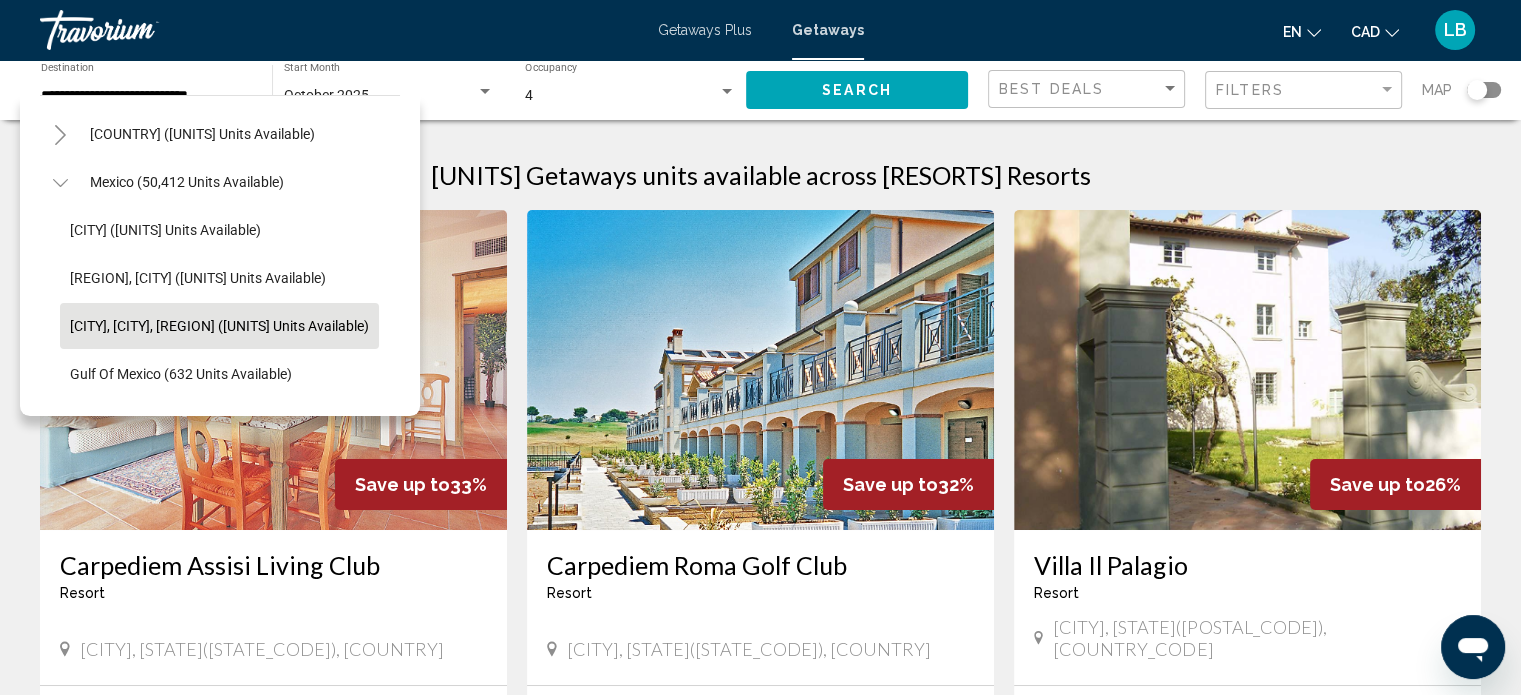 click on "Cancun, Cozumel, Riviera Maya (19,711 units available)" at bounding box center [165, 230] 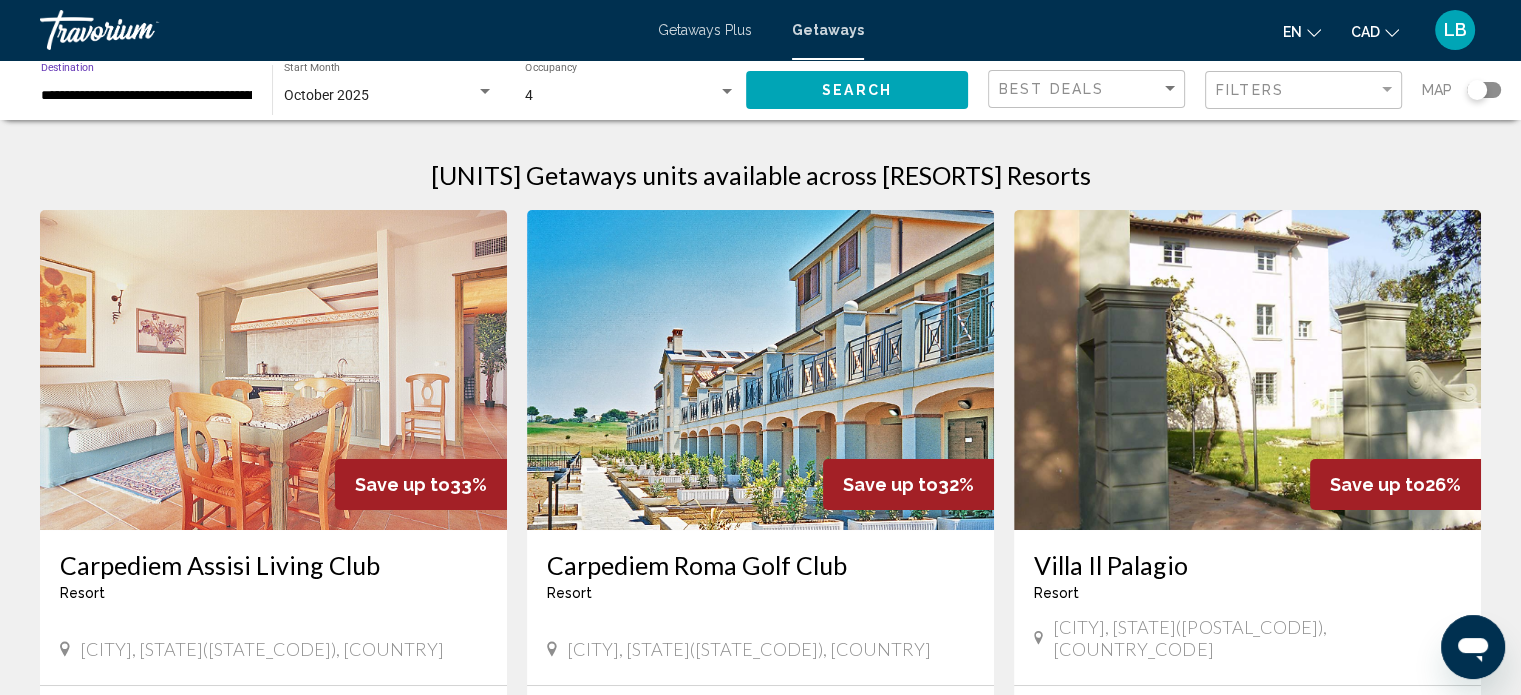 click on "October 2025" at bounding box center [380, 96] 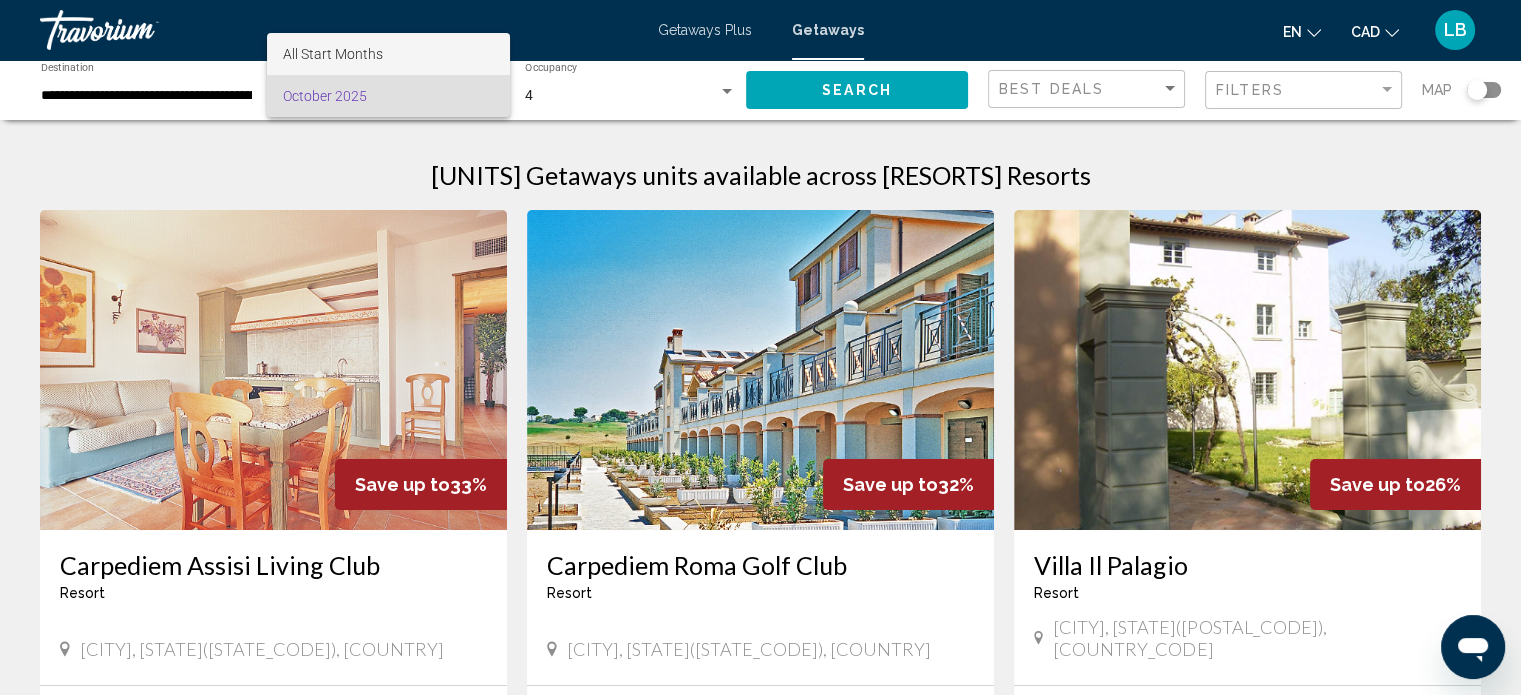 click on "All Start Months" at bounding box center [333, 54] 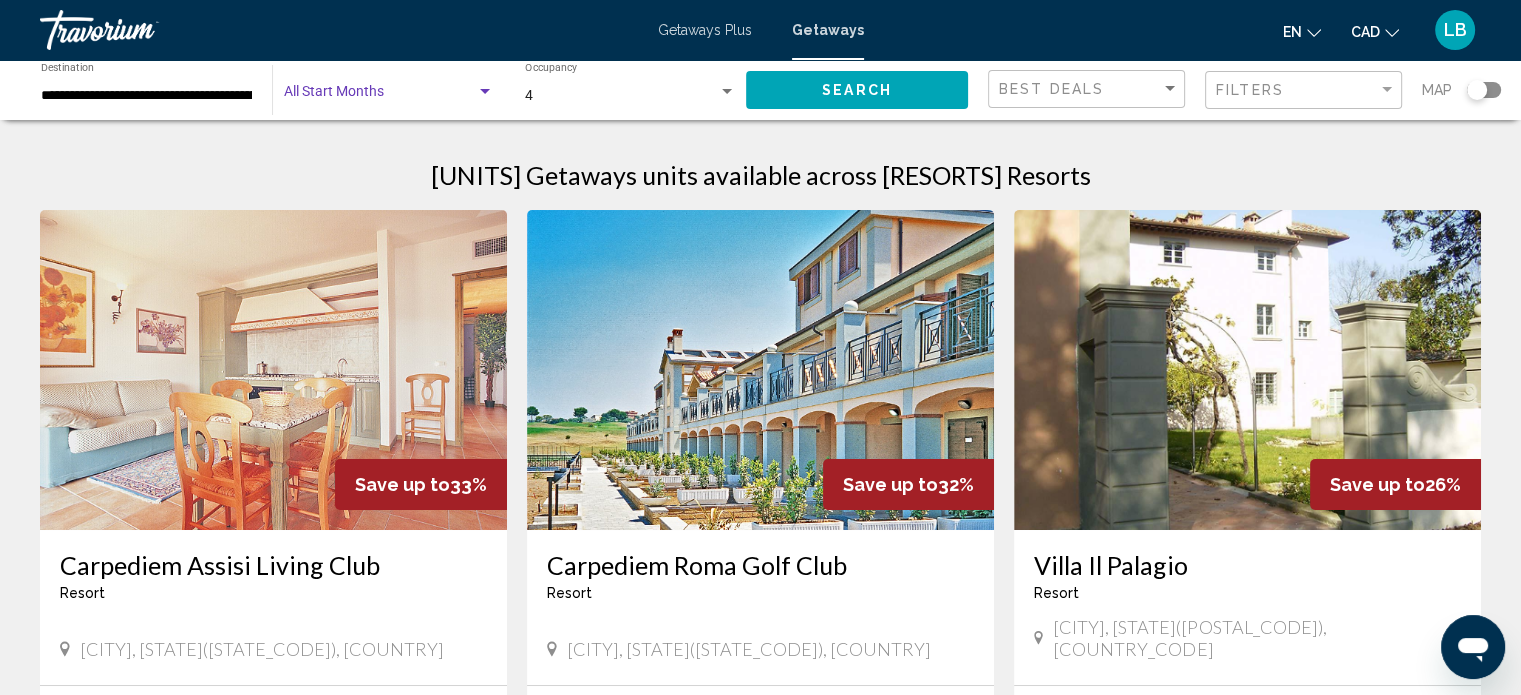 click at bounding box center [485, 92] 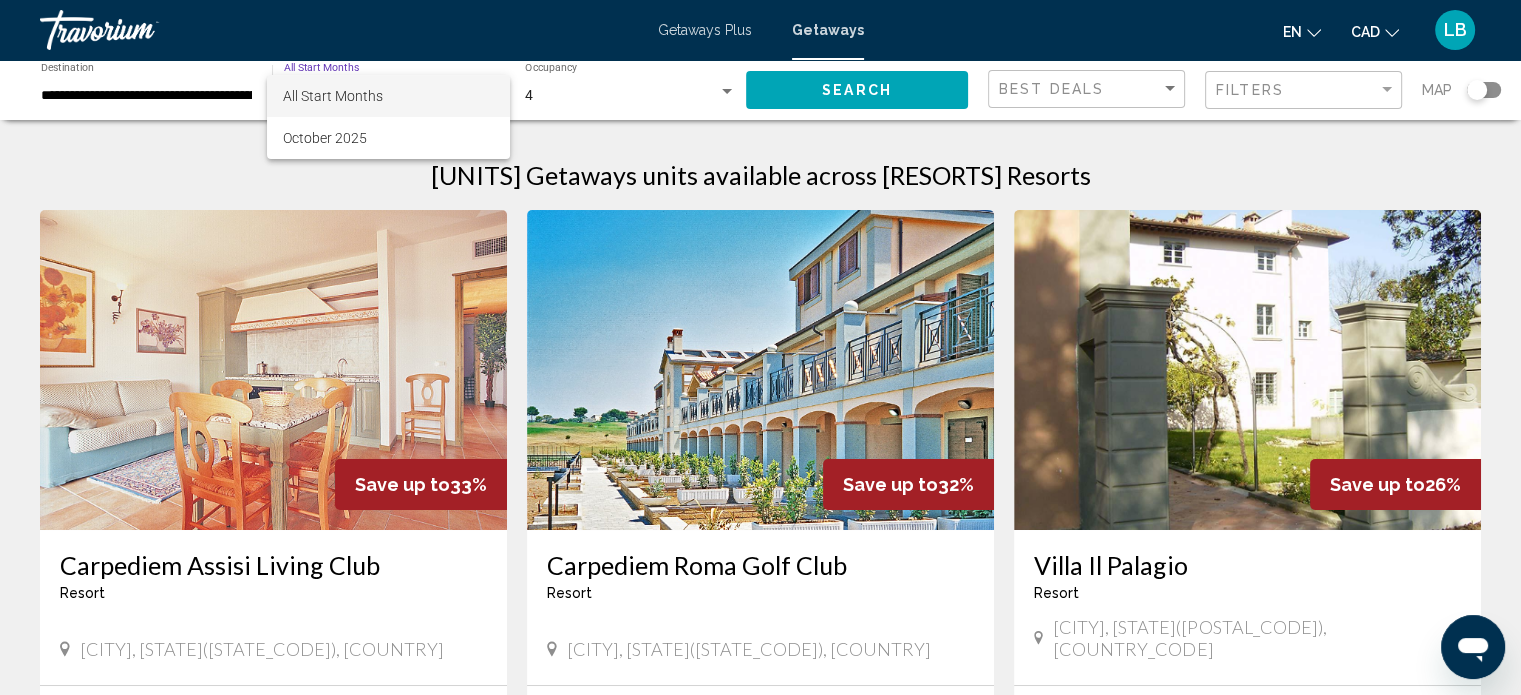 click on "All Start Months" at bounding box center [388, 96] 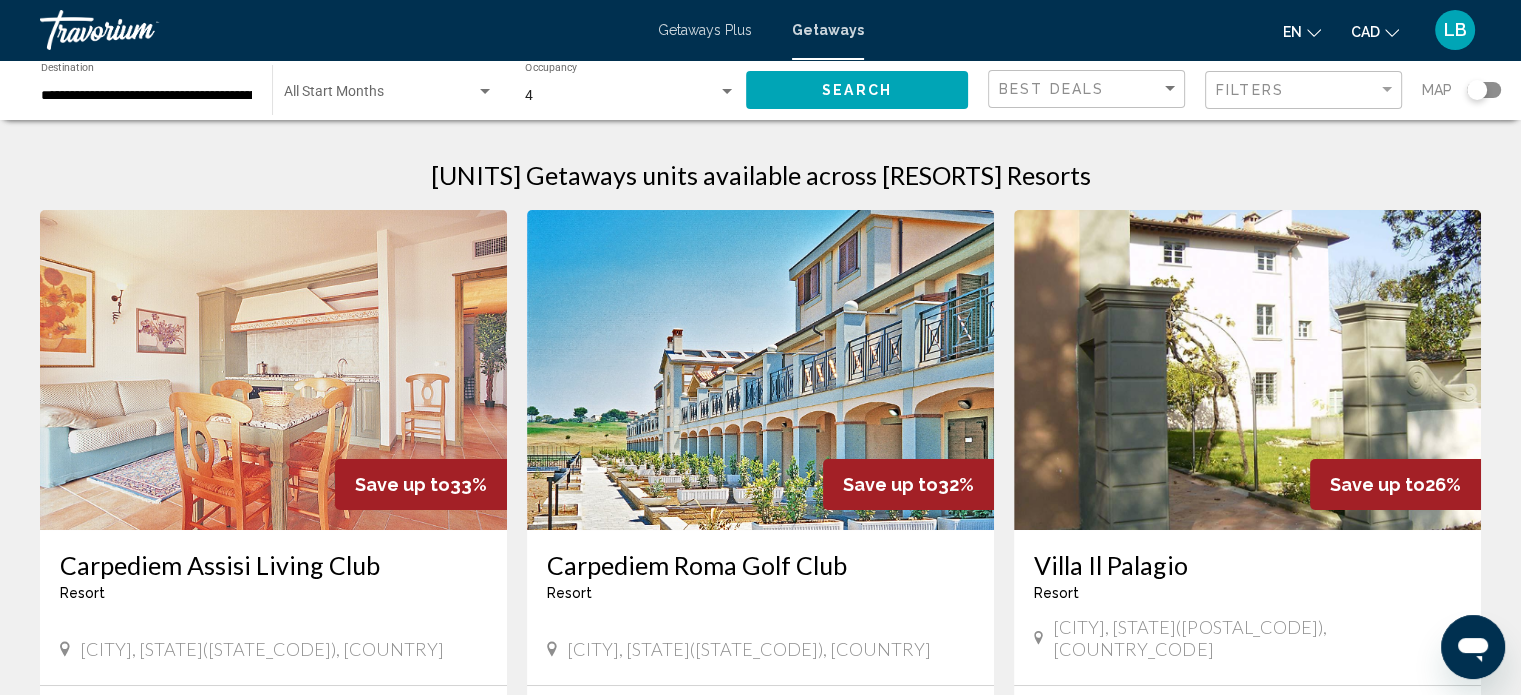 click on "Getaways" at bounding box center [828, 30] 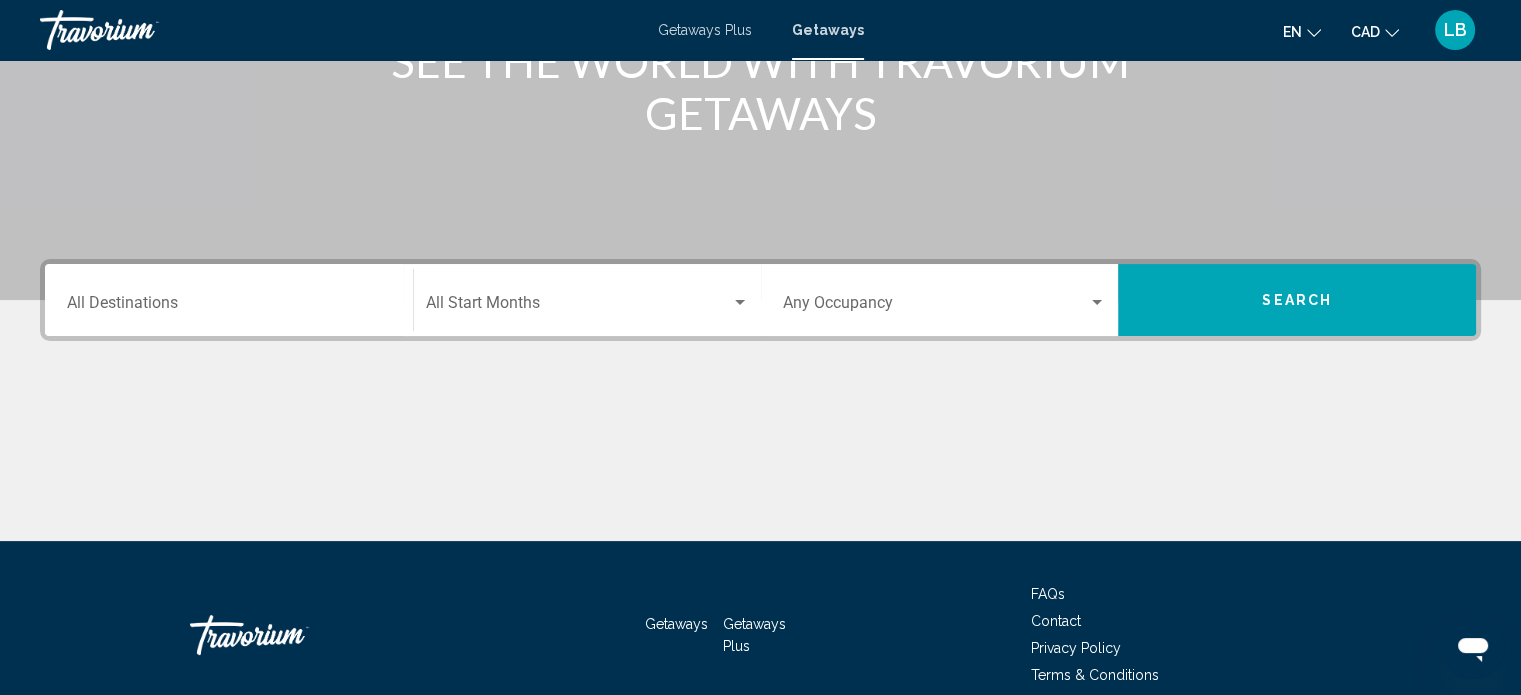 click on "Destination All Destinations" at bounding box center (229, 307) 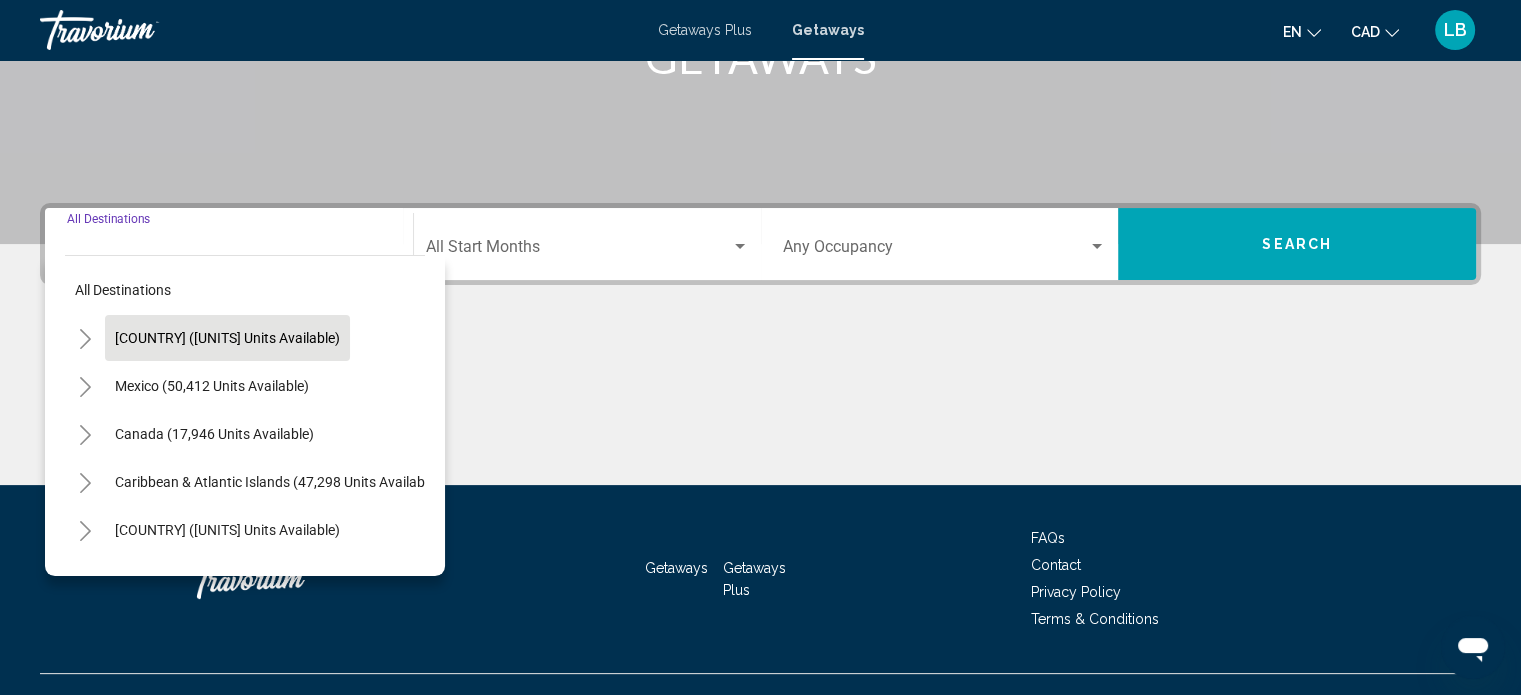 scroll, scrollTop: 390, scrollLeft: 0, axis: vertical 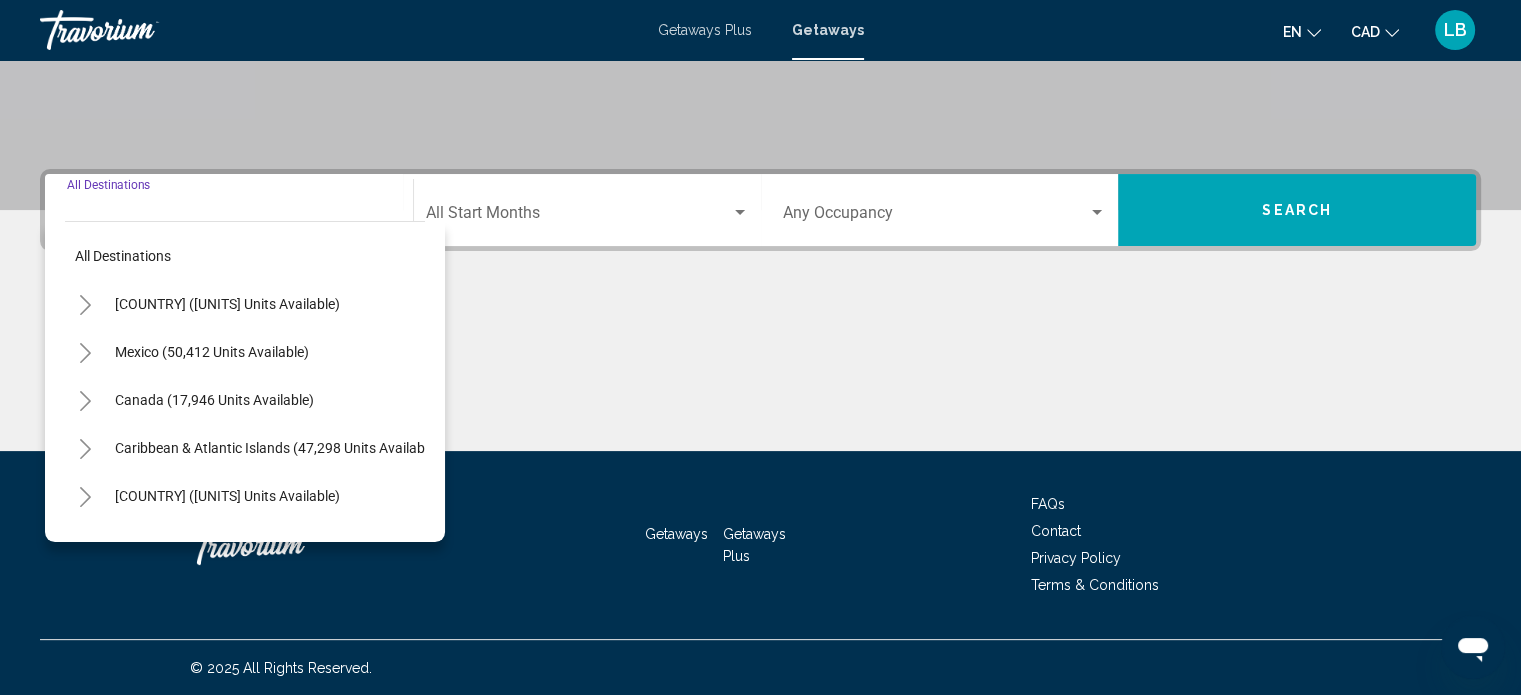 click at bounding box center [85, 353] 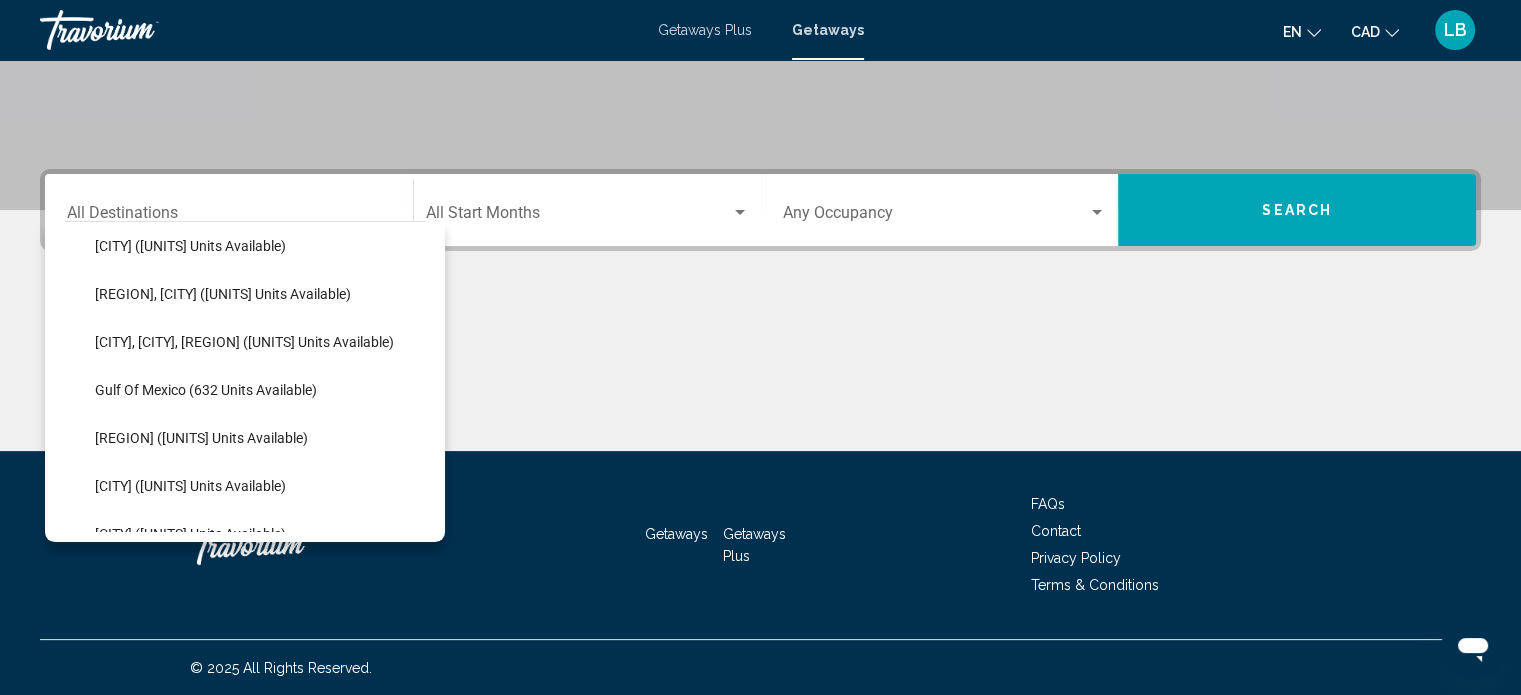scroll, scrollTop: 200, scrollLeft: 0, axis: vertical 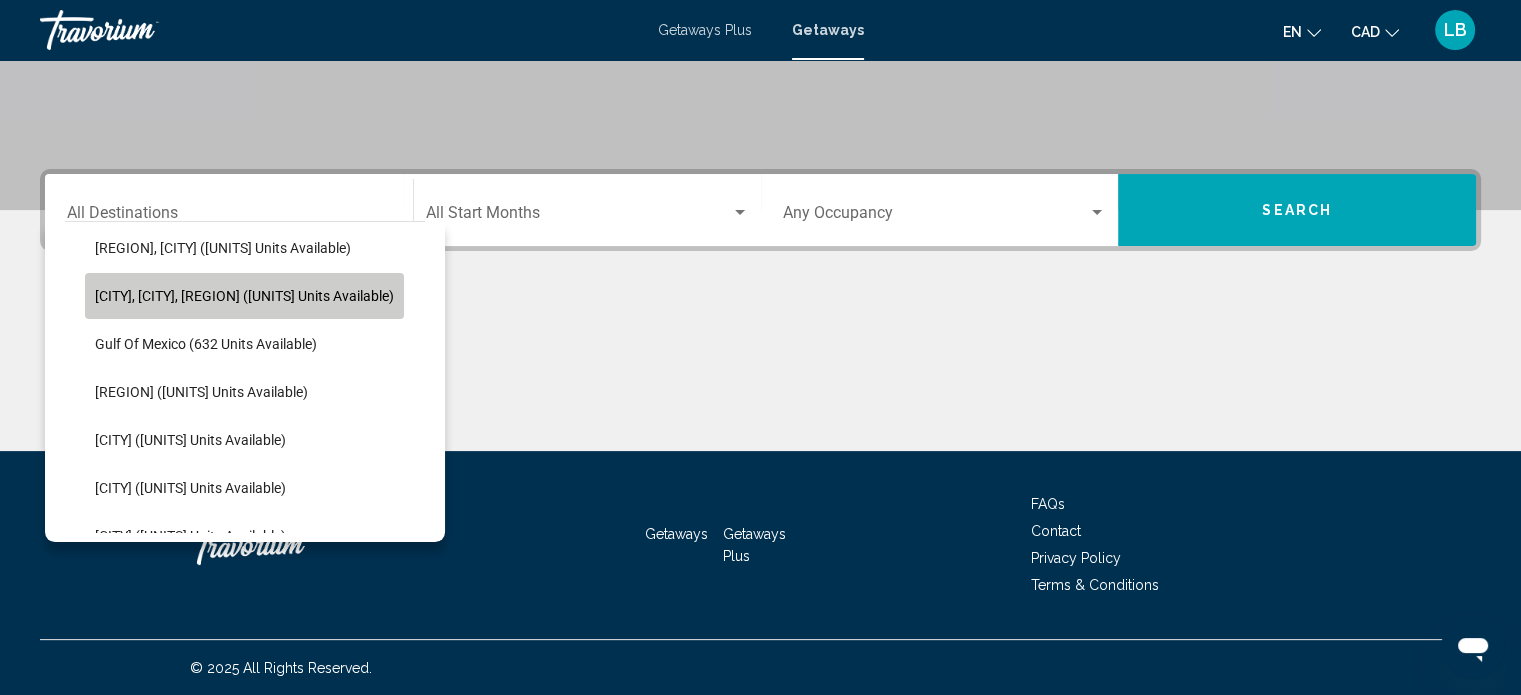 click on "Cancun, Cozumel, Riviera Maya (19,711 units available)" at bounding box center (244, 296) 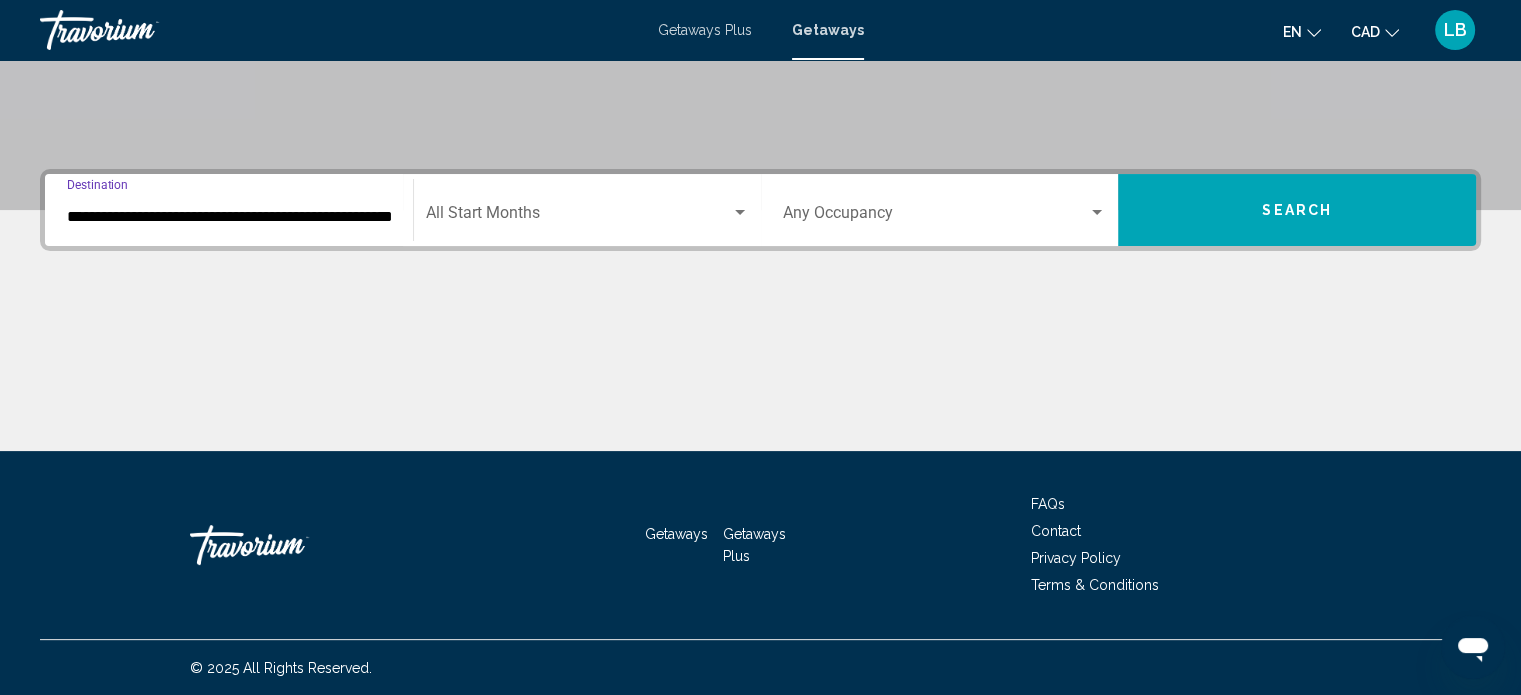 click at bounding box center [578, 217] 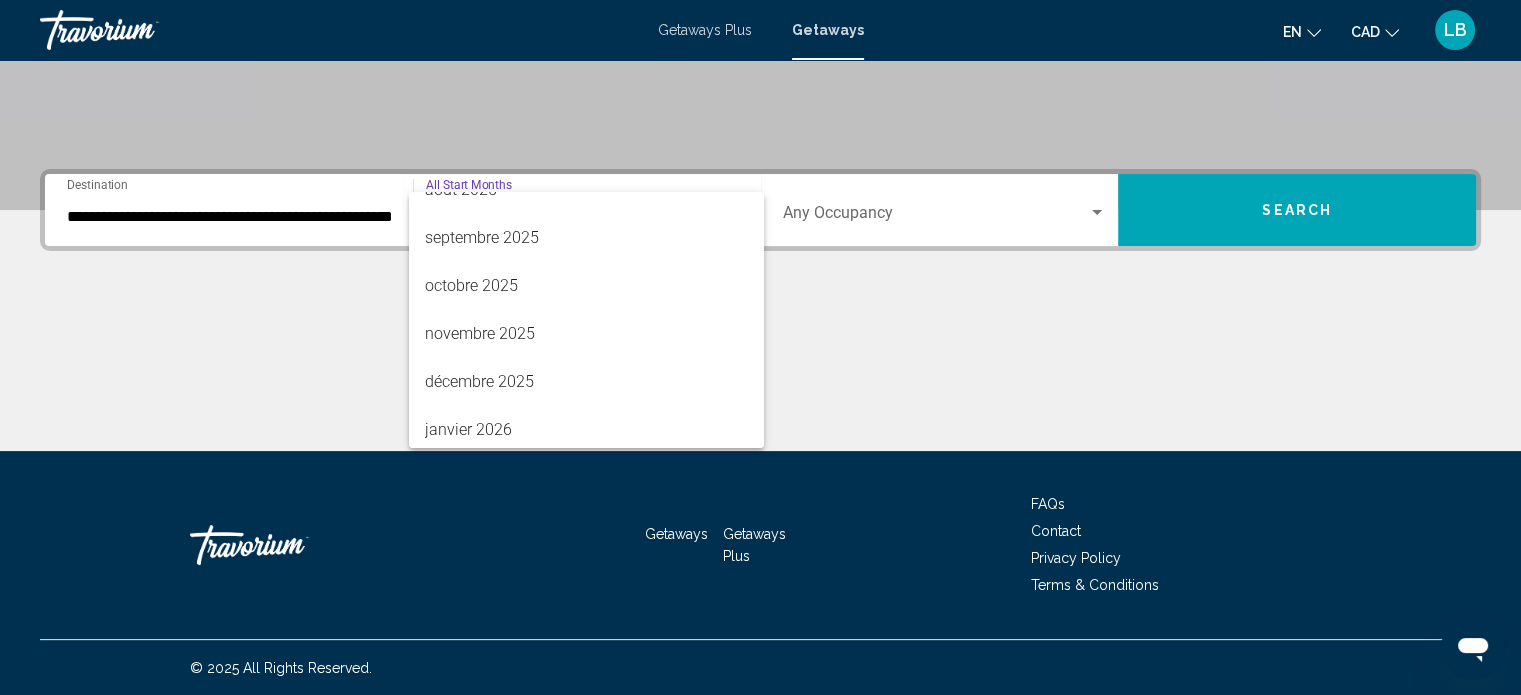 scroll, scrollTop: 200, scrollLeft: 0, axis: vertical 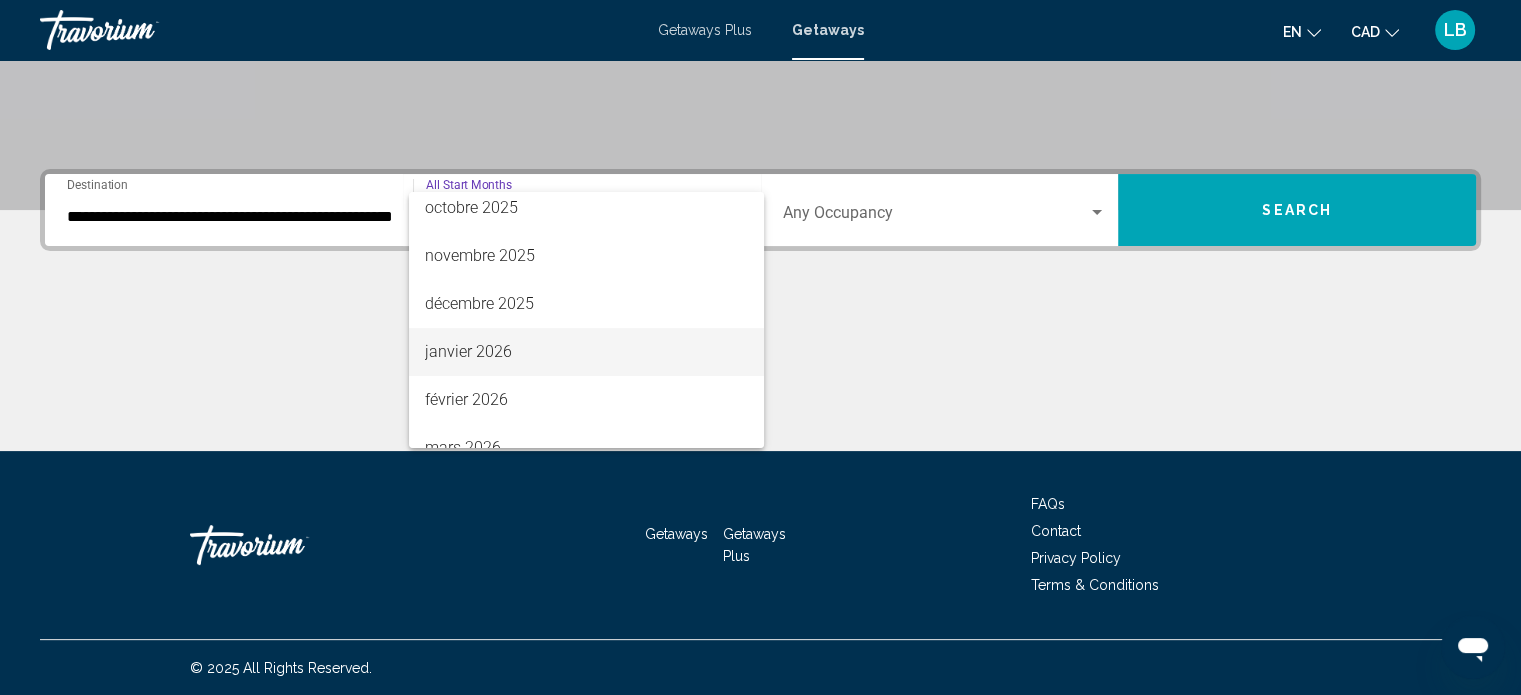 click on "janvier 2026" at bounding box center (586, 352) 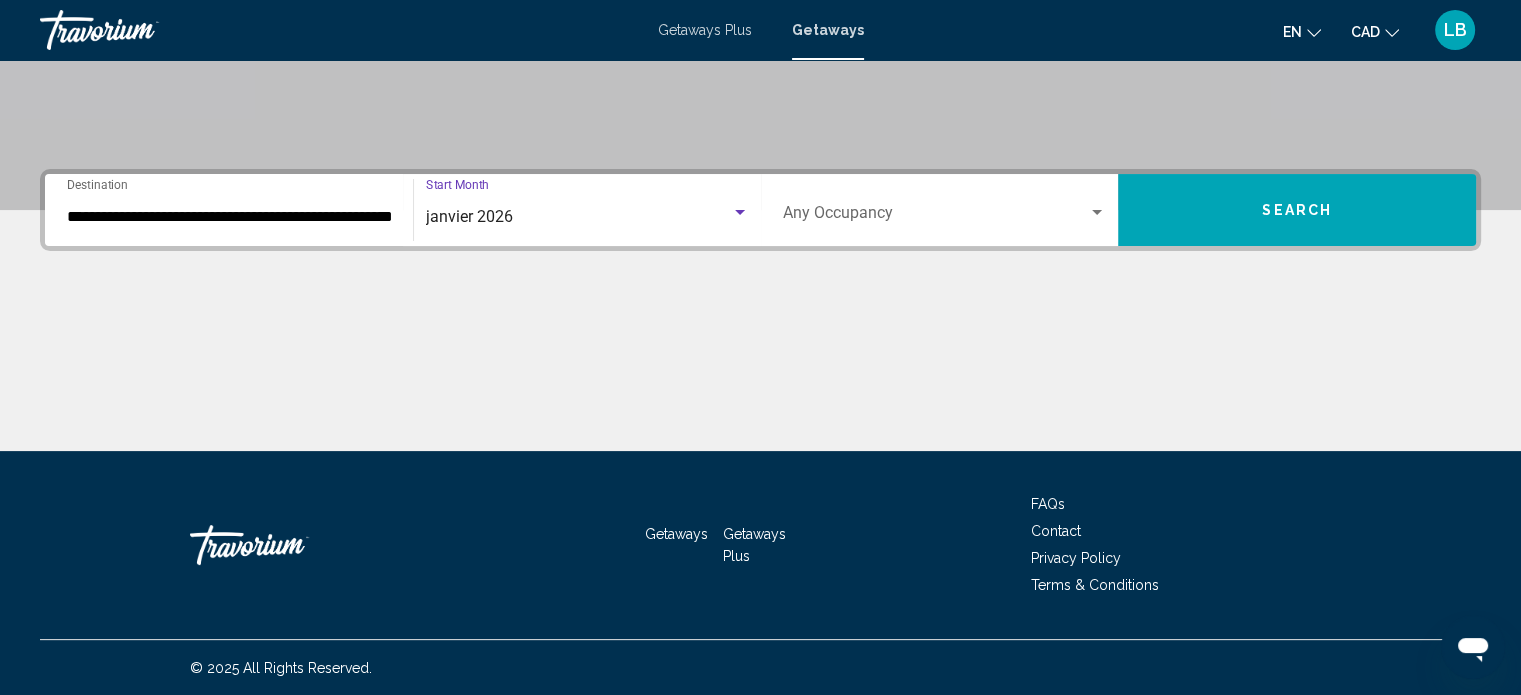 click on "Occupancy Any Occupancy" at bounding box center (945, 210) 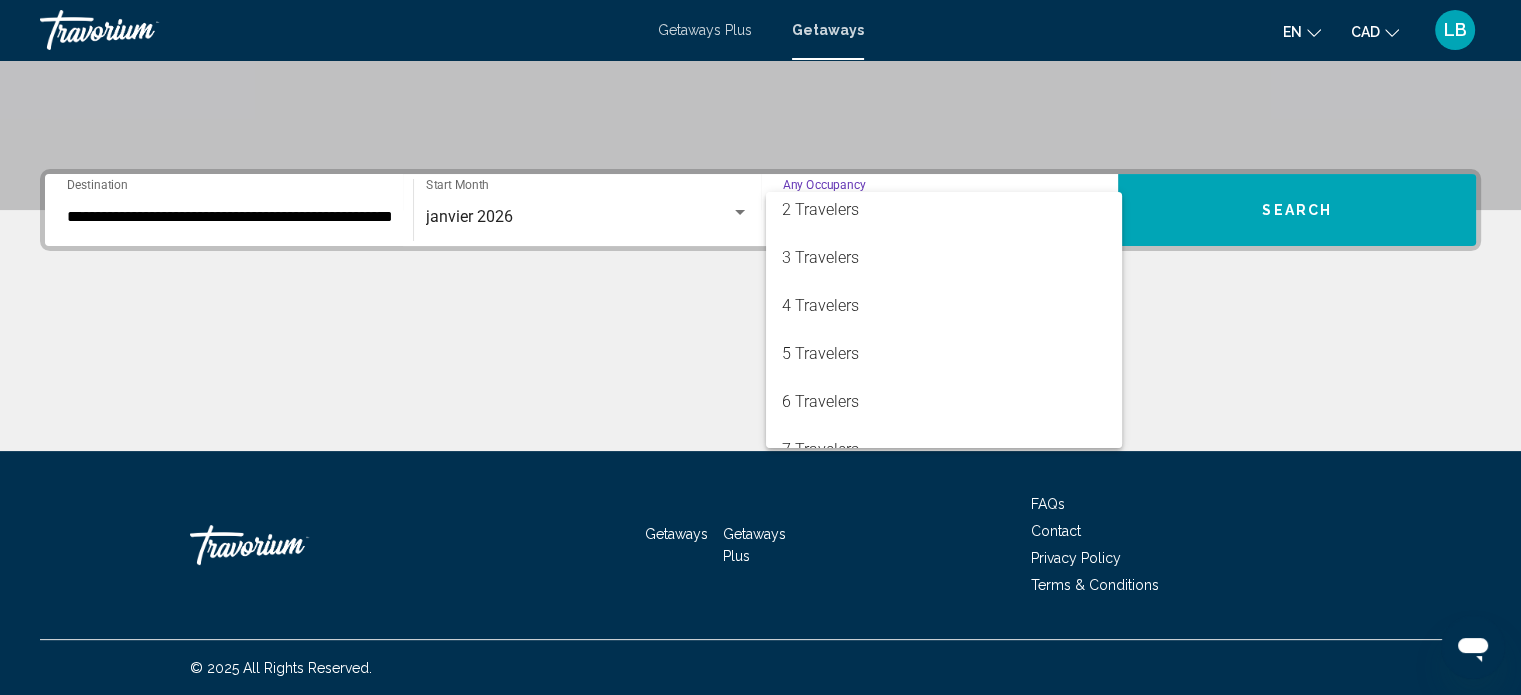 scroll, scrollTop: 51, scrollLeft: 0, axis: vertical 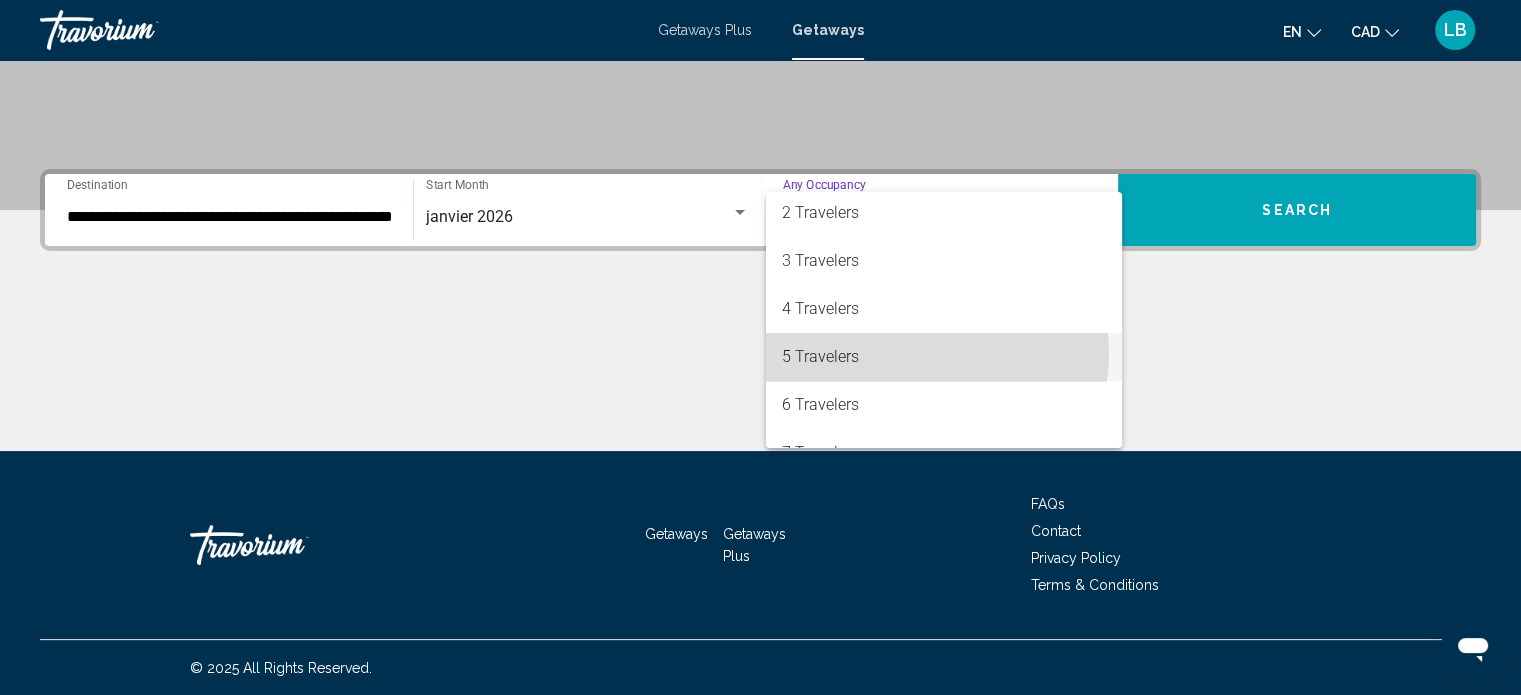 click on "5 Travelers" at bounding box center (944, 357) 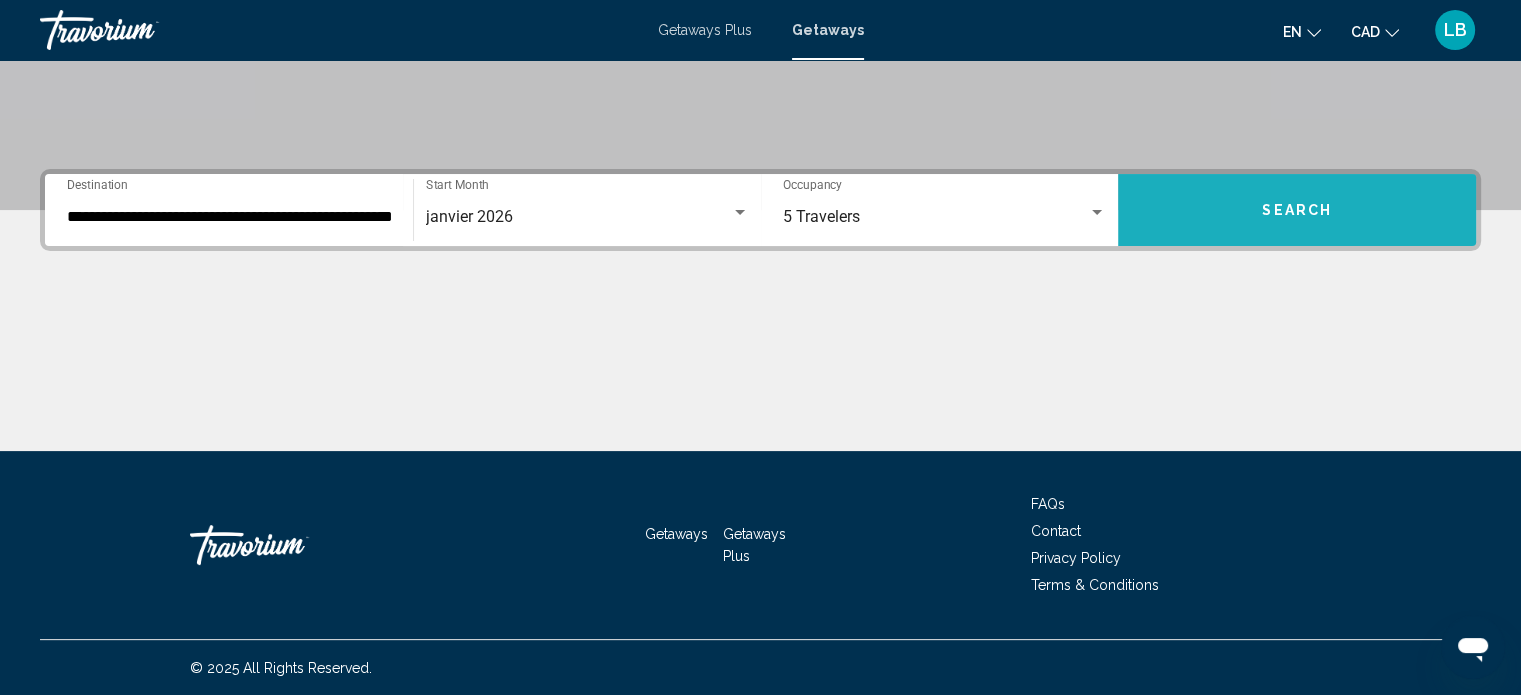 click on "Search" at bounding box center [1297, 210] 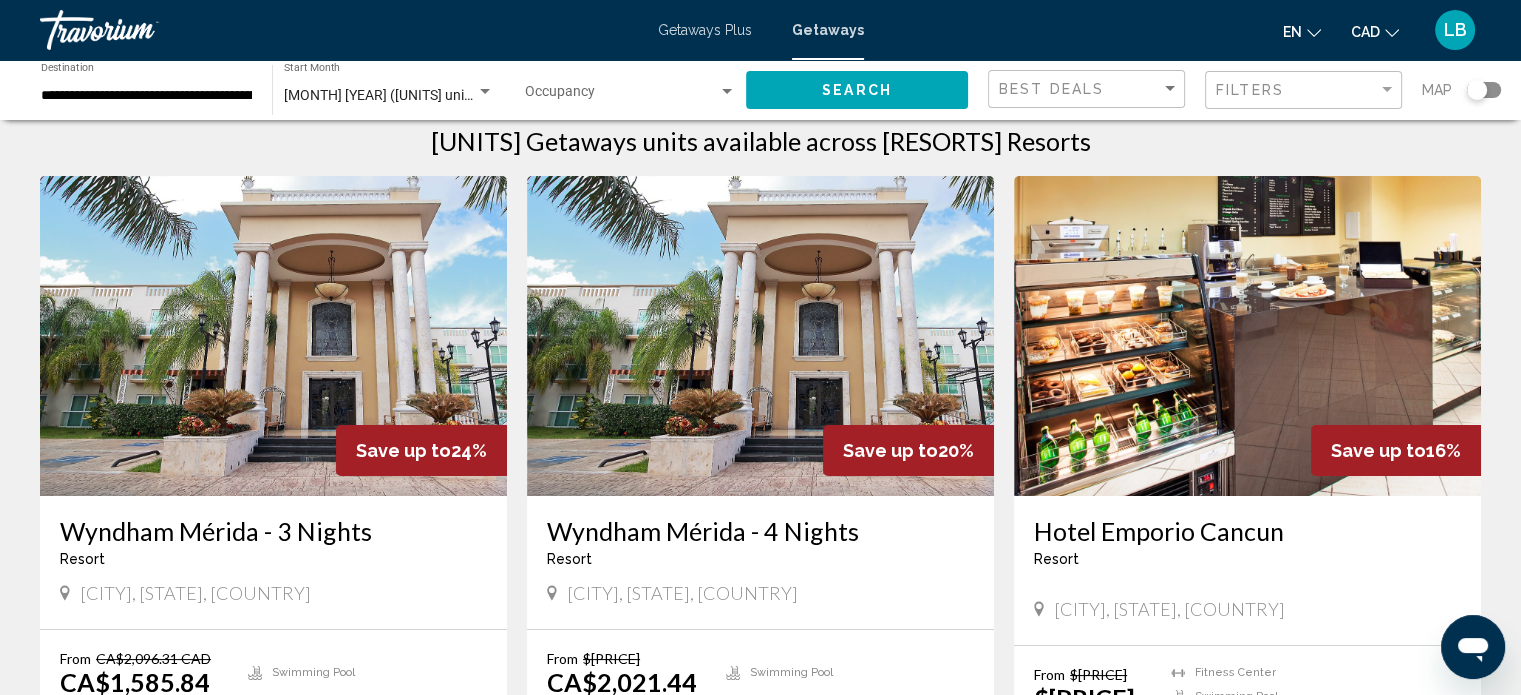scroll, scrollTop: 0, scrollLeft: 0, axis: both 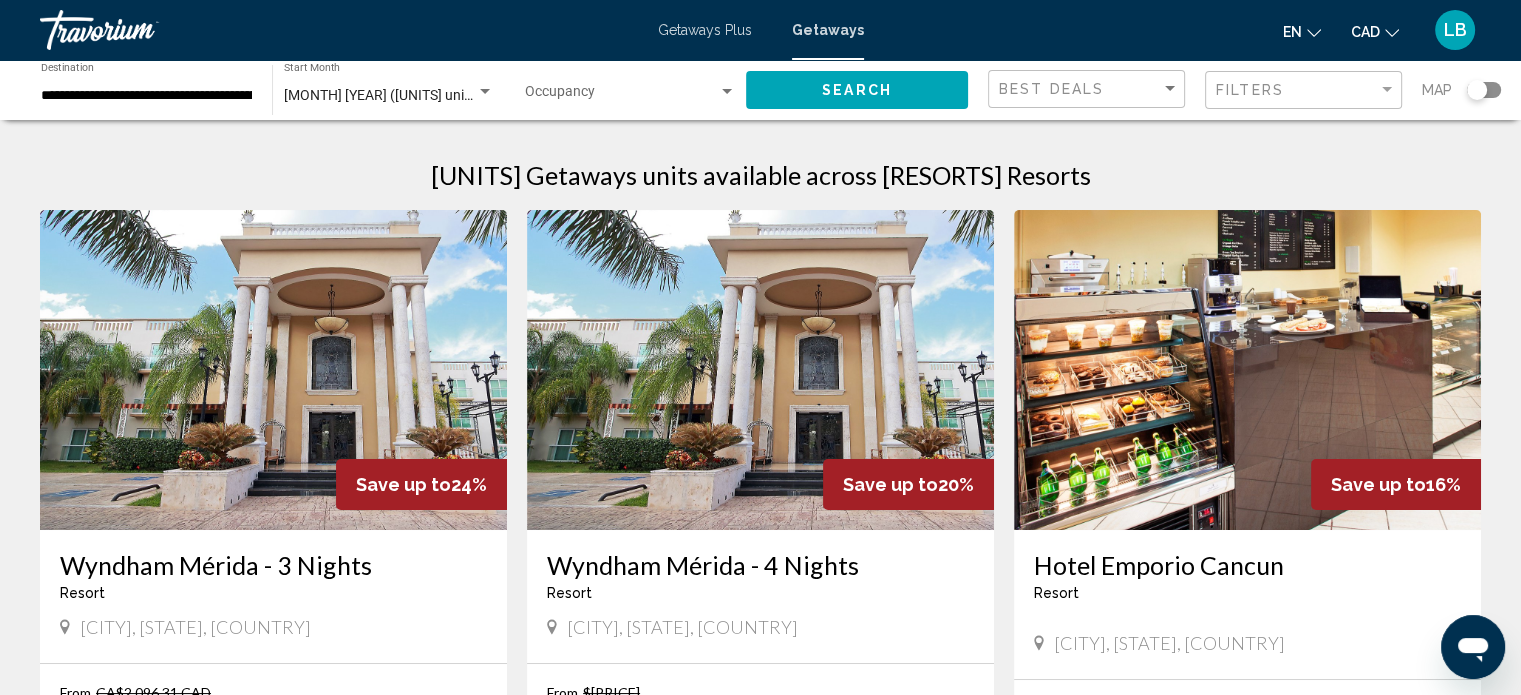click on "January 2026 (80 units available)" at bounding box center (411, 95) 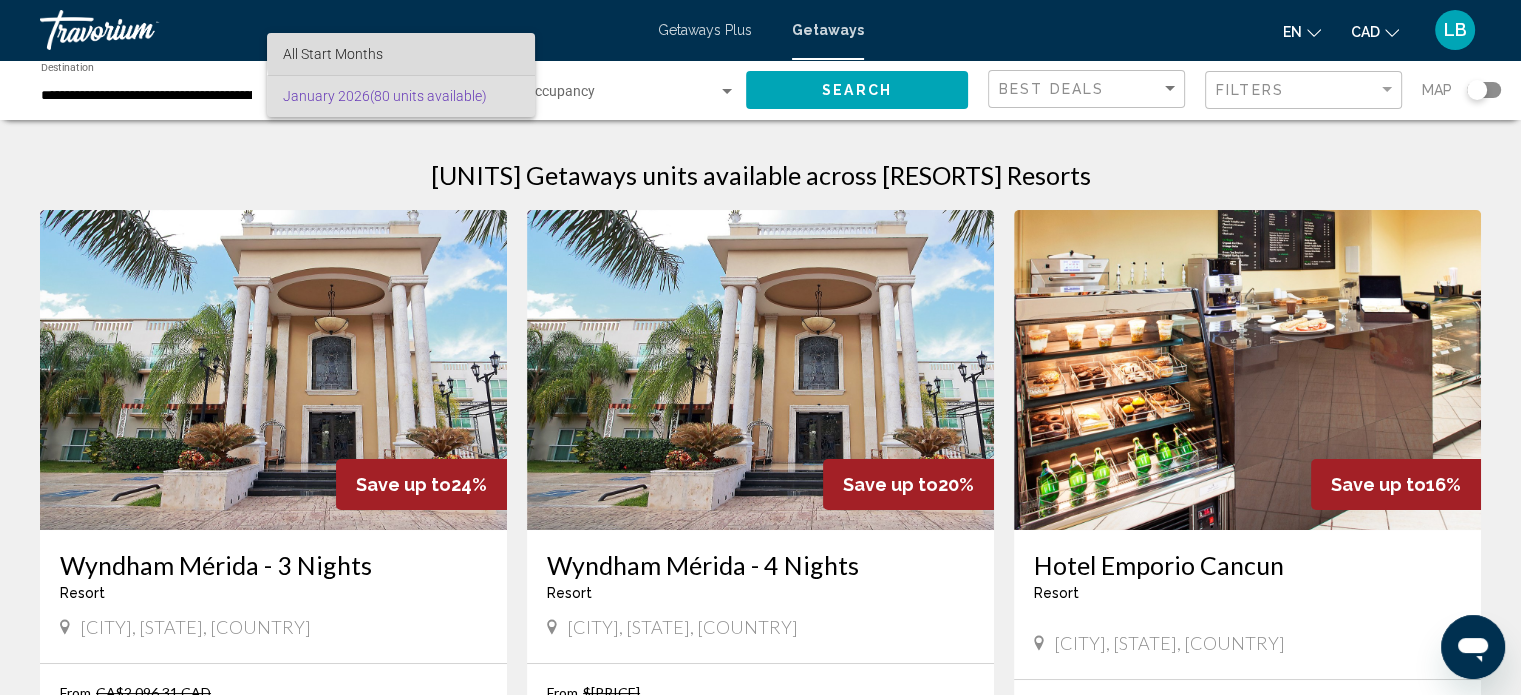 click on "All Start Months" at bounding box center (401, 54) 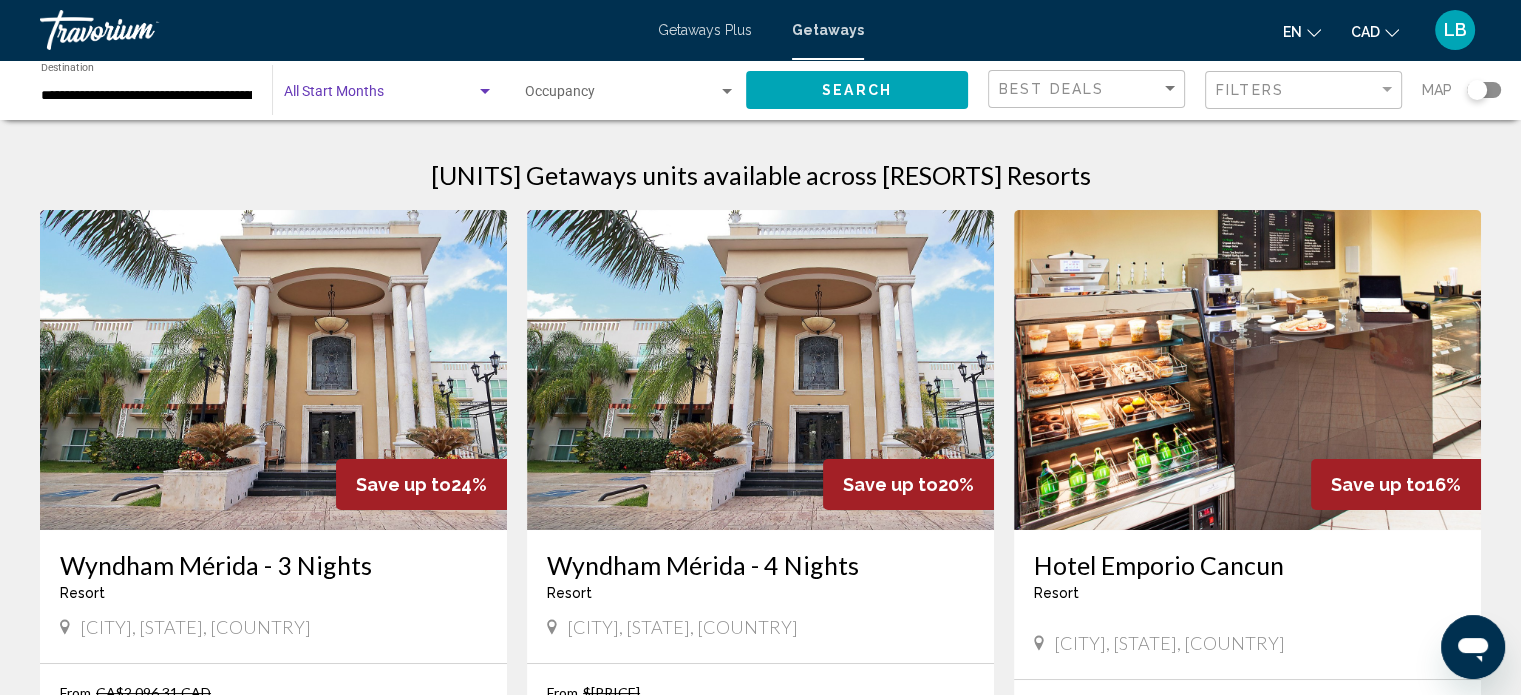 click at bounding box center (621, 96) 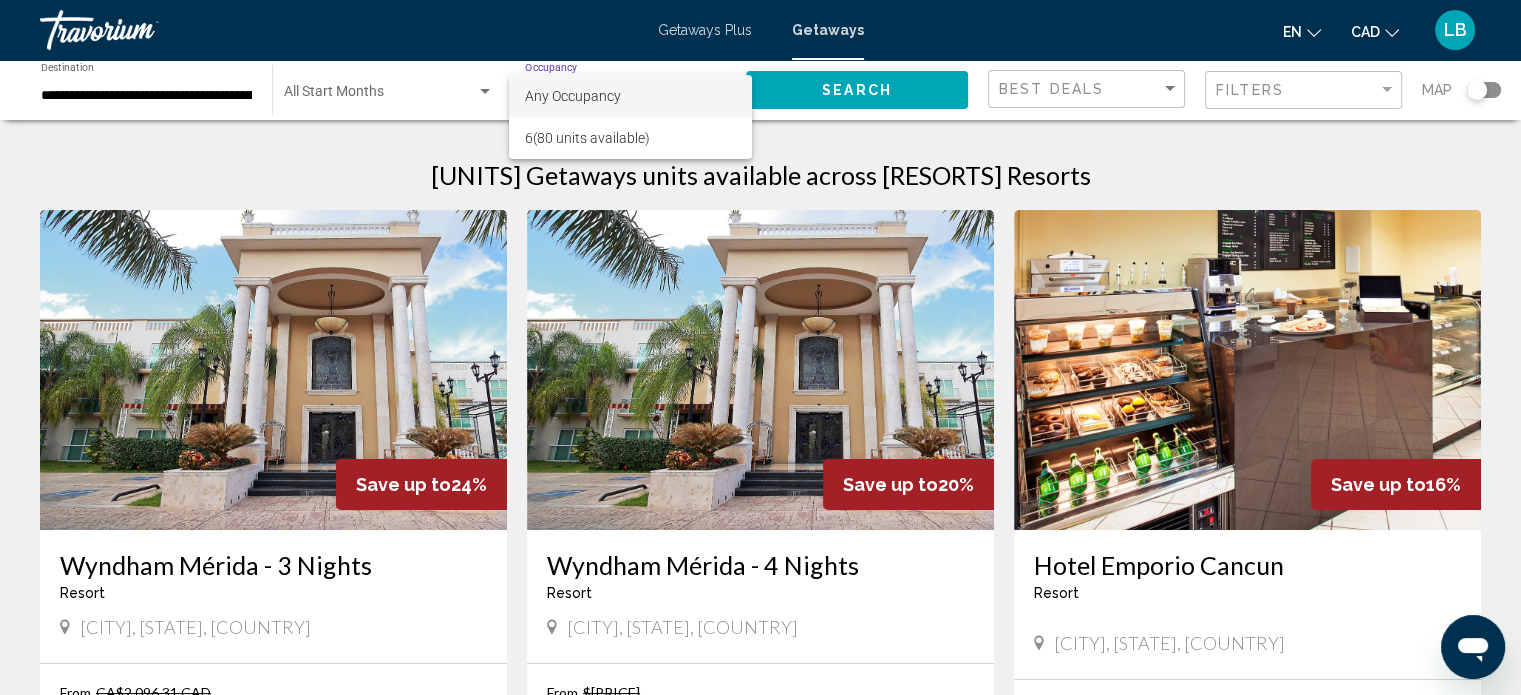 click on "Any Occupancy" at bounding box center (573, 96) 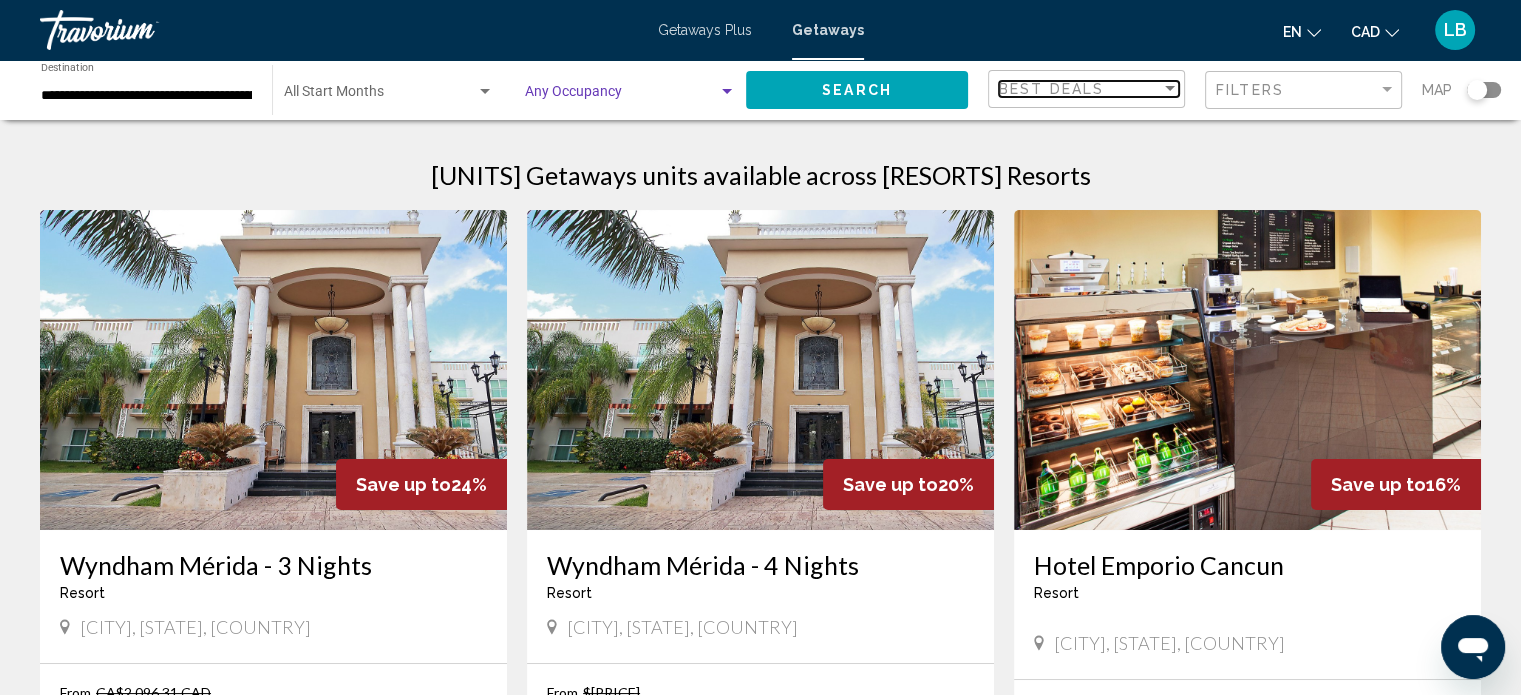 click on "Best Deals" at bounding box center (1051, 89) 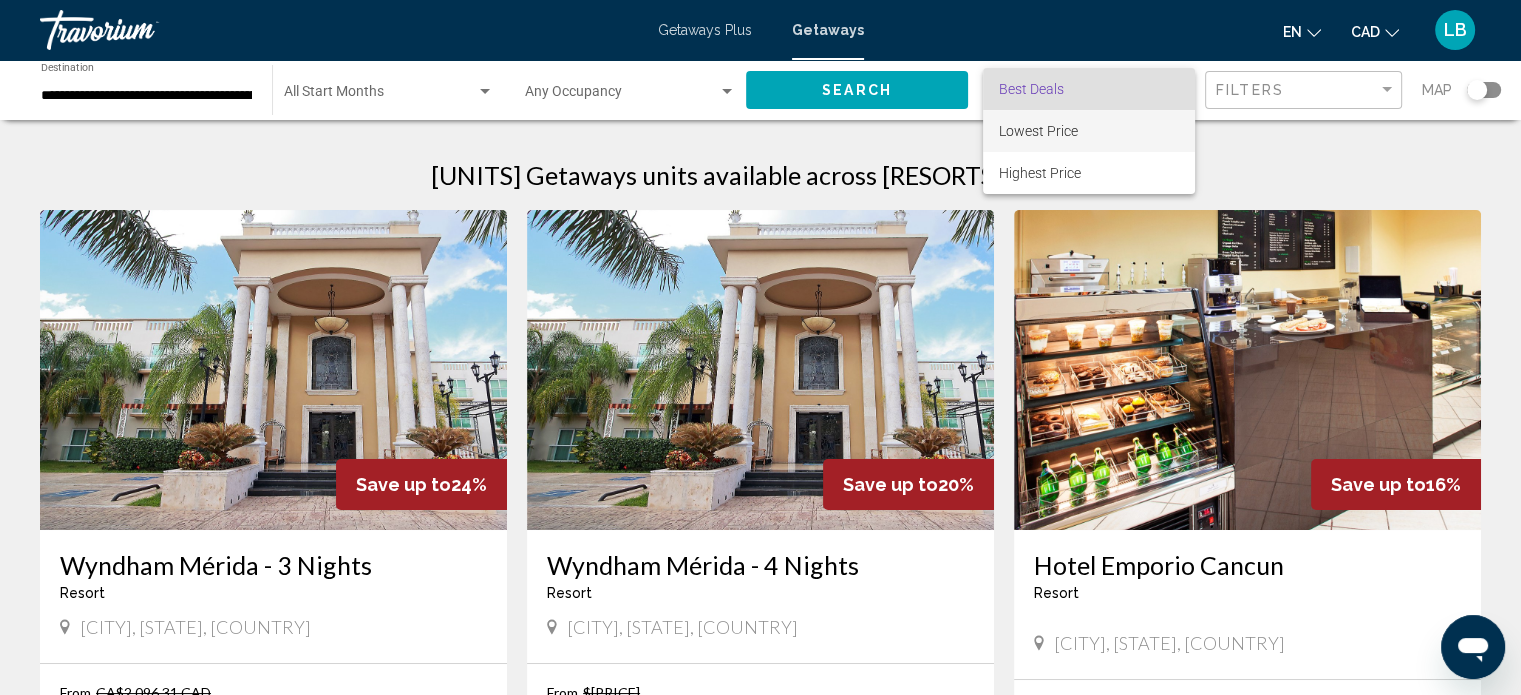 click on "Lowest Price" at bounding box center (1038, 131) 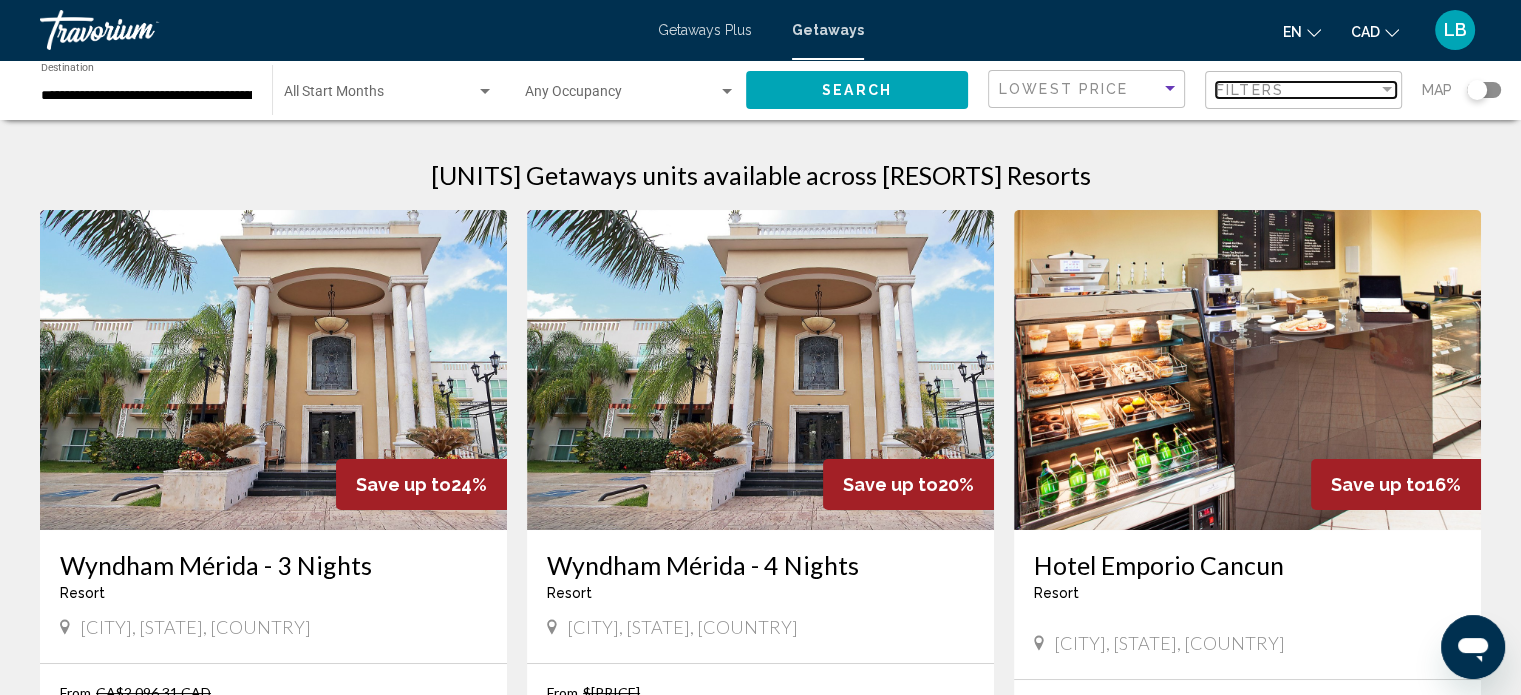 click on "Filters" at bounding box center (1250, 90) 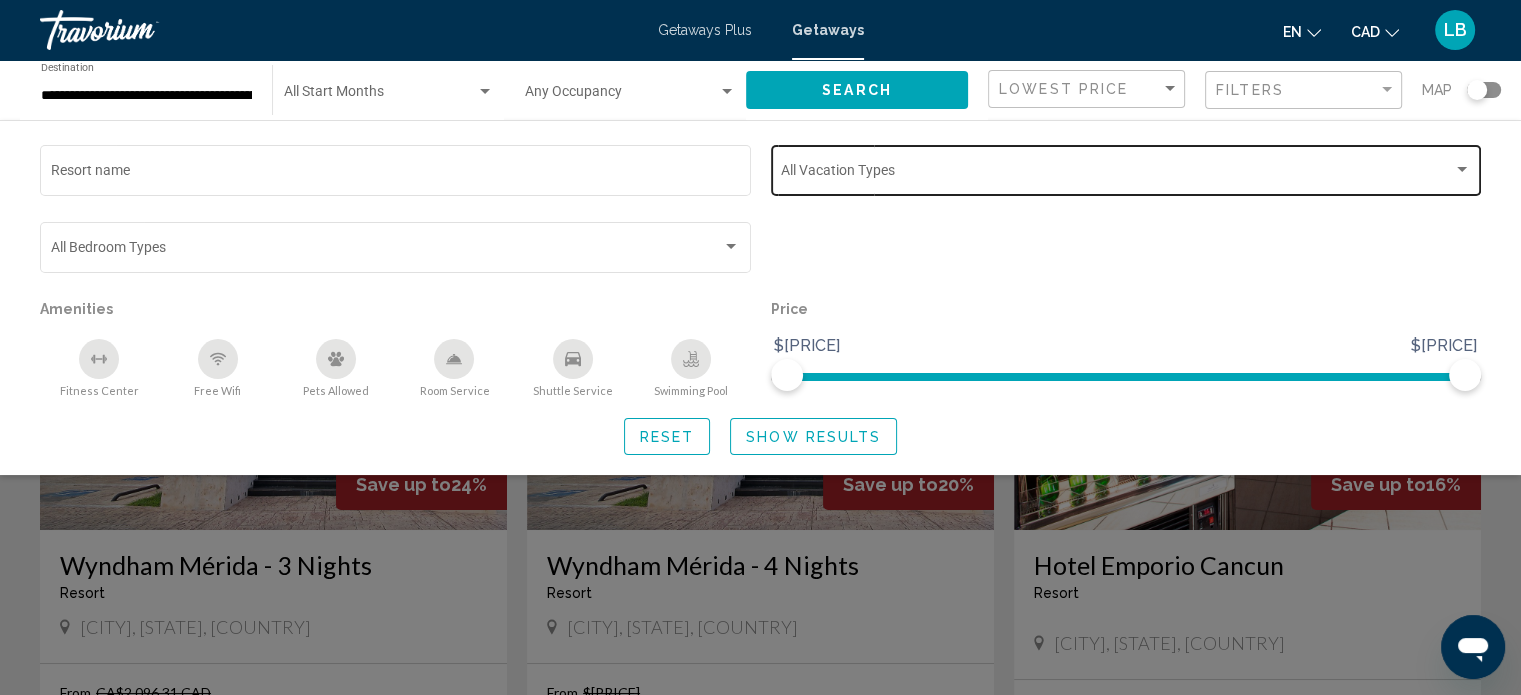 click on "Vacation Types All Vacation Types" at bounding box center (1126, 168) 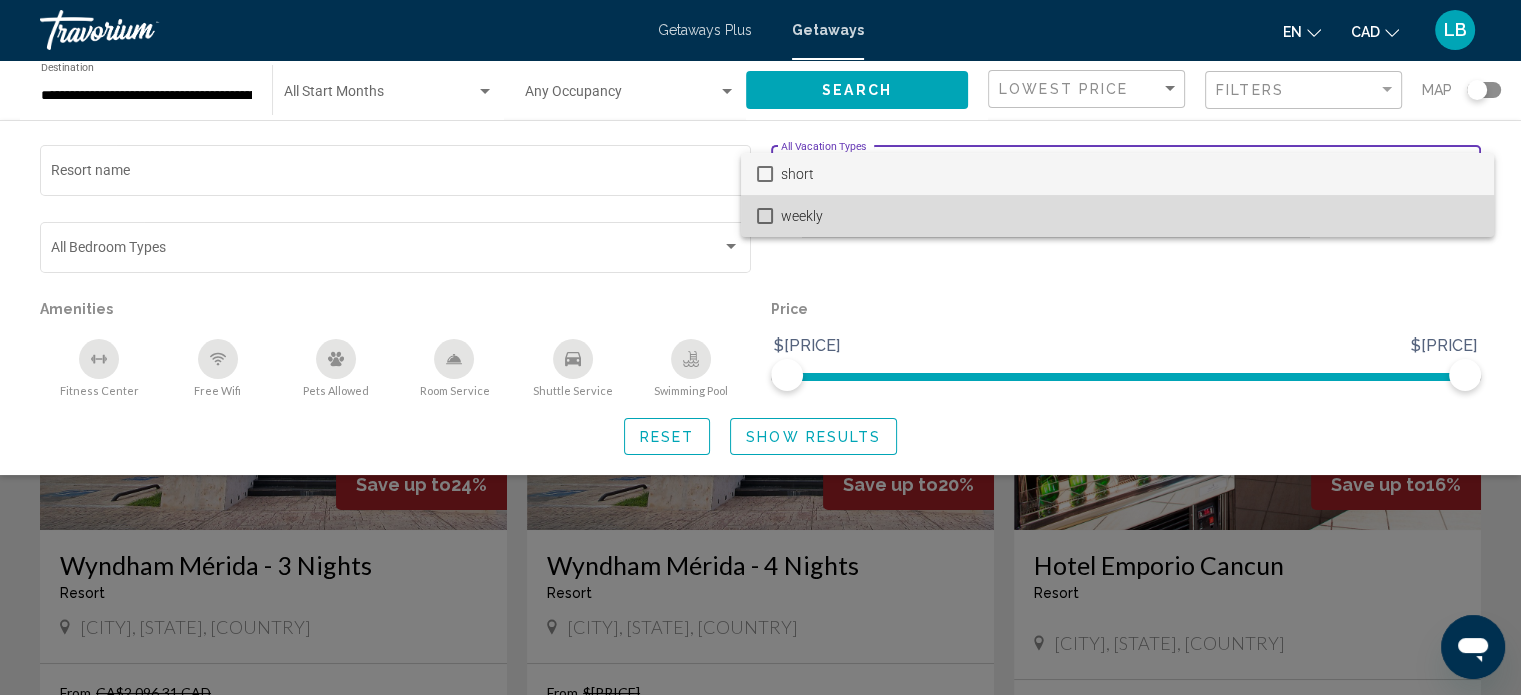 click at bounding box center [765, 216] 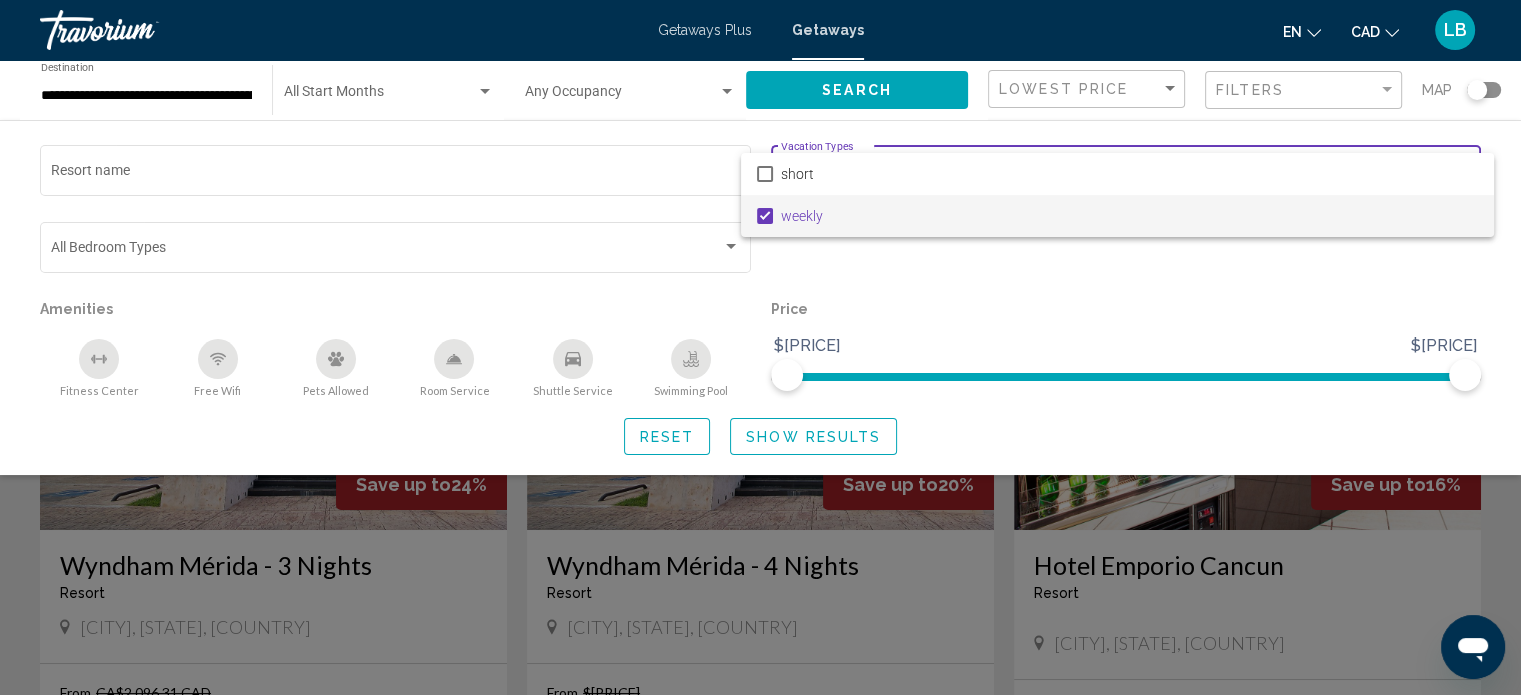 click at bounding box center (760, 347) 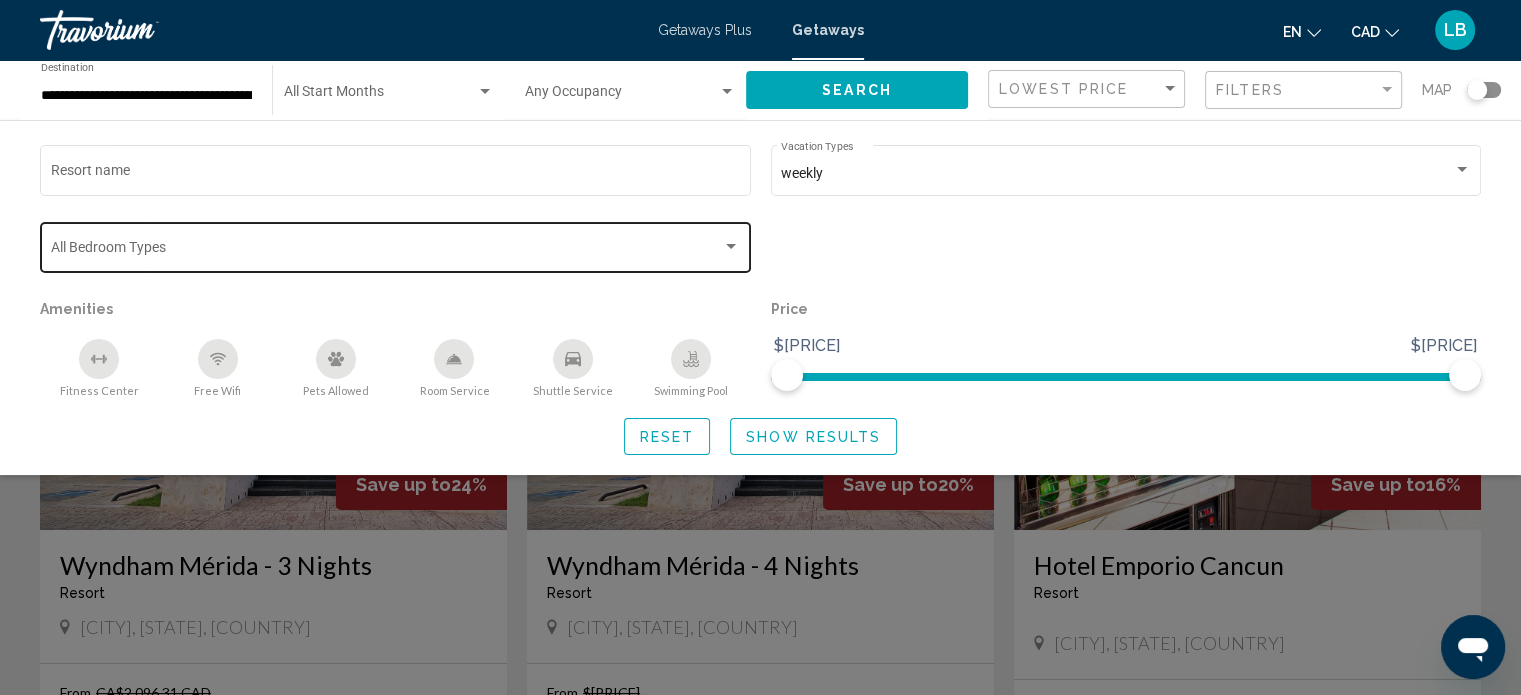 click at bounding box center [731, 247] 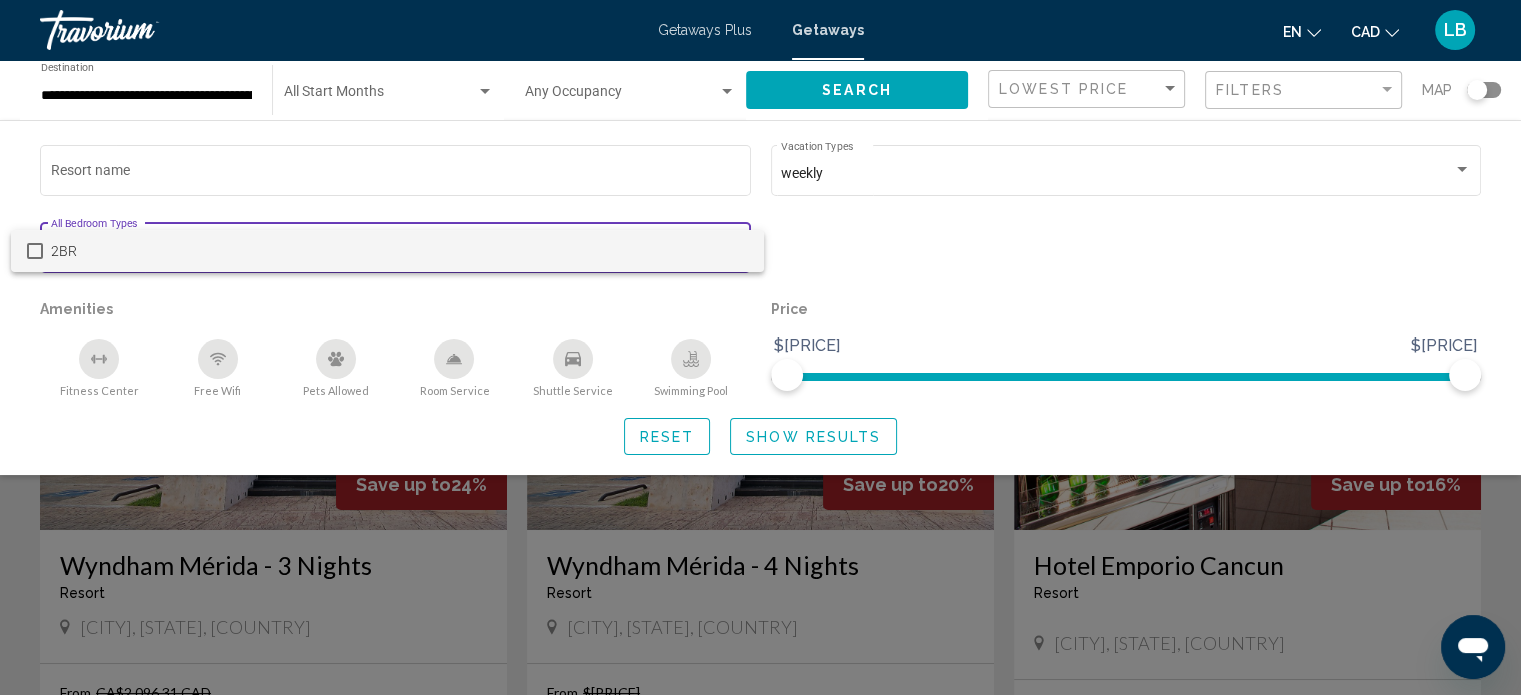 click at bounding box center [35, 251] 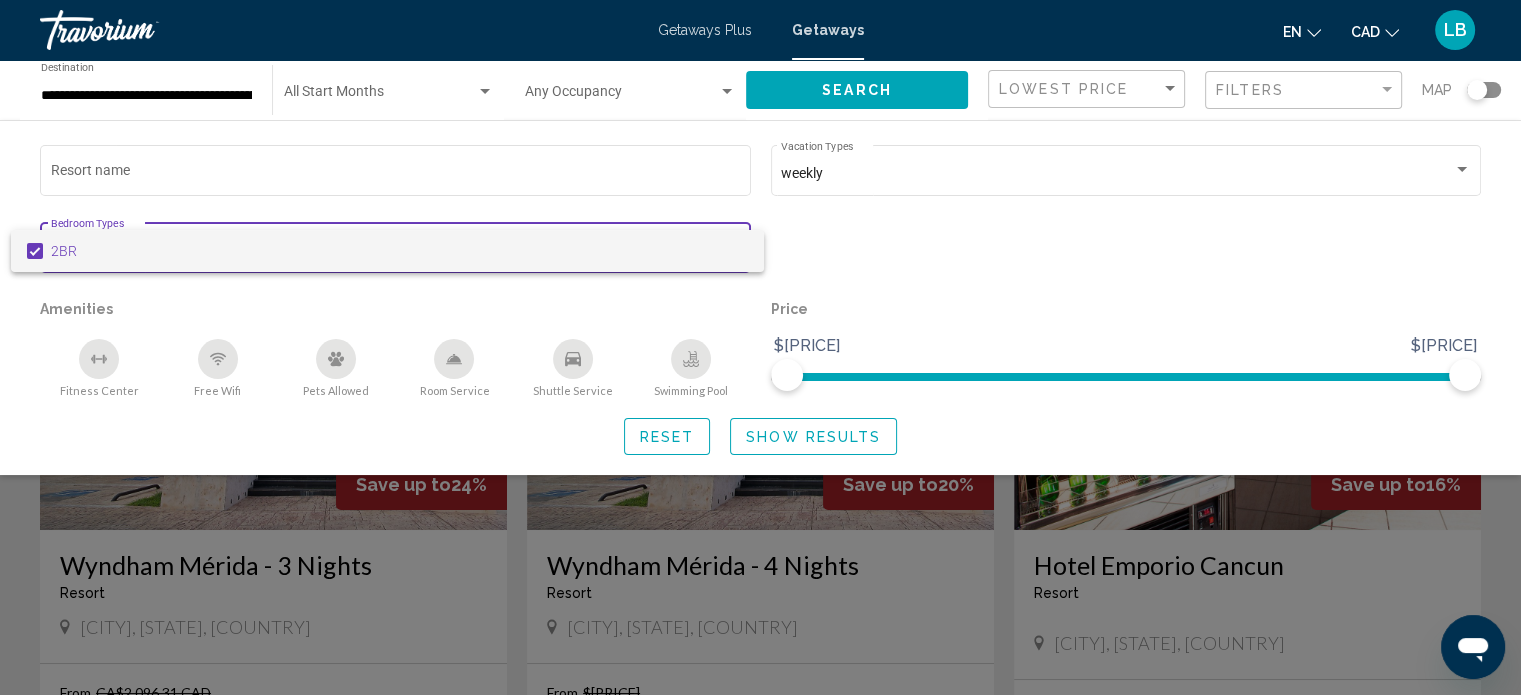 click at bounding box center (760, 347) 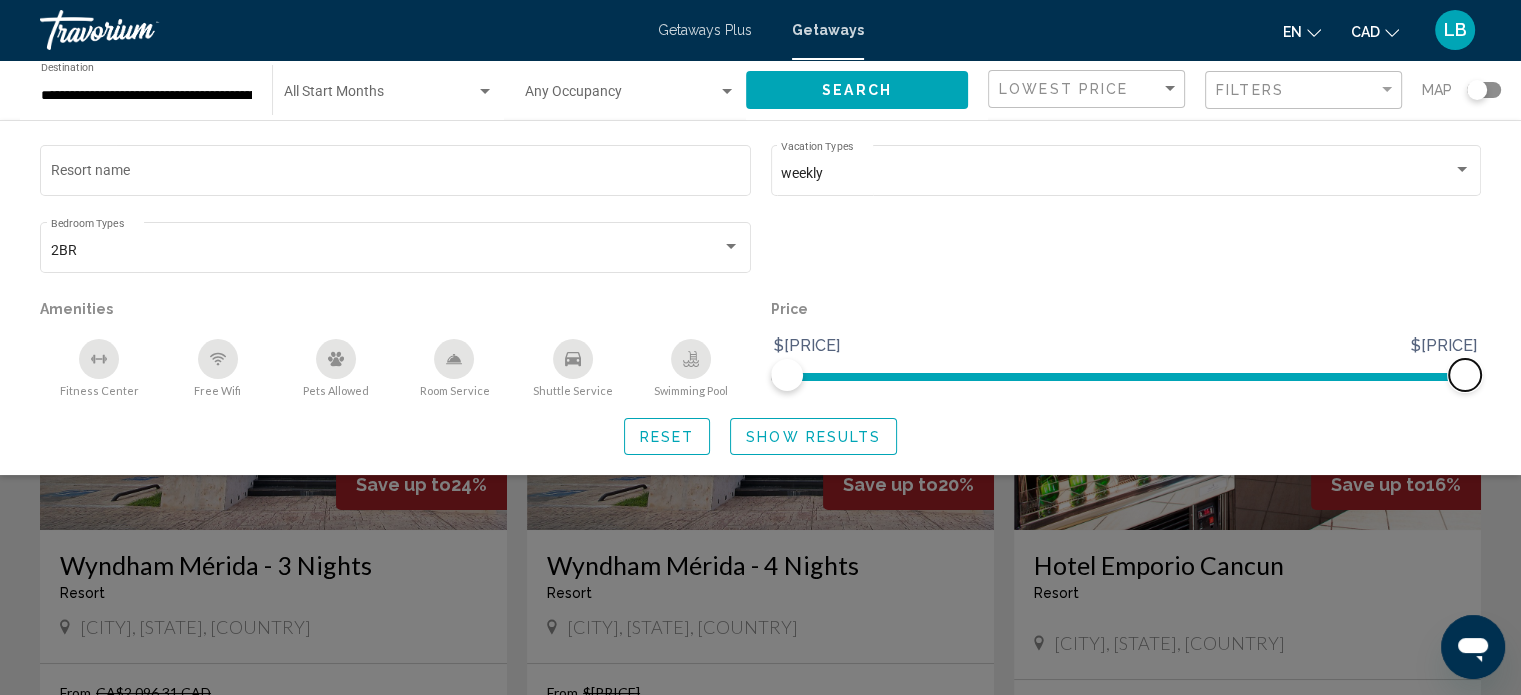 drag, startPoint x: 1436, startPoint y: 374, endPoint x: 1483, endPoint y: 391, distance: 49.979996 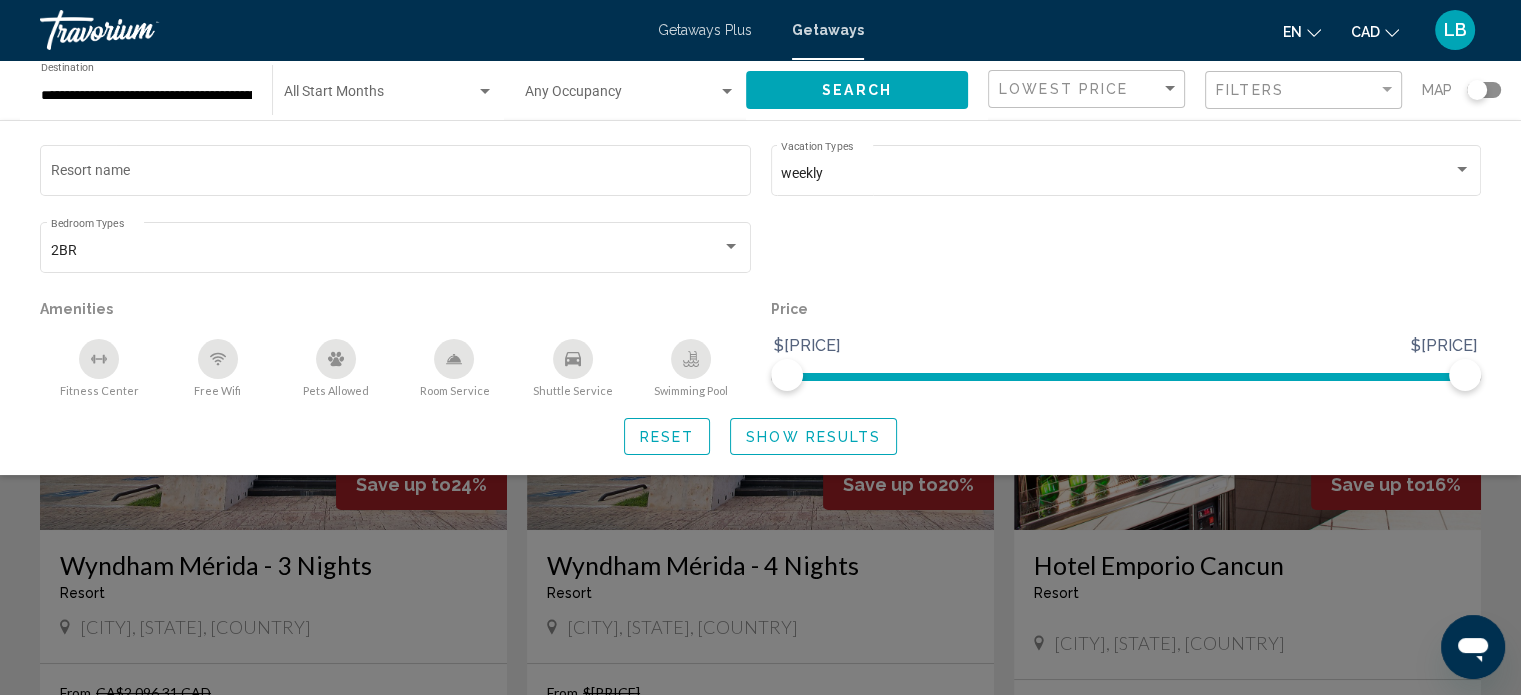 click on "Show Results" at bounding box center (813, 437) 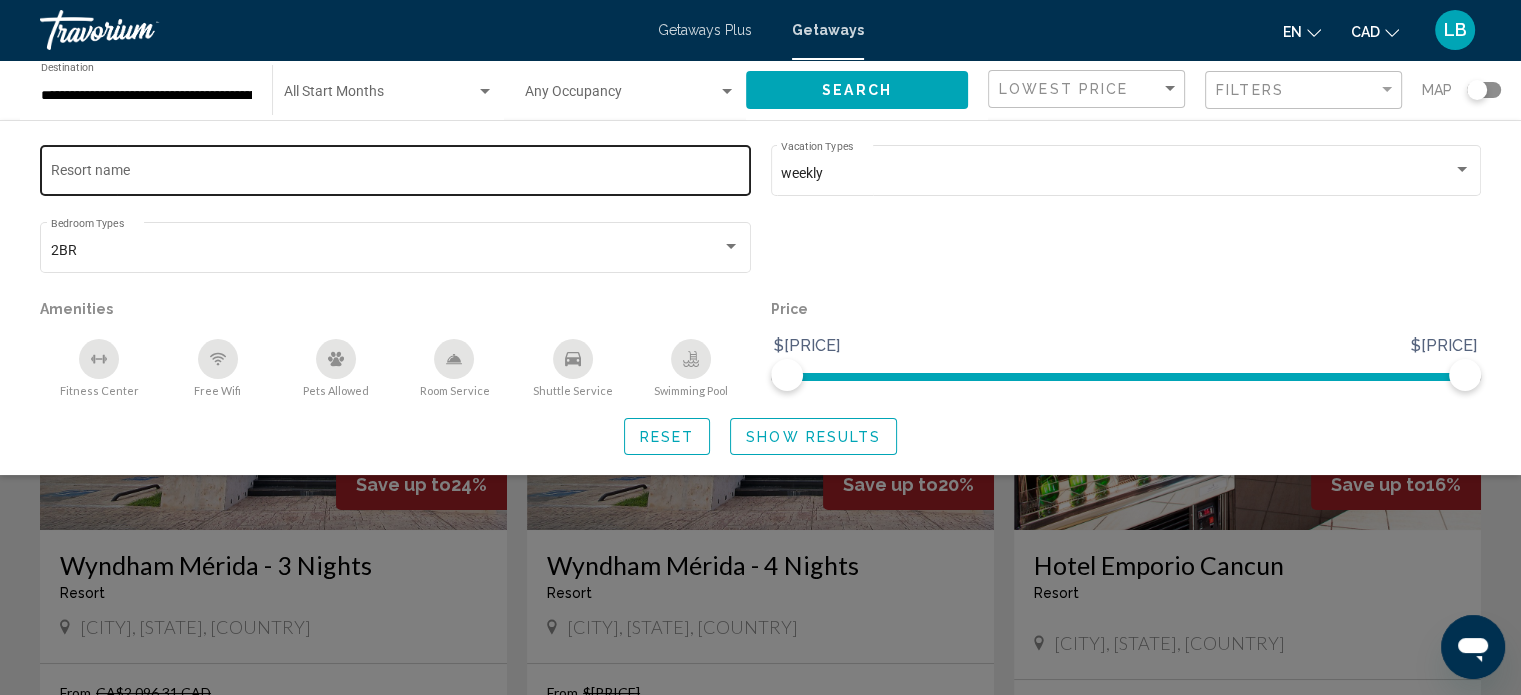 click on "Resort name" at bounding box center [396, 168] 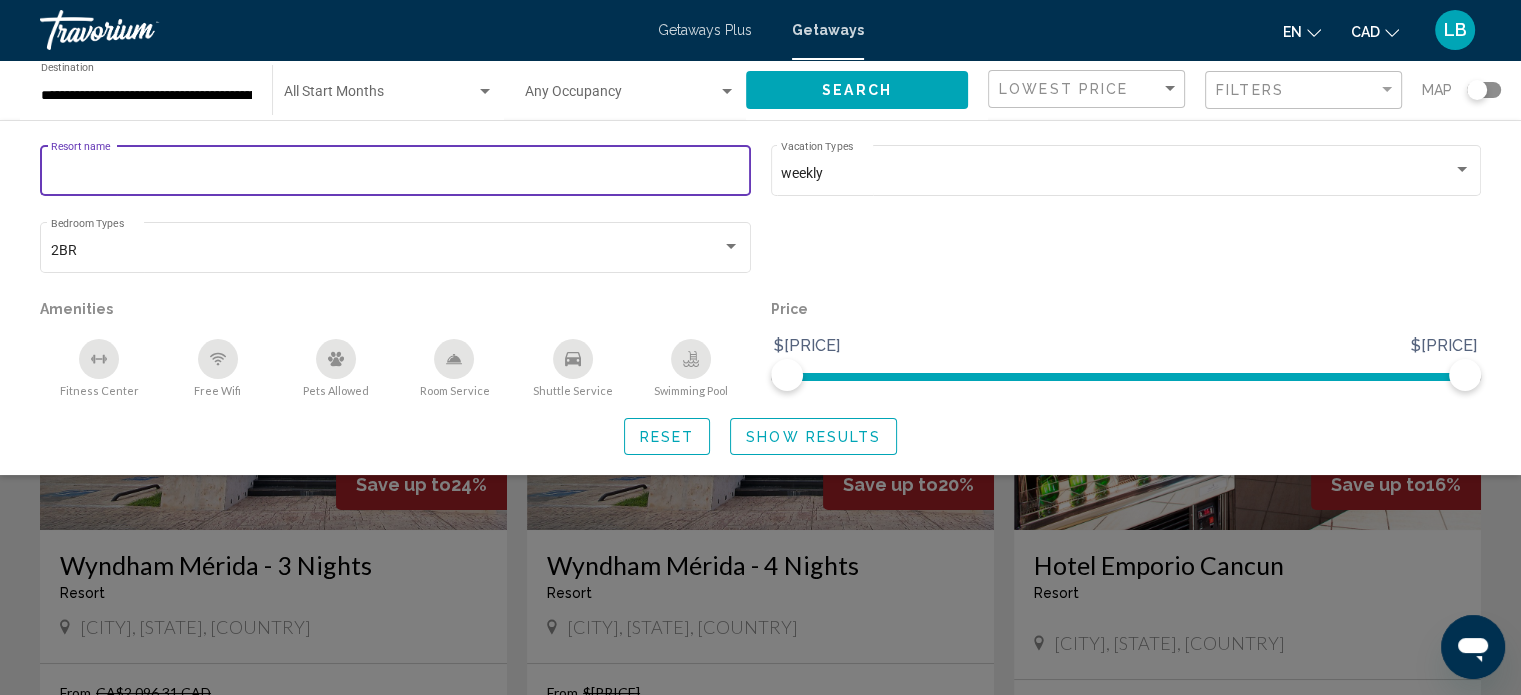 click on "Price" at bounding box center [395, 309] 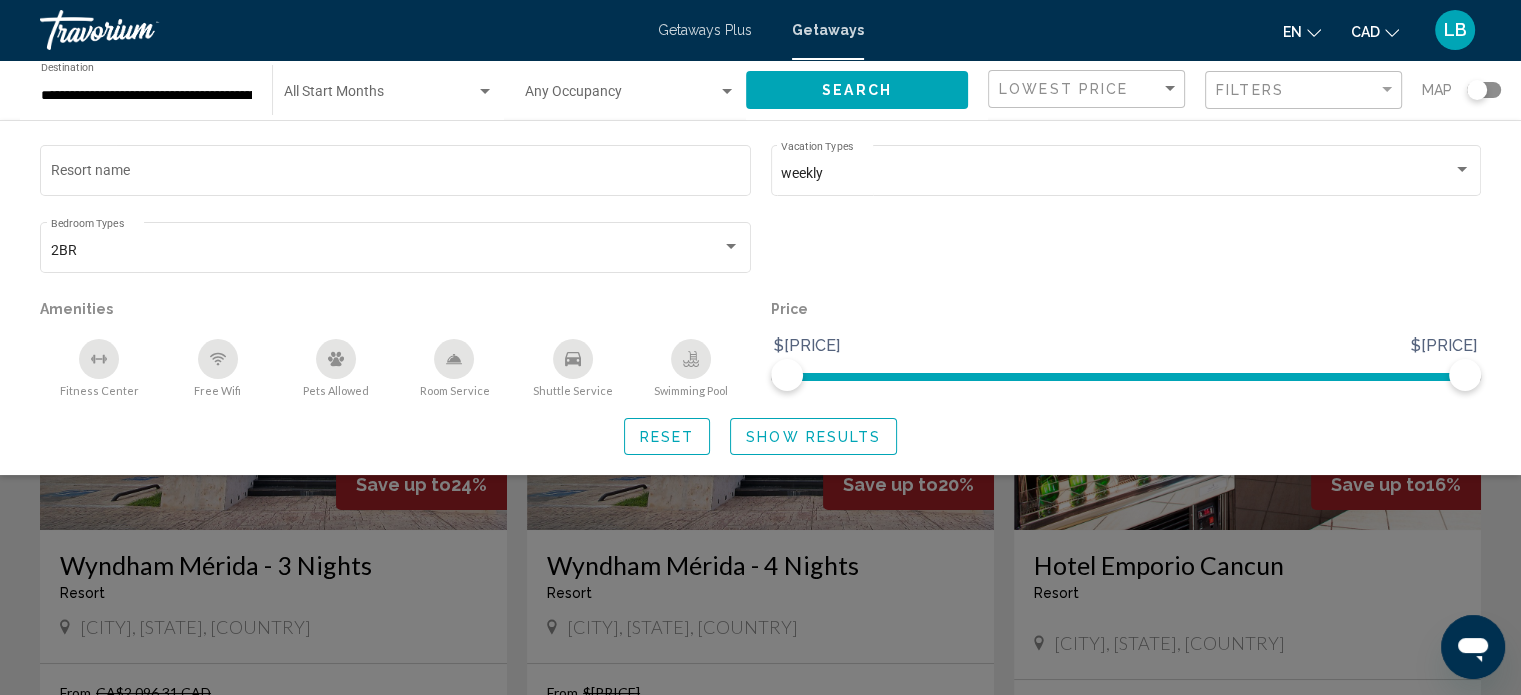 click on "Show Results" at bounding box center (813, 437) 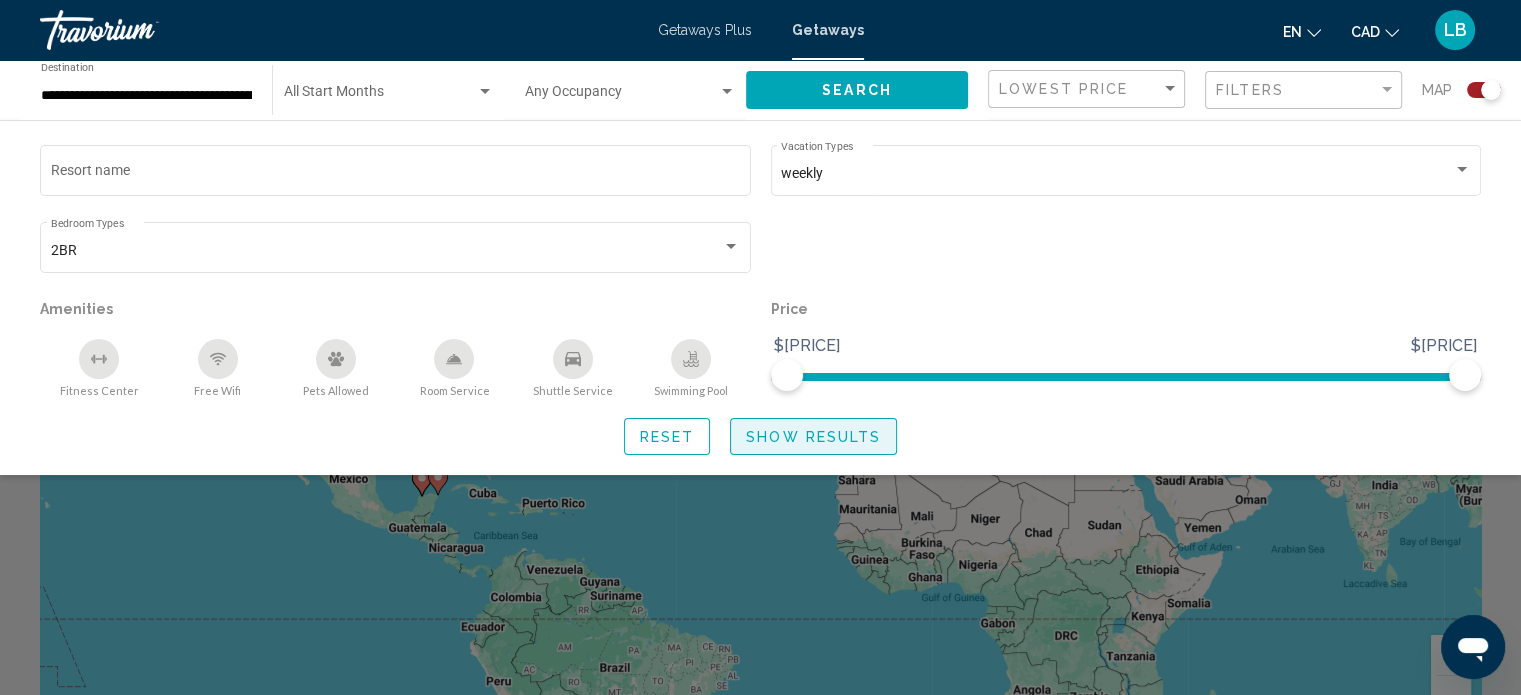click on "Show Results" at bounding box center [813, 437] 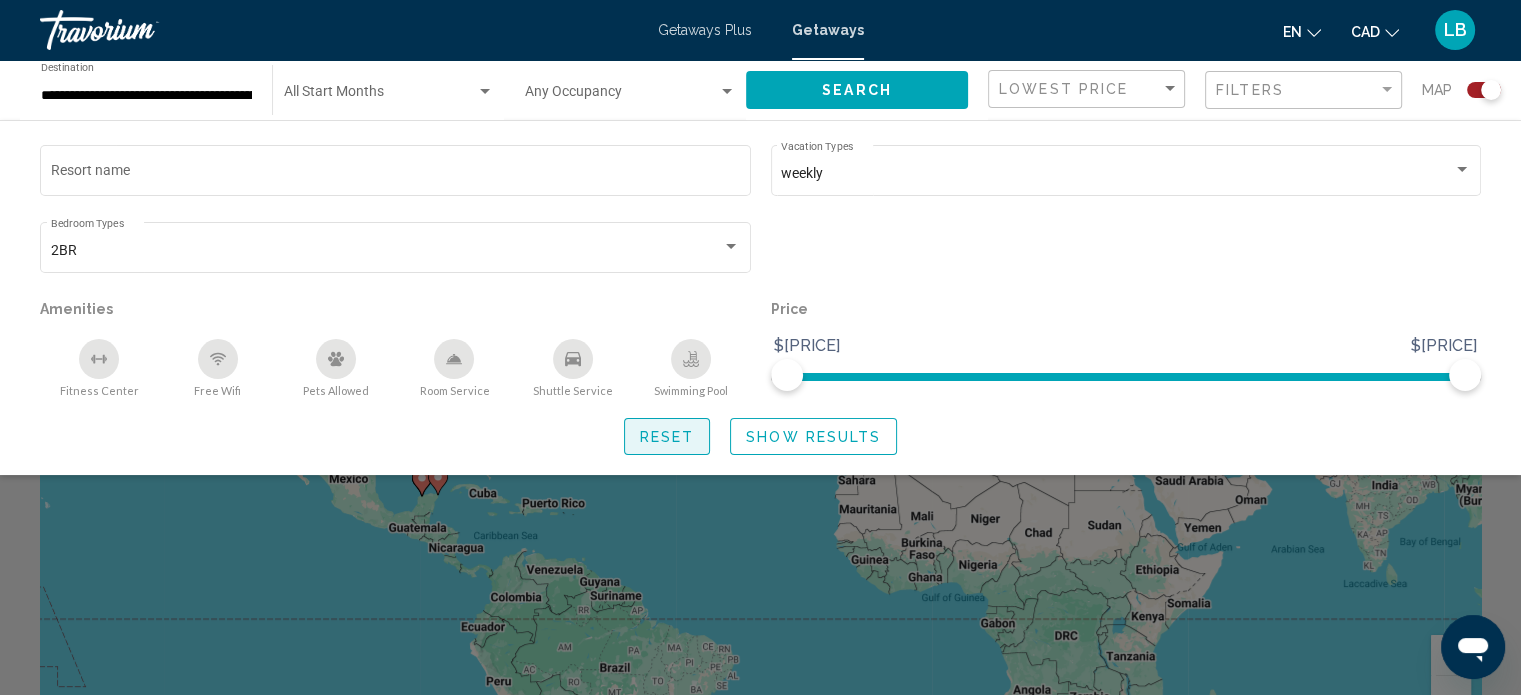 click on "Reset" at bounding box center [667, 437] 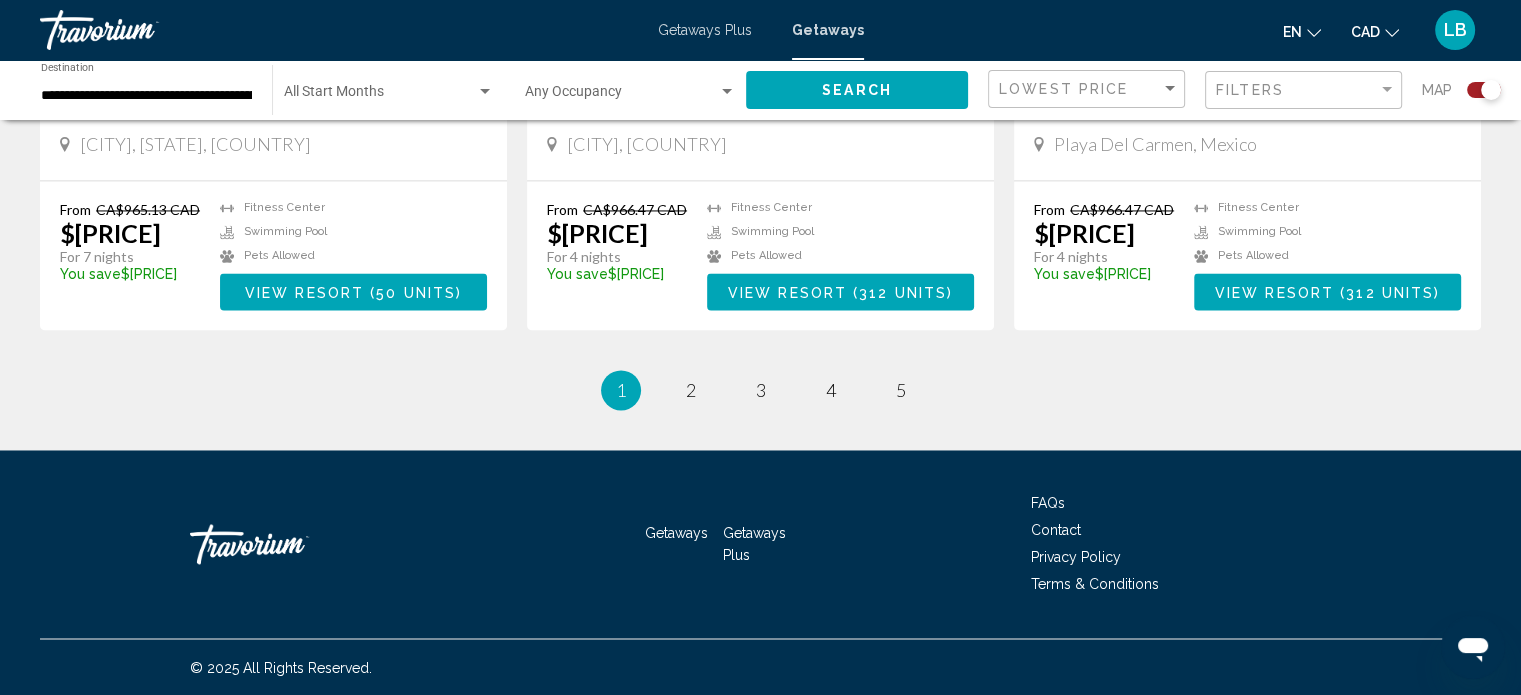 scroll, scrollTop: 3296, scrollLeft: 0, axis: vertical 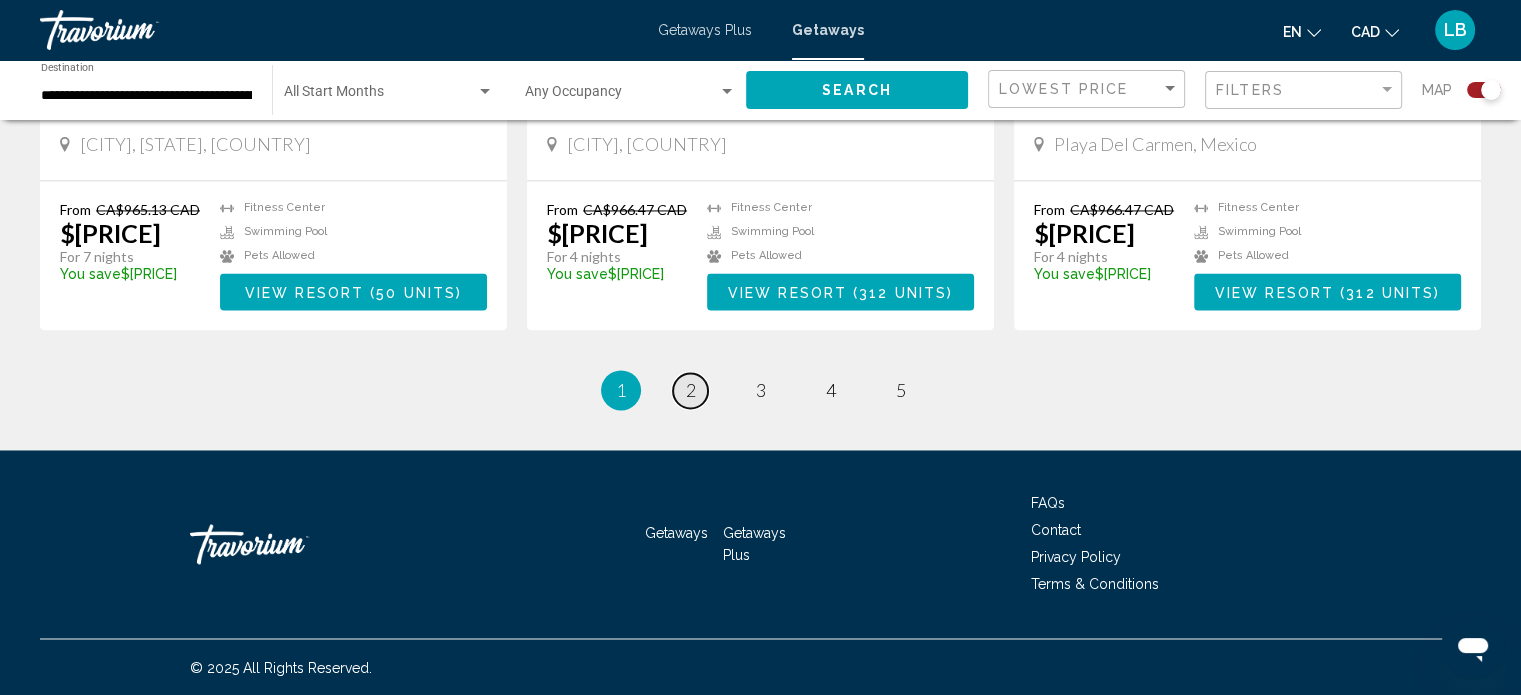 click on "2" at bounding box center (691, 390) 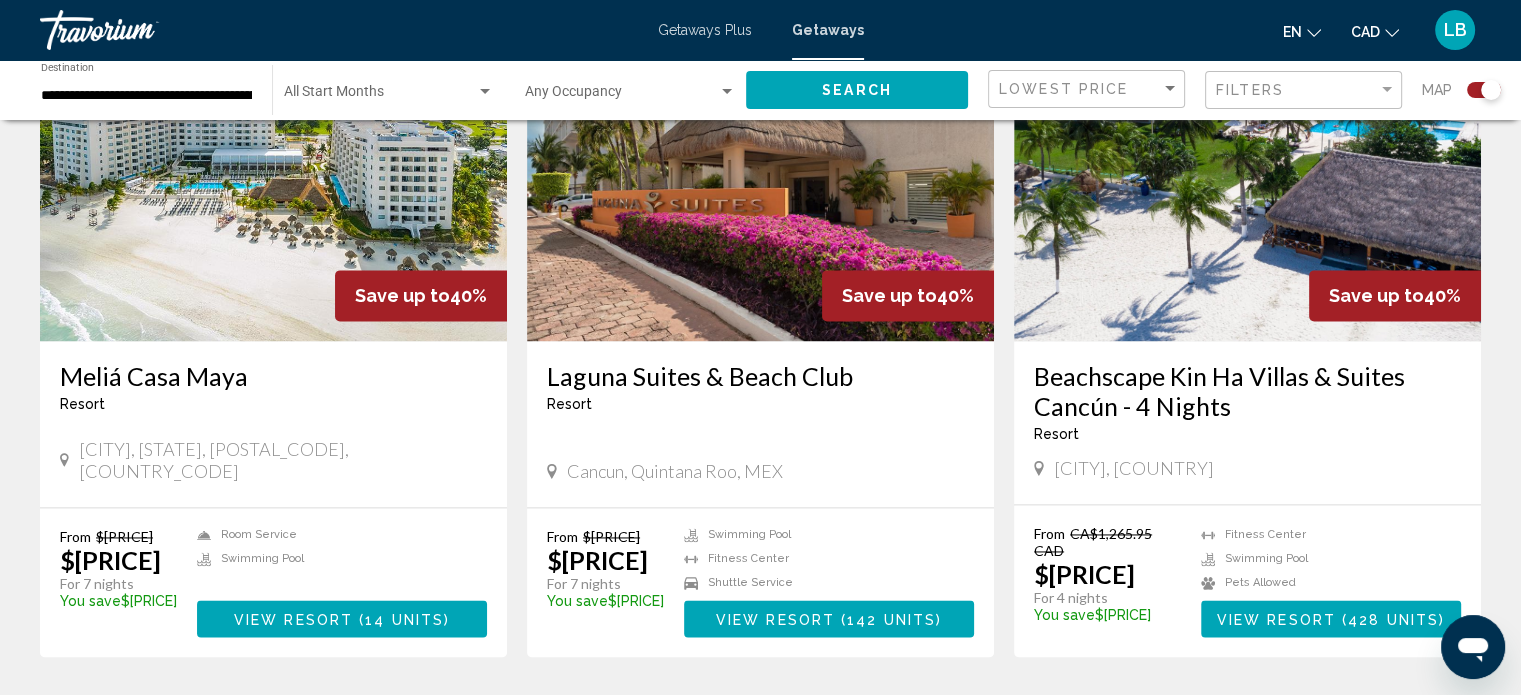 scroll, scrollTop: 2829, scrollLeft: 0, axis: vertical 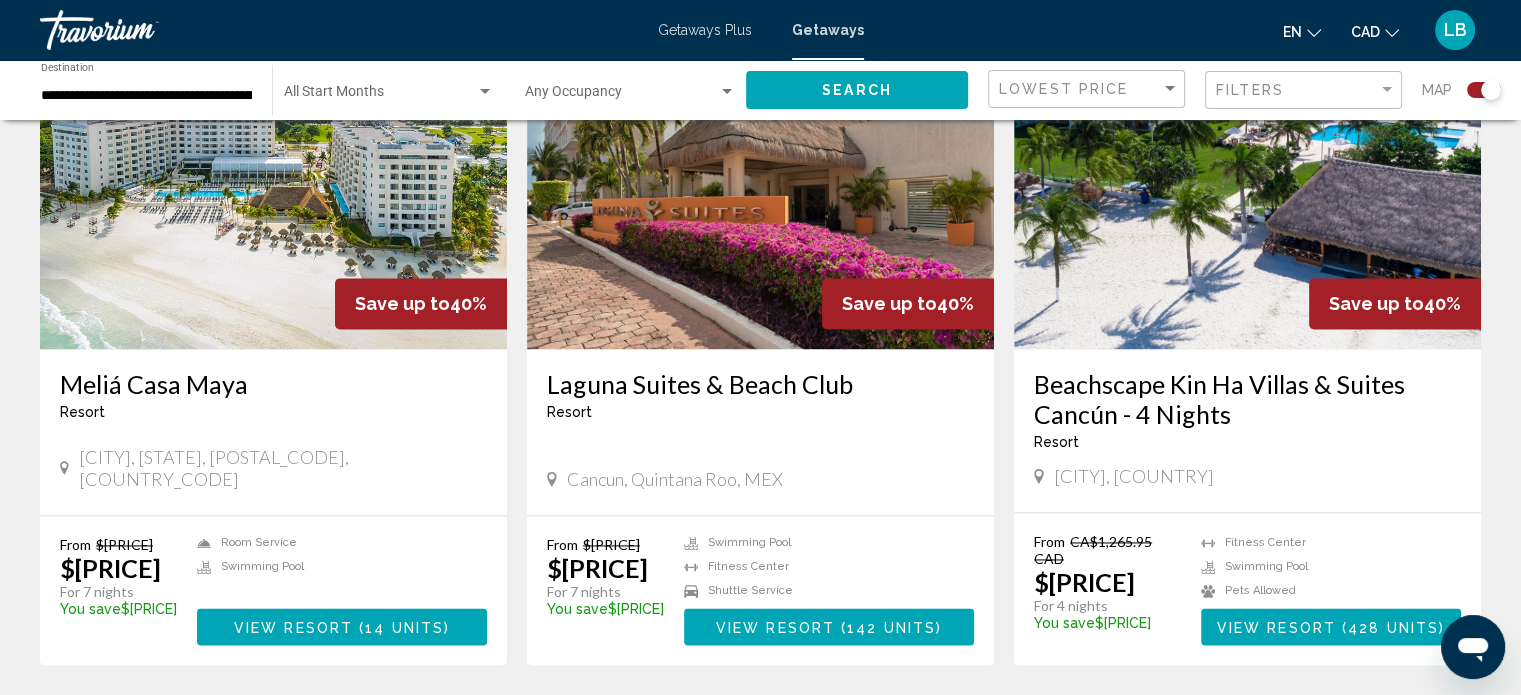 click at bounding box center [273, 189] 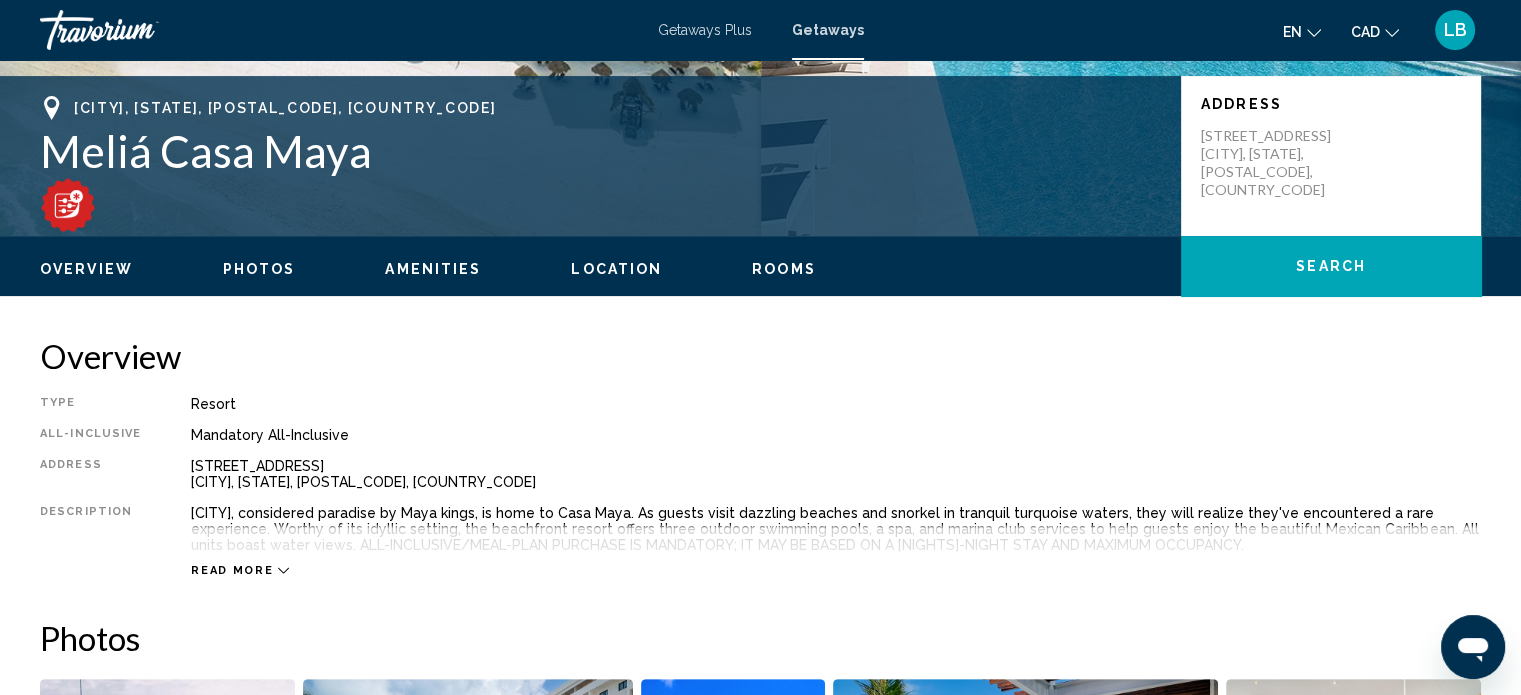 scroll, scrollTop: 512, scrollLeft: 0, axis: vertical 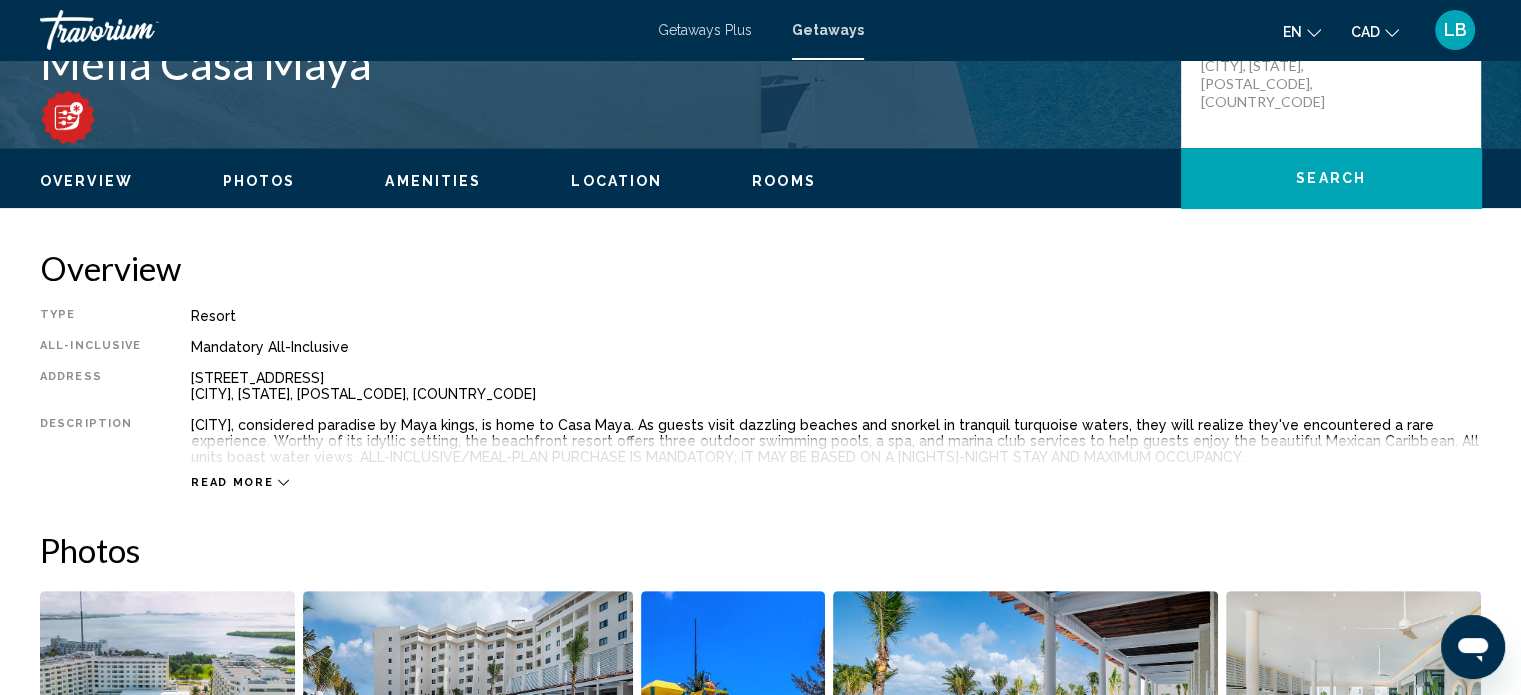 click on "Read more" at bounding box center (240, 482) 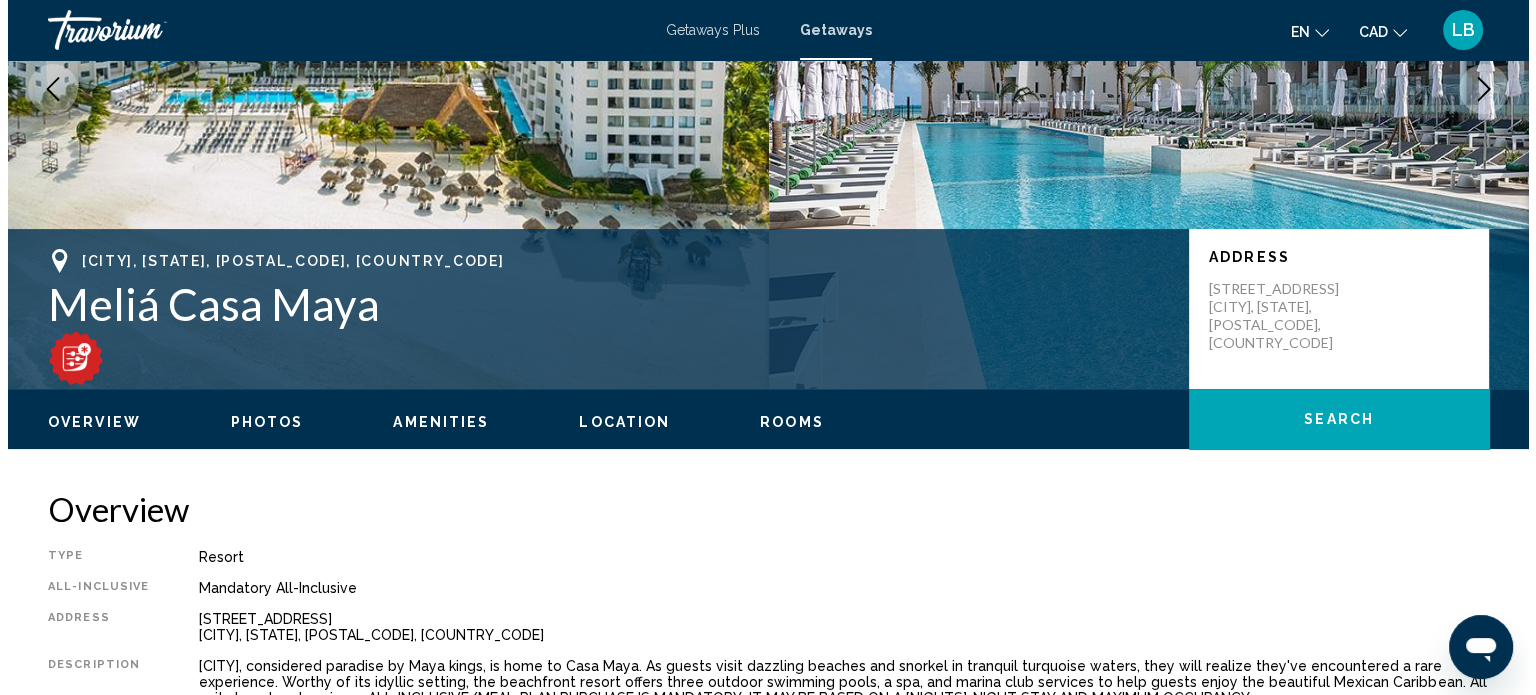 scroll, scrollTop: 0, scrollLeft: 0, axis: both 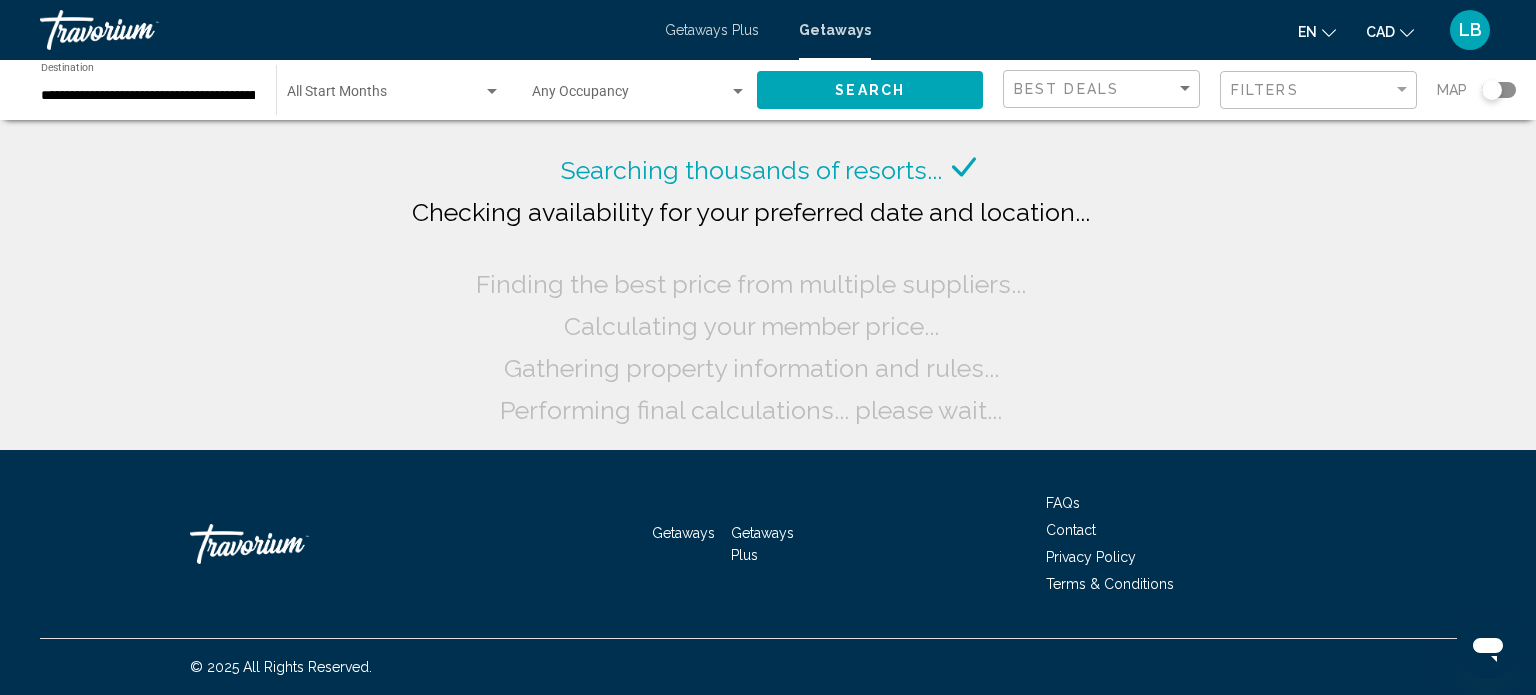 click on "Start Month All Start Months" at bounding box center [394, 90] 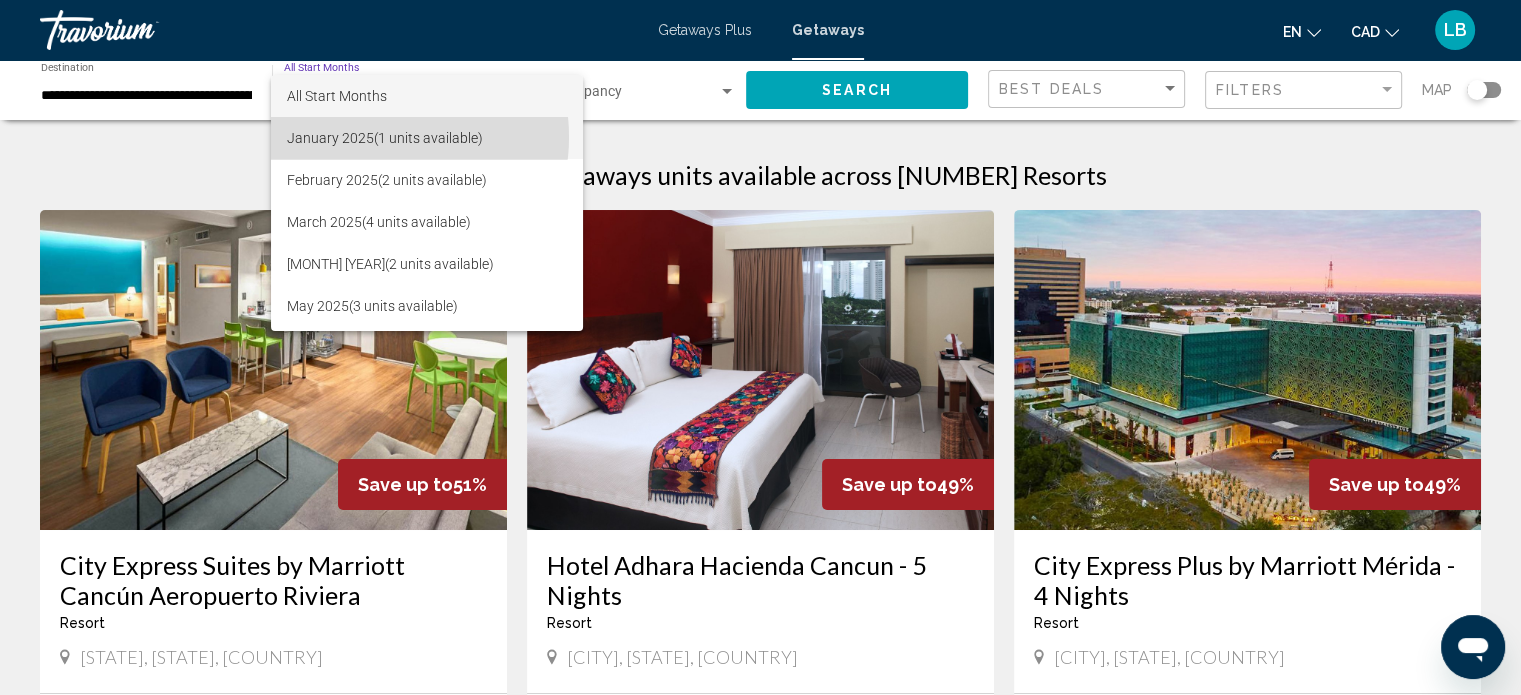 click on "January 2025  (1 units available)" at bounding box center (427, 138) 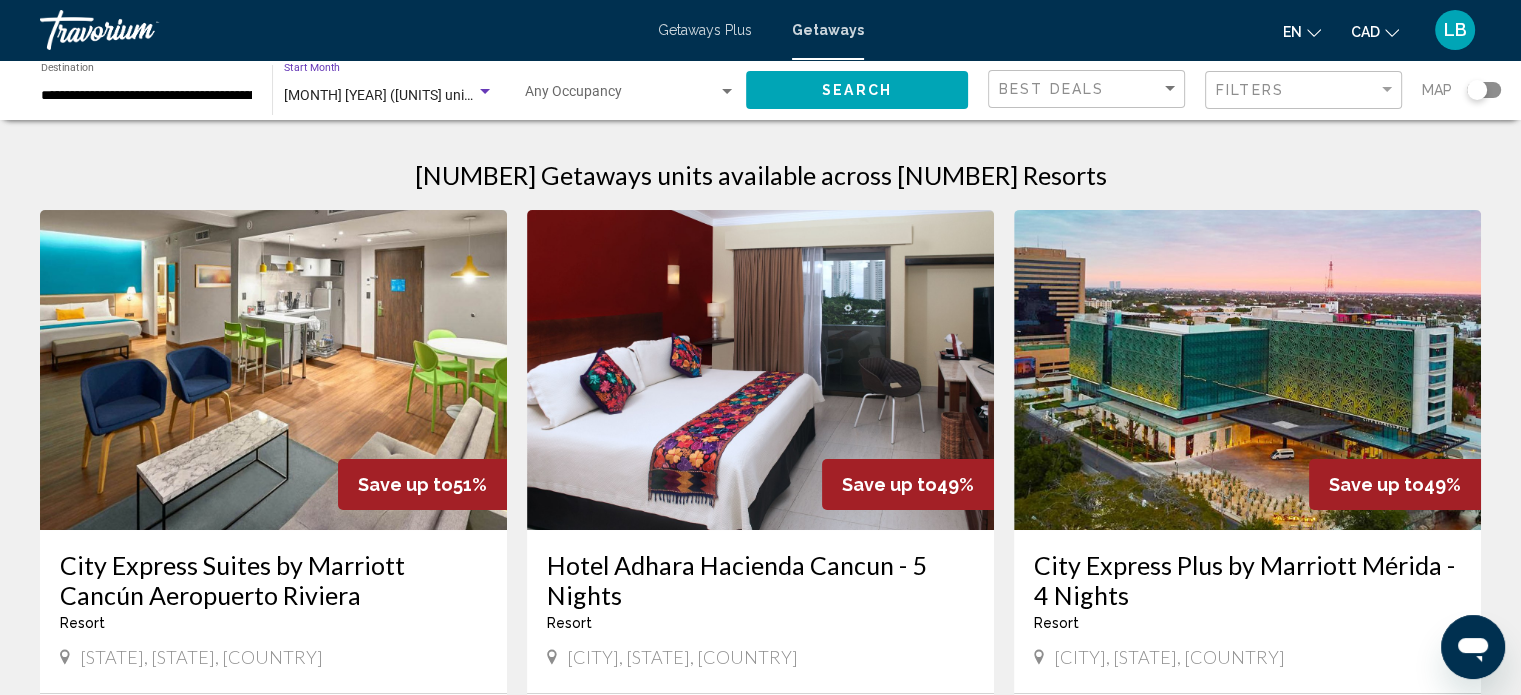 click on "Search" at bounding box center [857, 89] 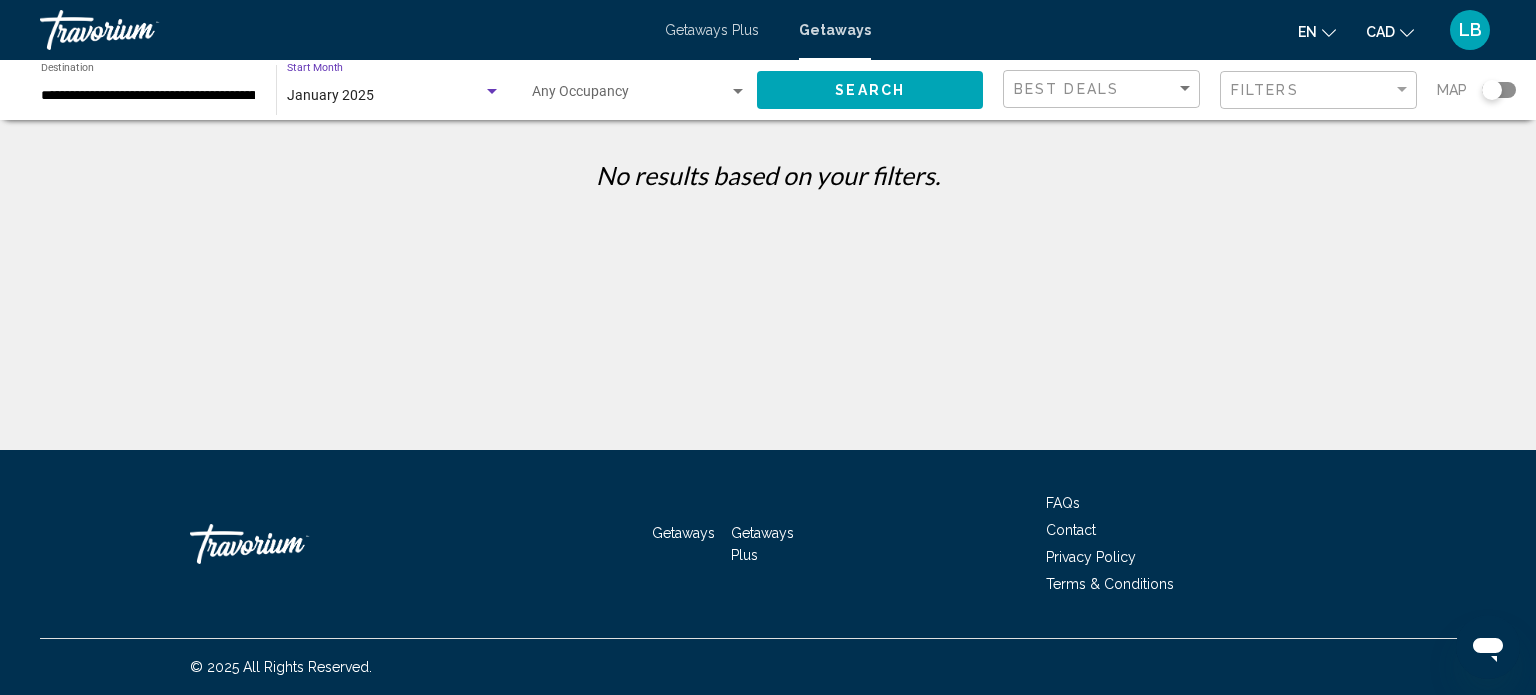 click on "January 2025" at bounding box center (330, 95) 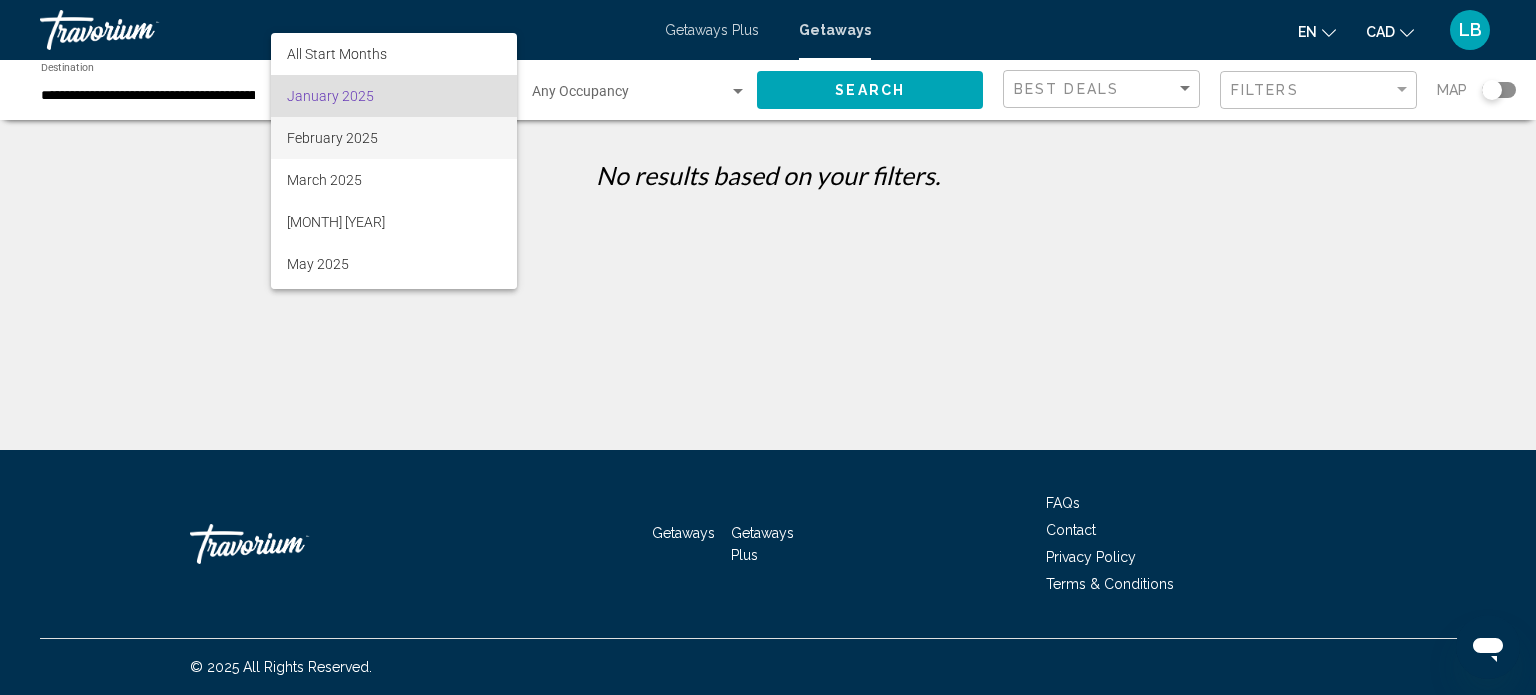 click on "February 2025" at bounding box center [394, 138] 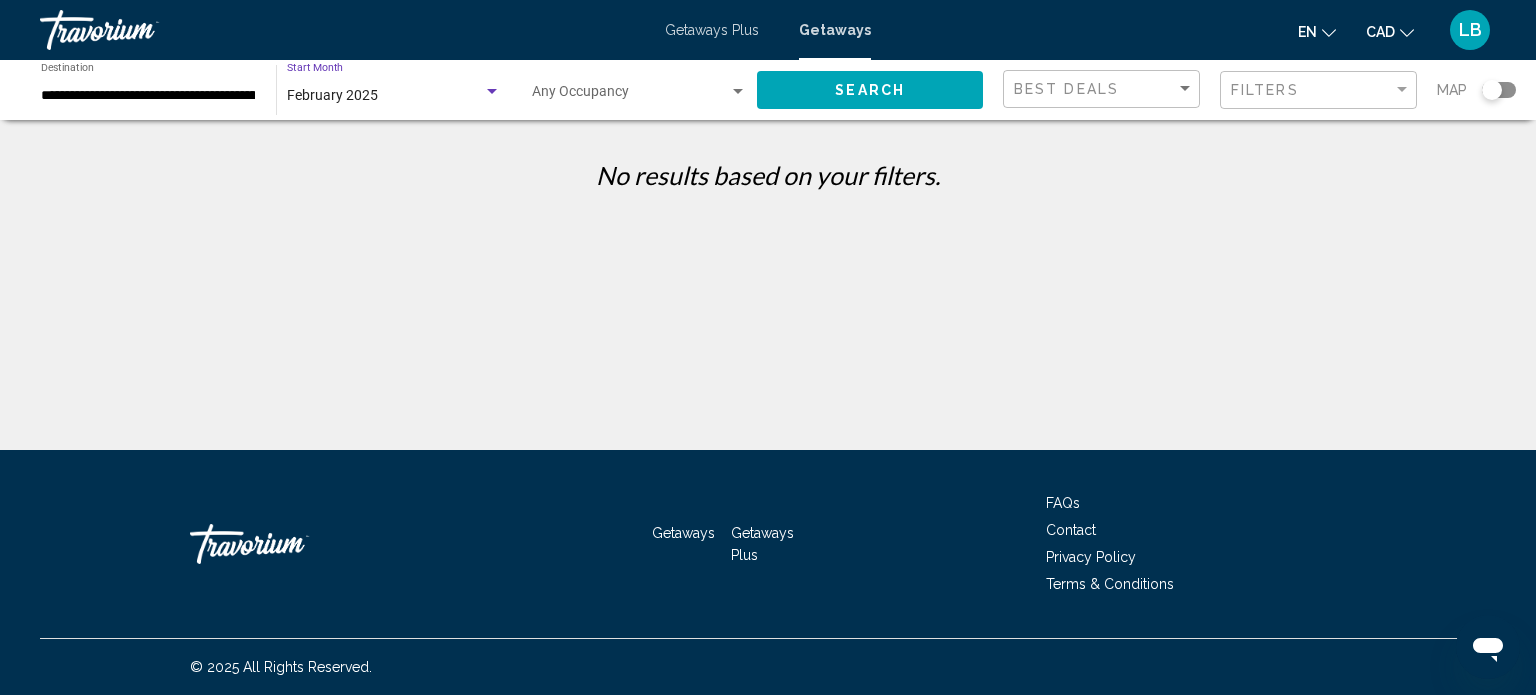 click on "Search" at bounding box center (870, 91) 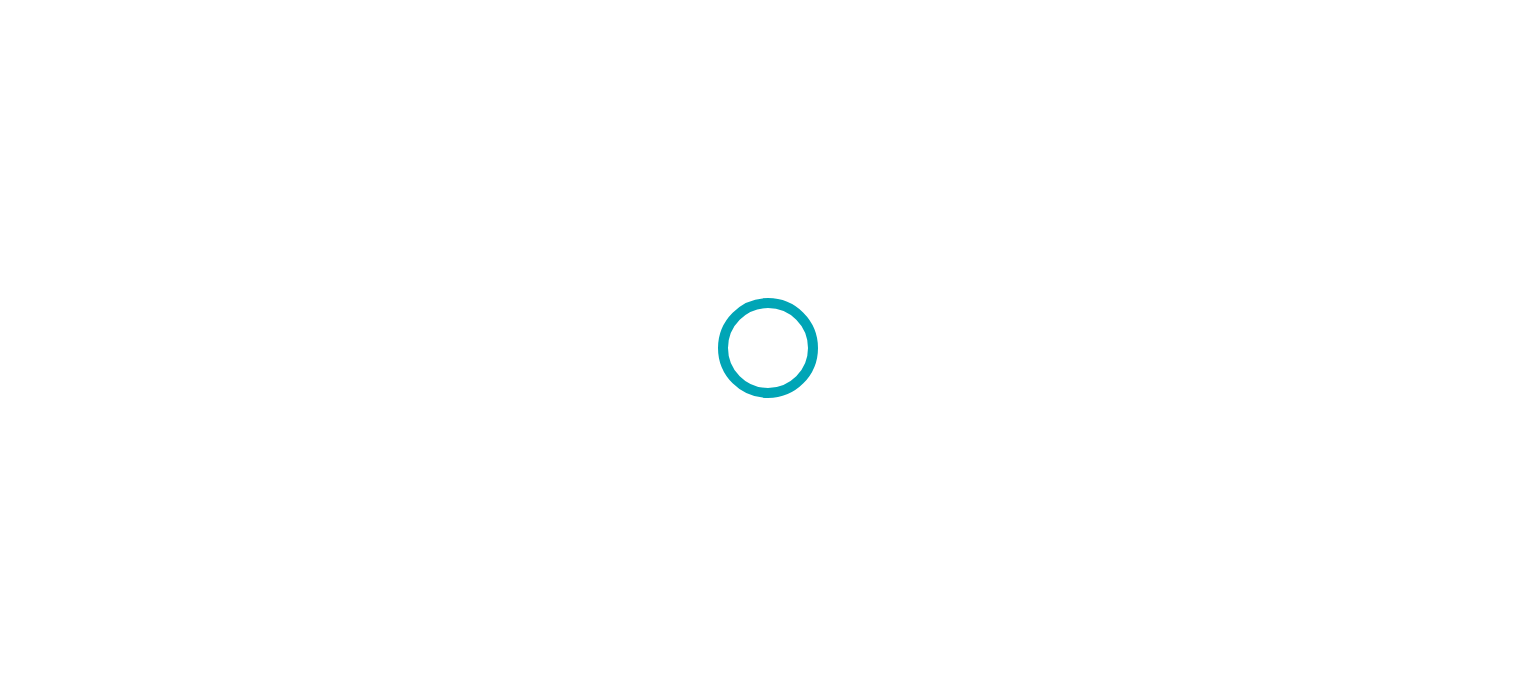 scroll, scrollTop: 0, scrollLeft: 0, axis: both 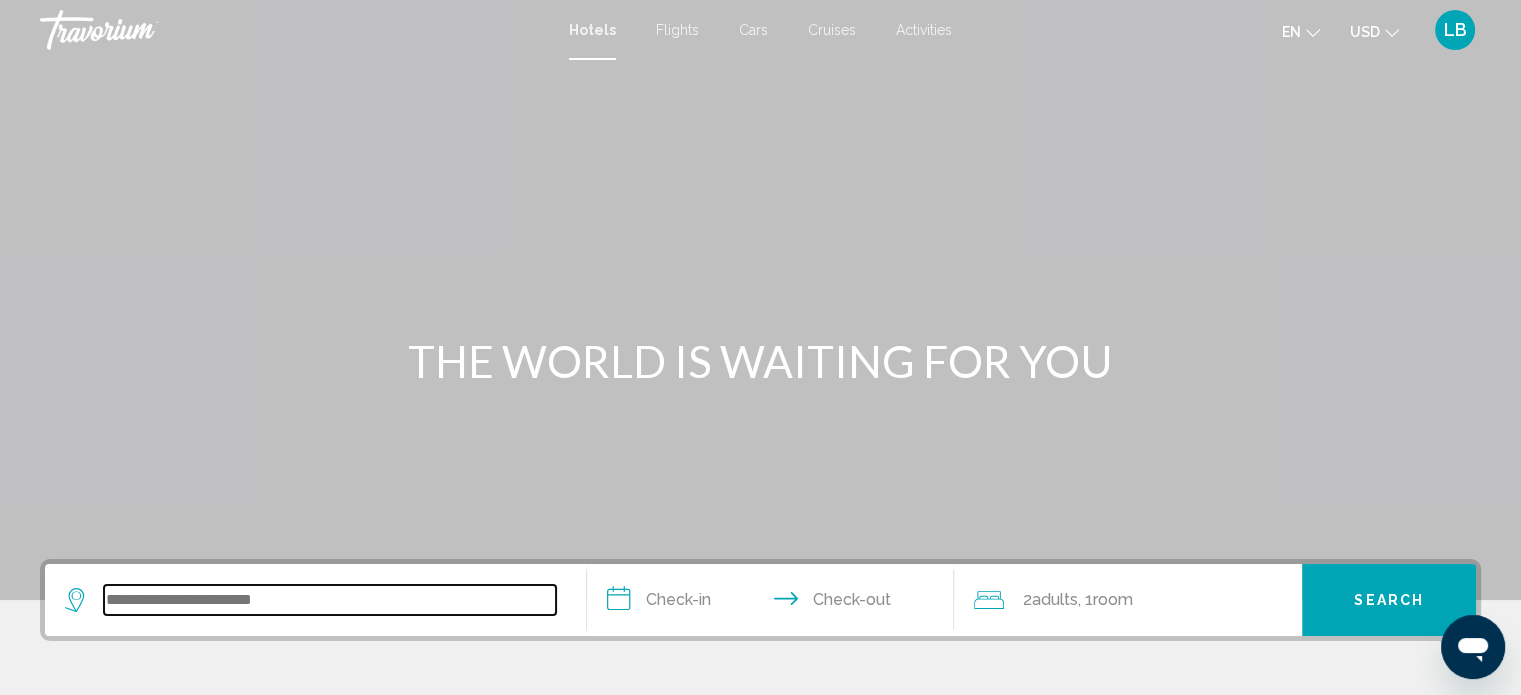 click at bounding box center (330, 600) 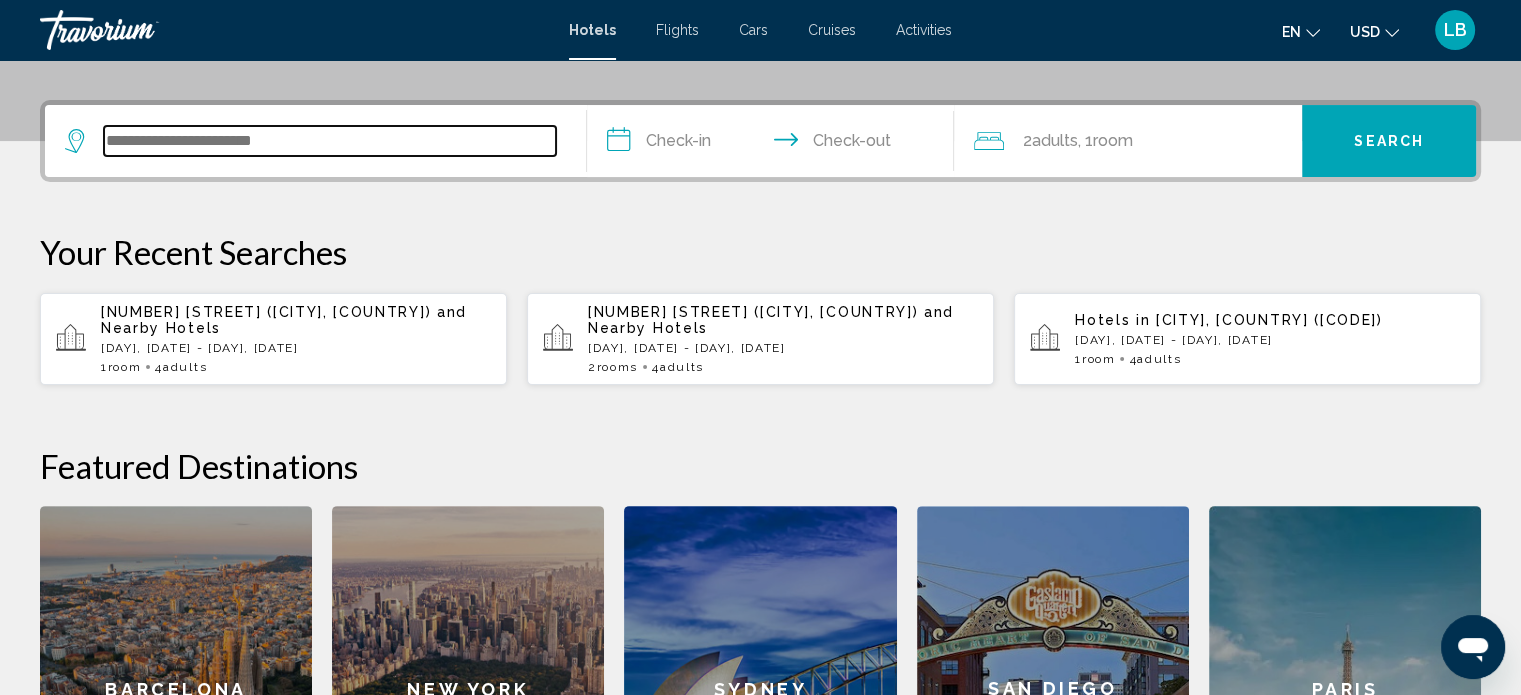 scroll, scrollTop: 493, scrollLeft: 0, axis: vertical 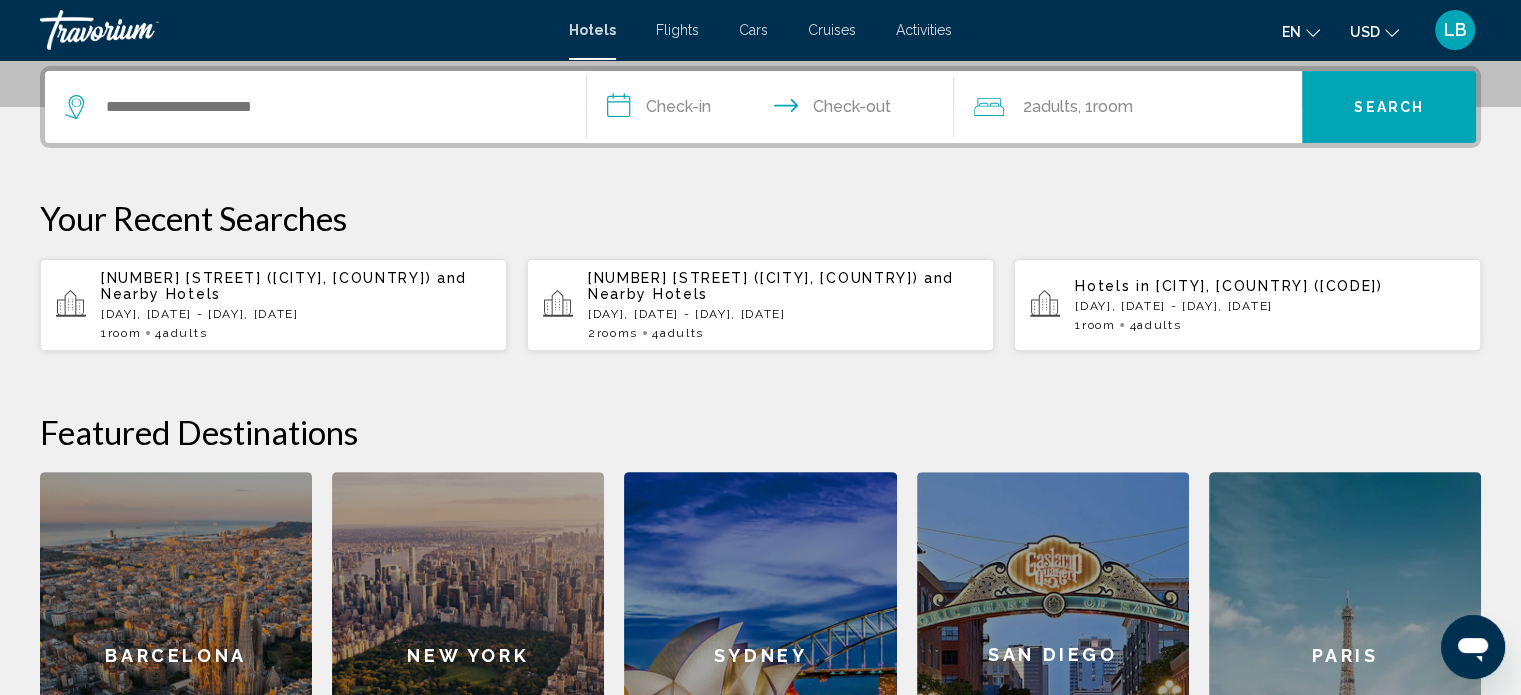 click on "[DAY], [DATE] - [DAY], [DATE]" at bounding box center (296, 314) 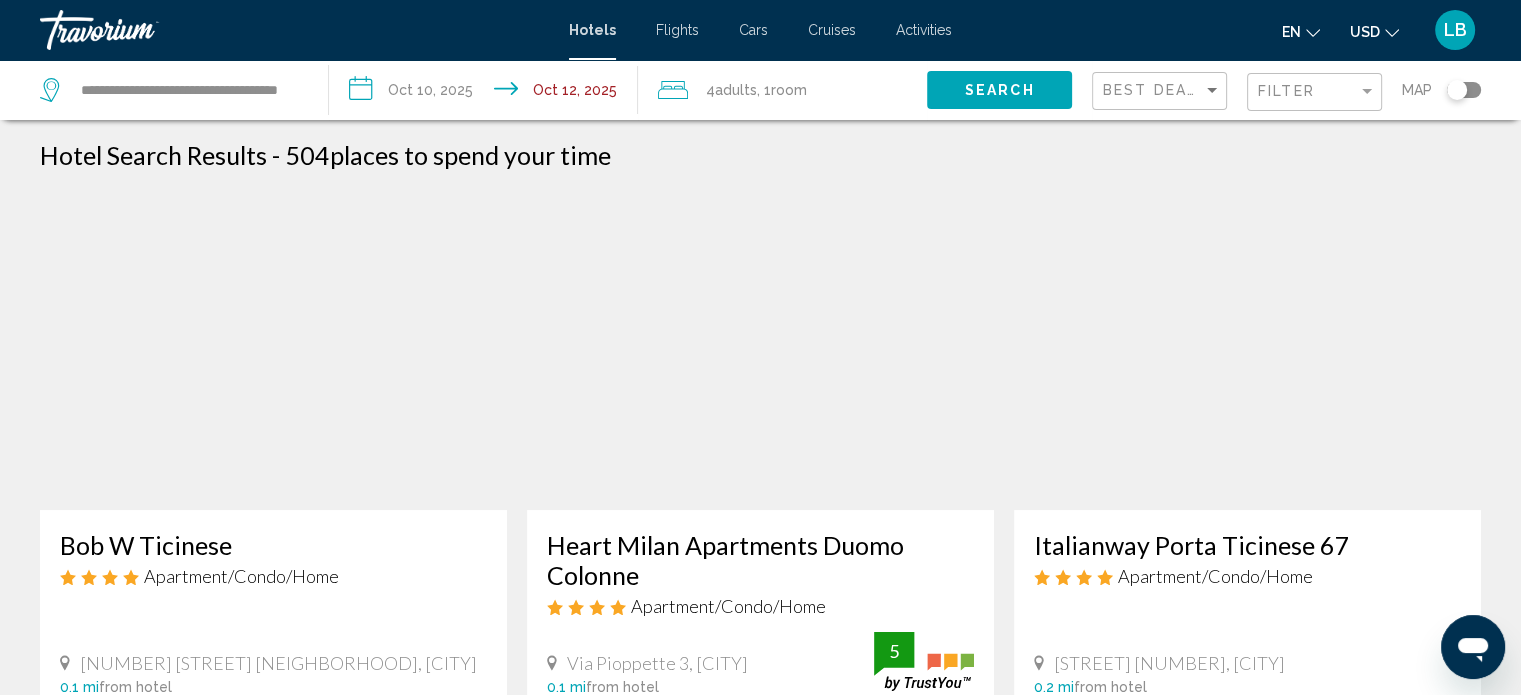 scroll, scrollTop: 100, scrollLeft: 0, axis: vertical 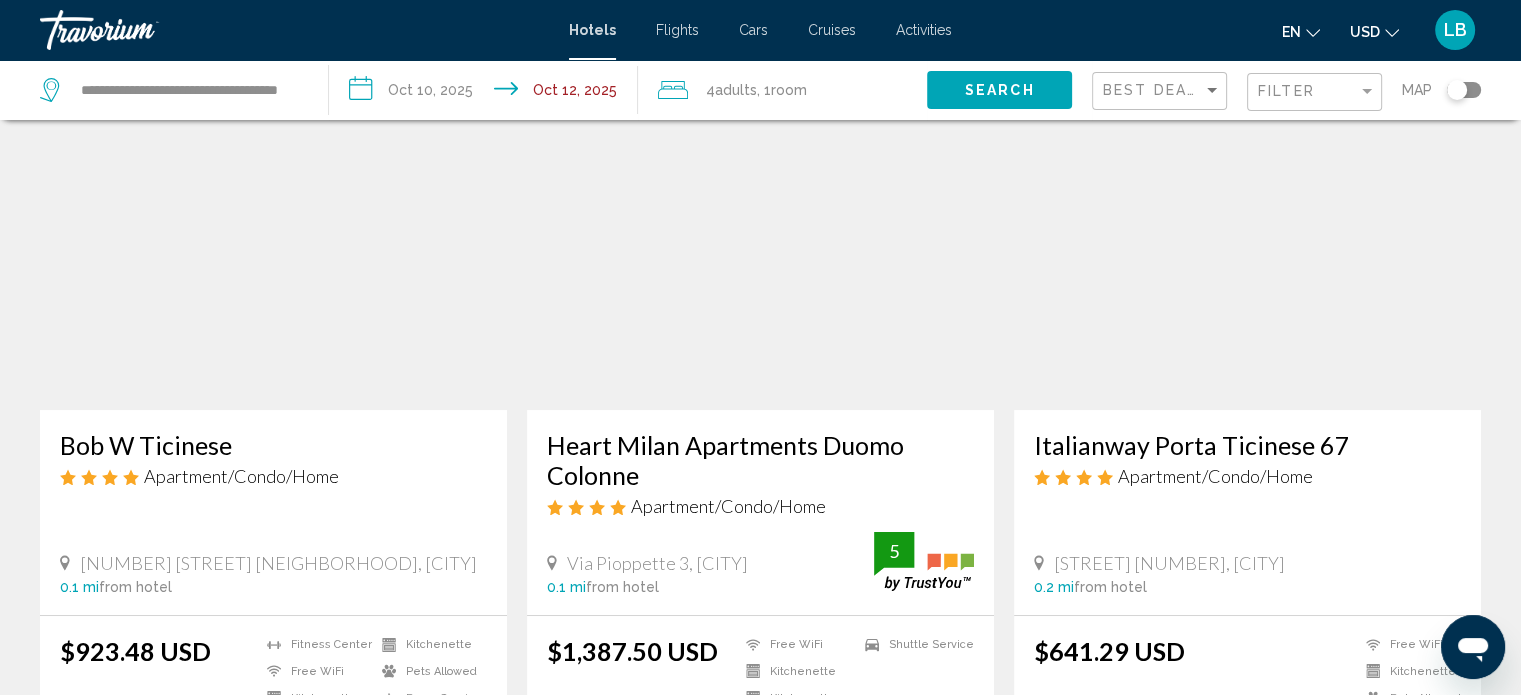 click on "USD
USD ($) MXN (Mex$) CAD (Can$) GBP (£) EUR (€) AUD (A$) NZD (NZ$) CNY (CN¥)" at bounding box center [1374, 31] 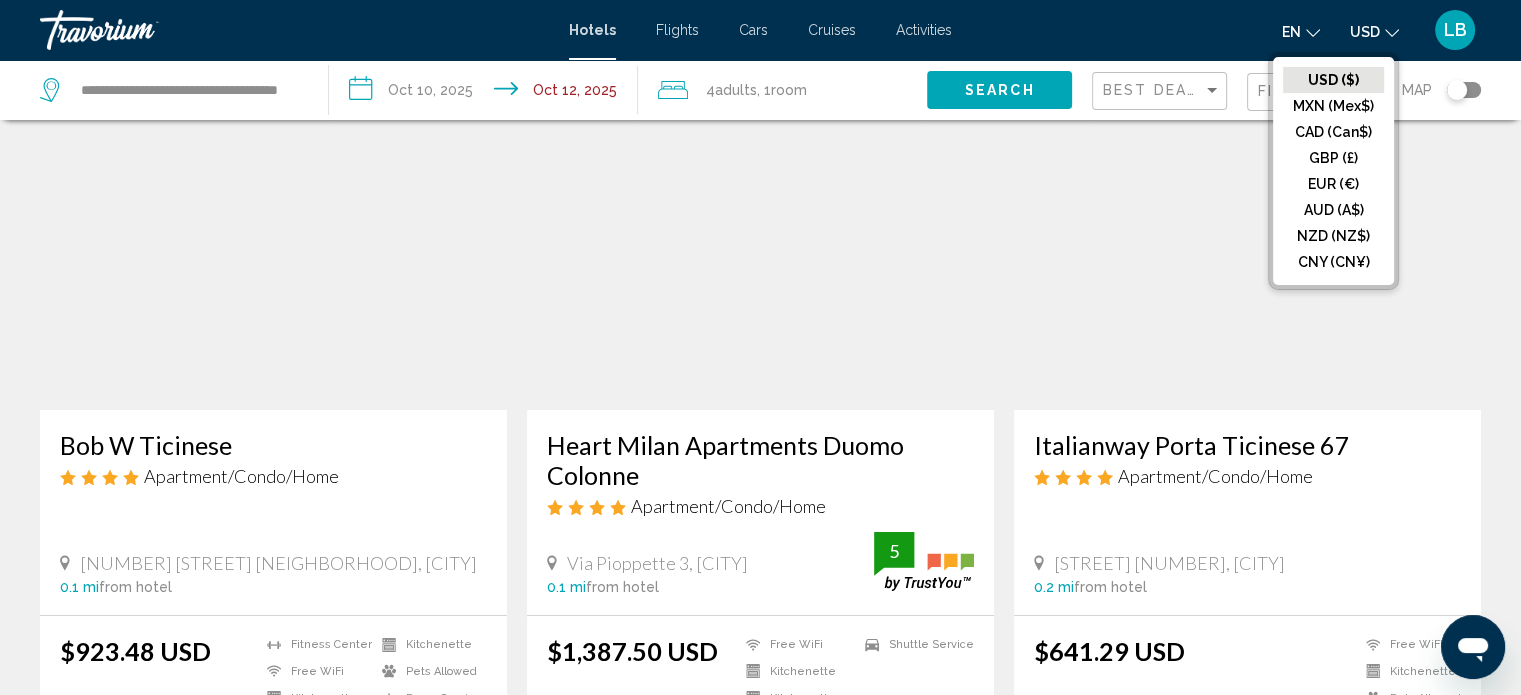 click on "CAD (Can$)" at bounding box center [1333, 80] 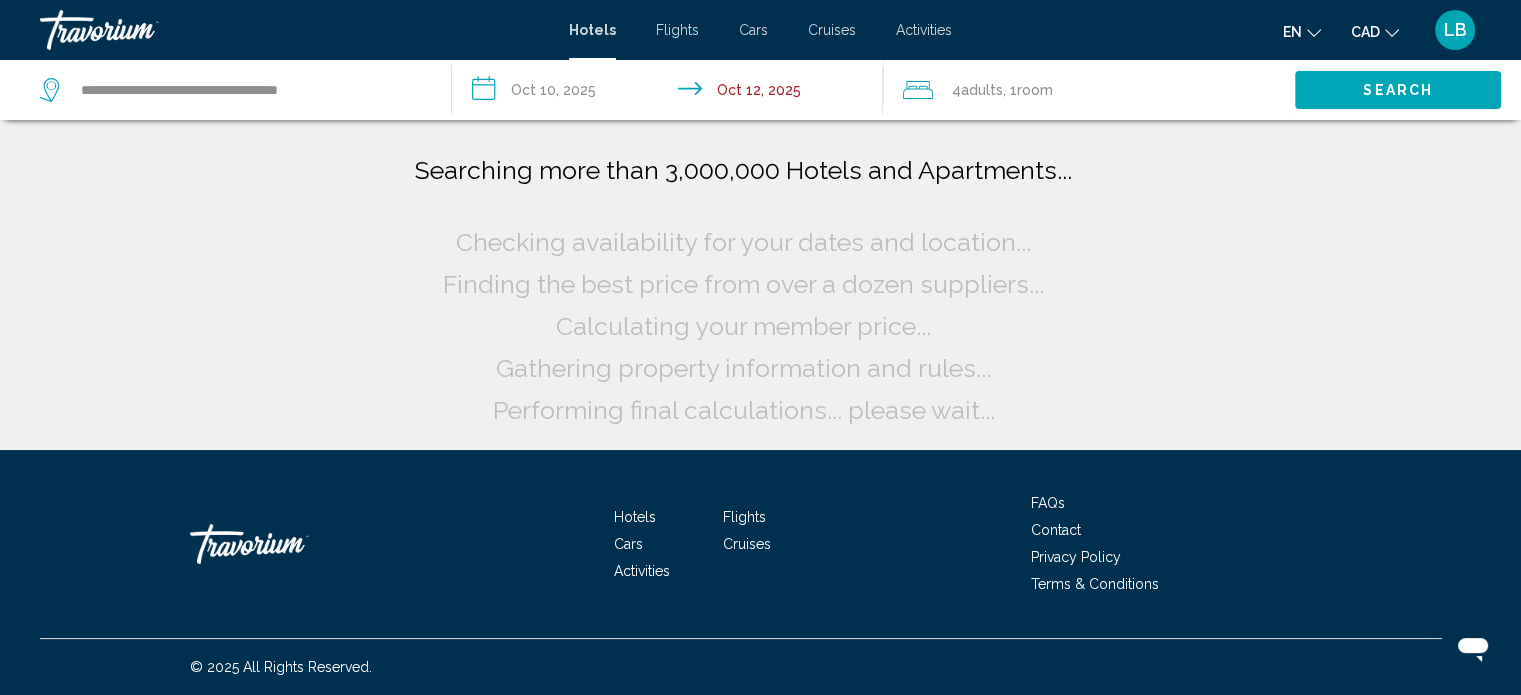 scroll, scrollTop: 0, scrollLeft: 0, axis: both 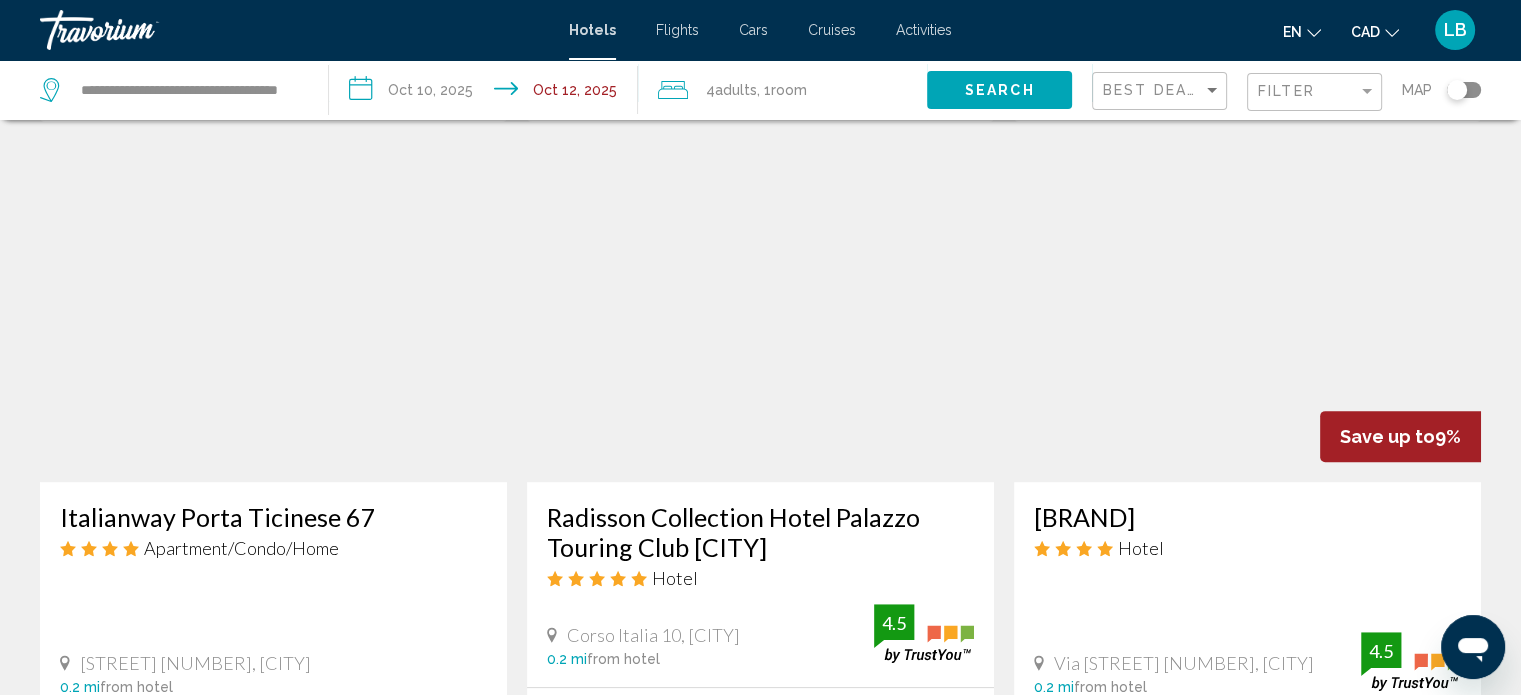 click on "Best Deals" at bounding box center [1162, 91] 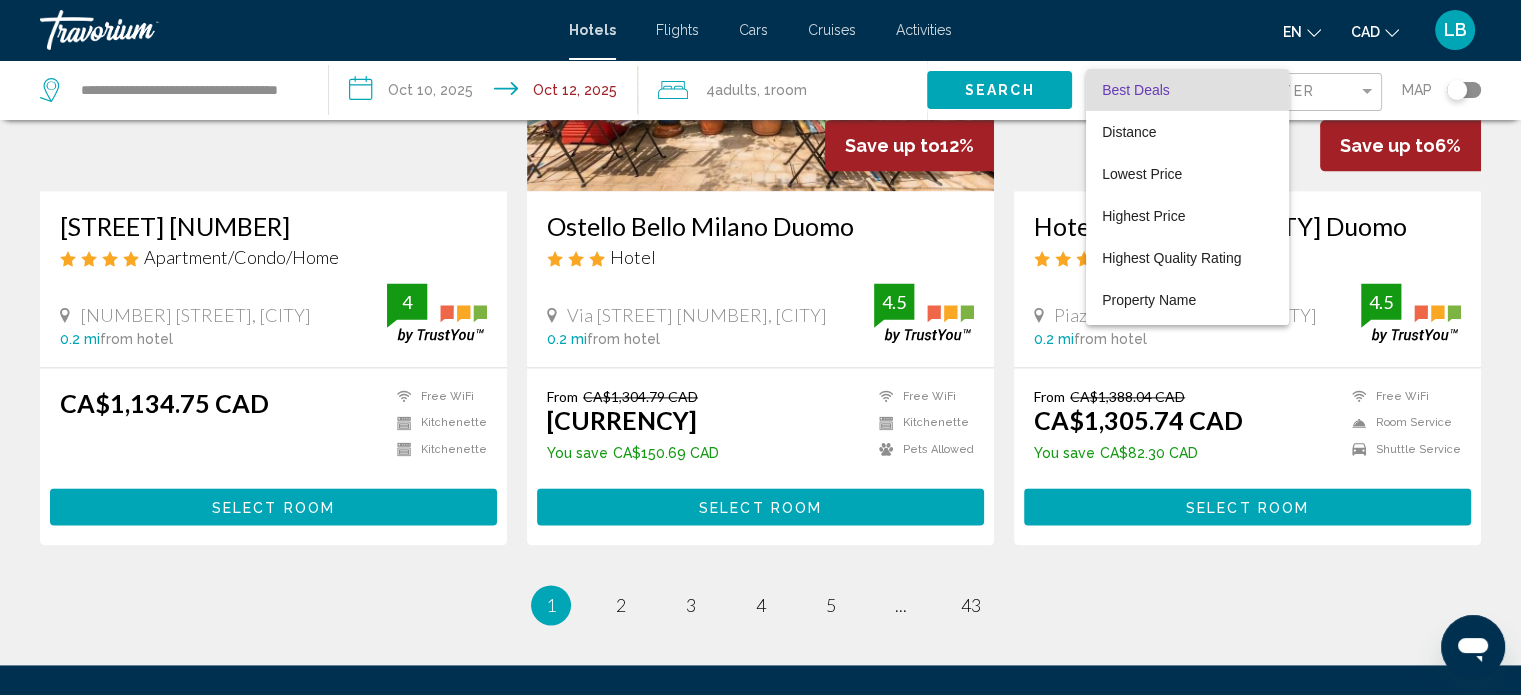 scroll, scrollTop: 2788, scrollLeft: 0, axis: vertical 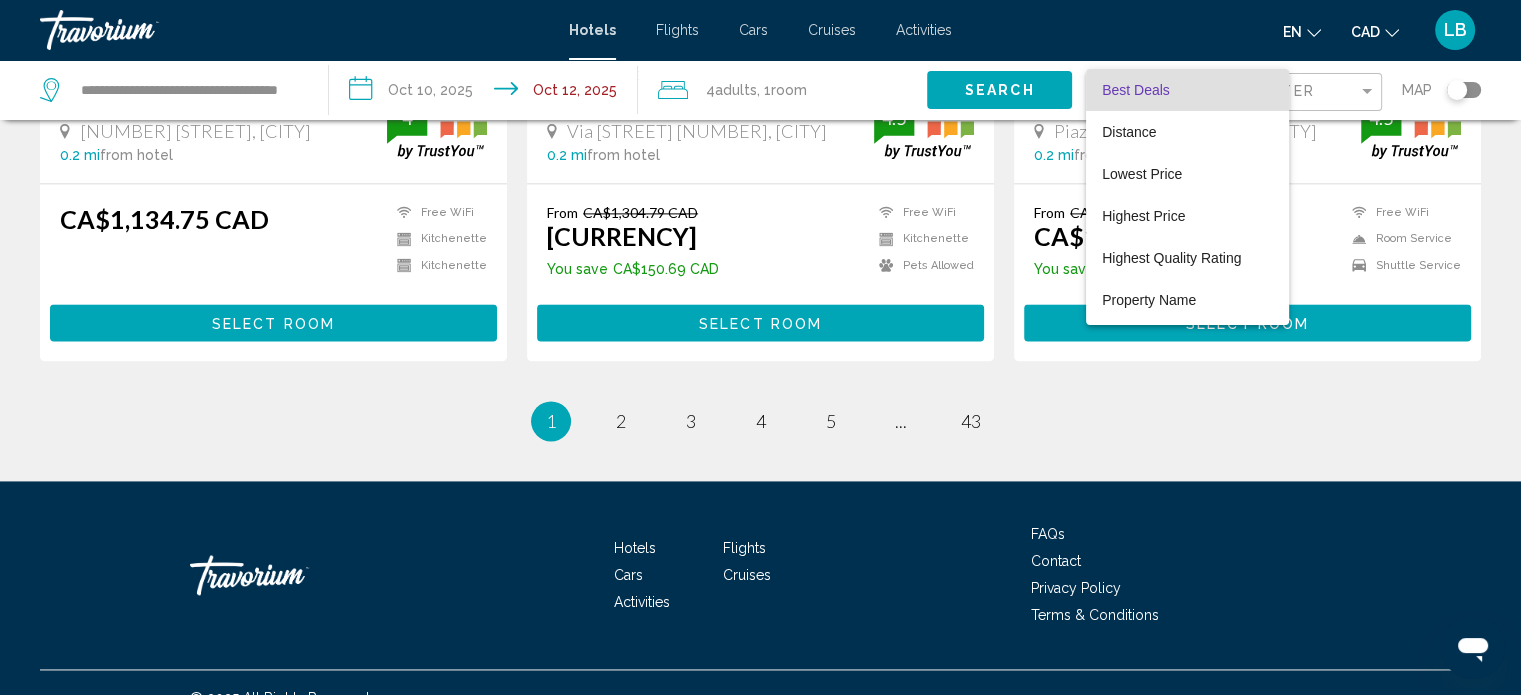 click at bounding box center (760, 347) 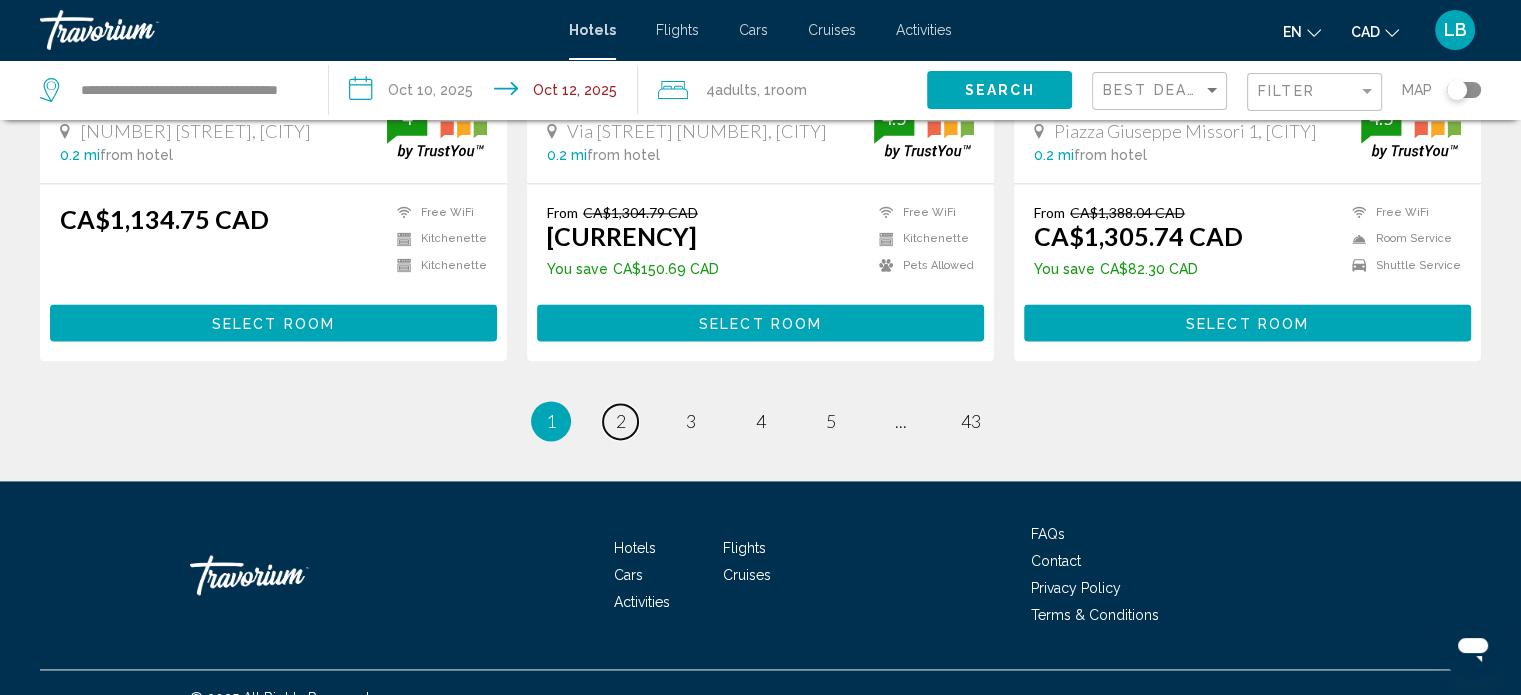 click on "2" at bounding box center [621, 421] 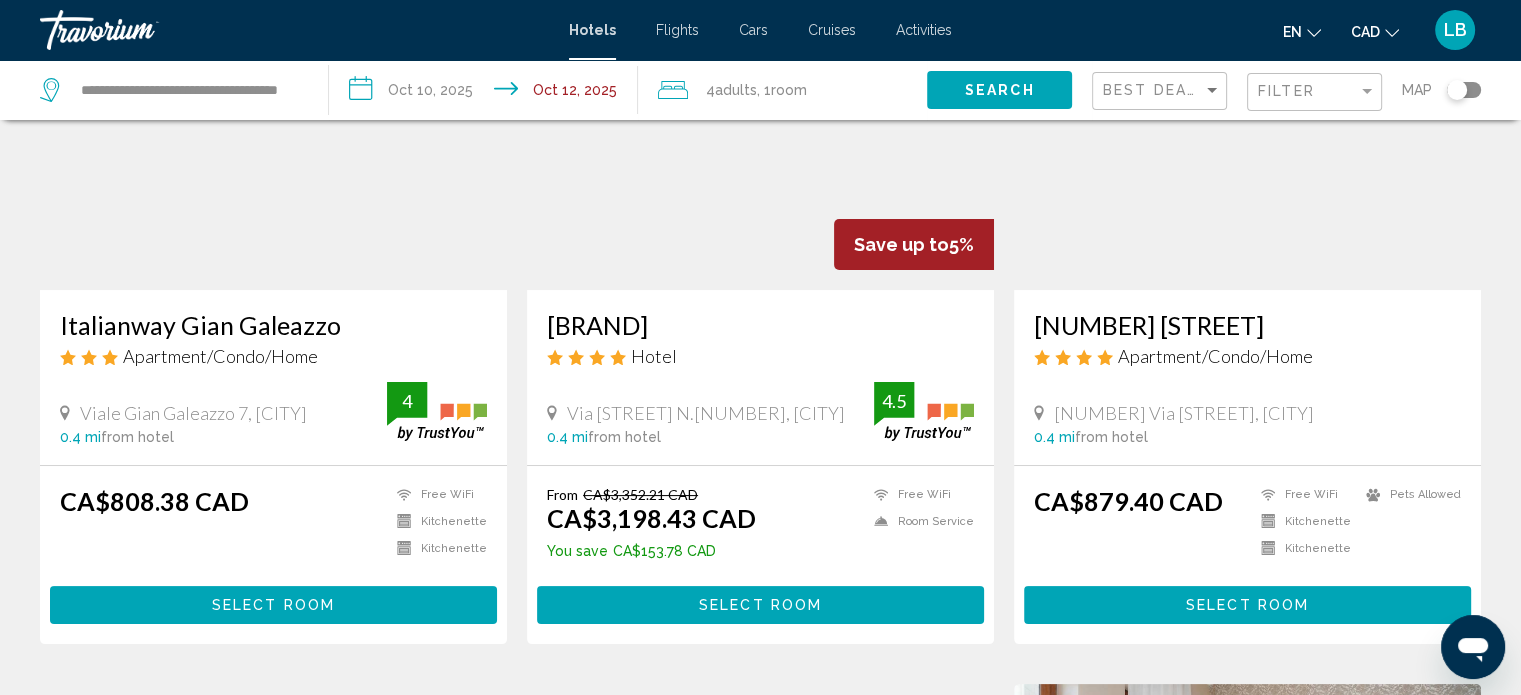 scroll, scrollTop: 100, scrollLeft: 0, axis: vertical 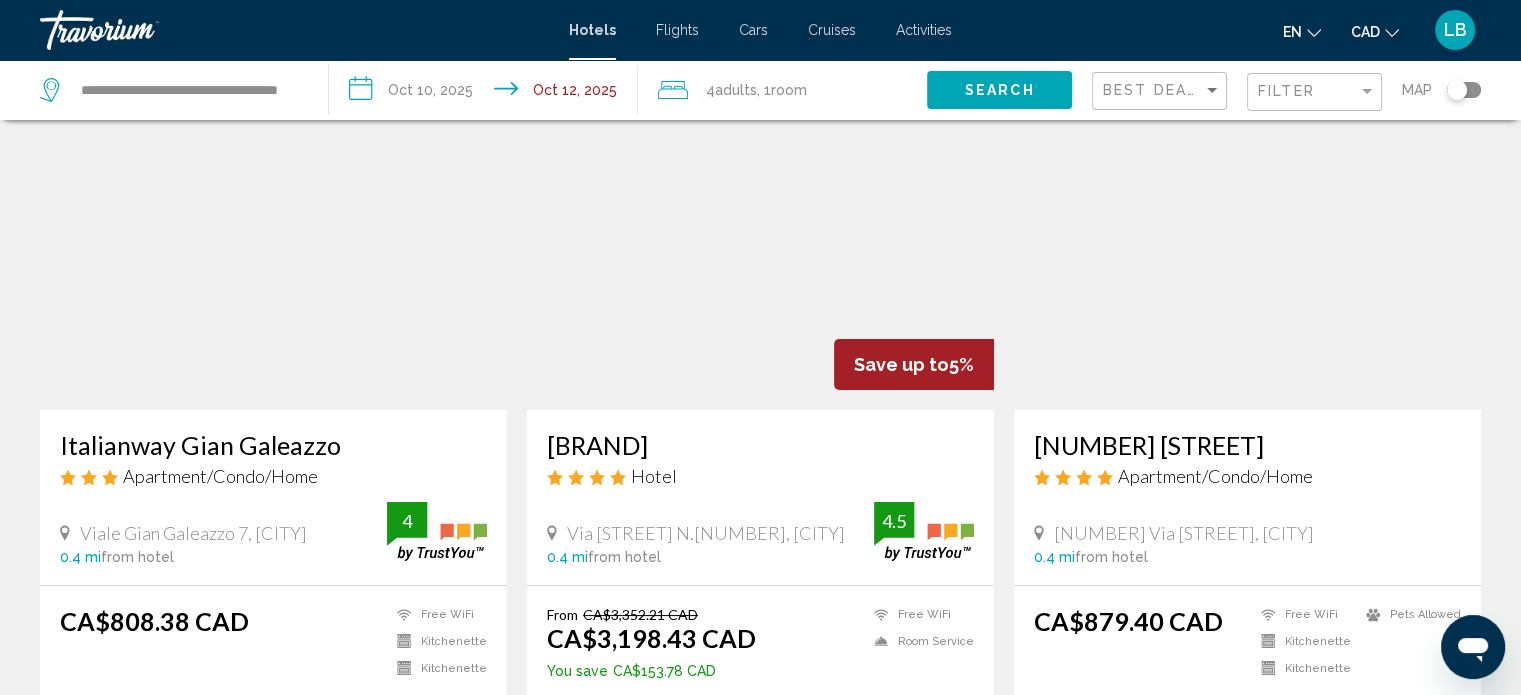 click at bounding box center (1247, 250) 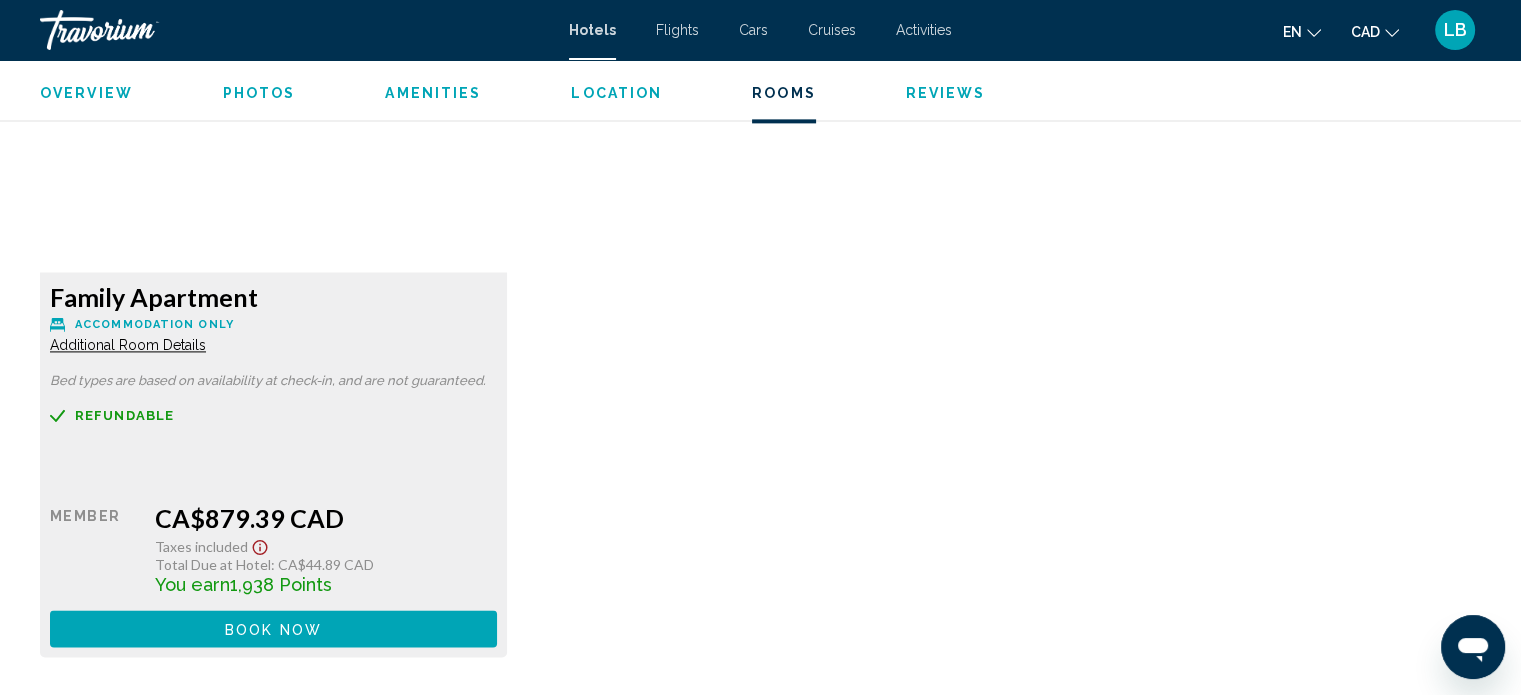 scroll, scrollTop: 2712, scrollLeft: 0, axis: vertical 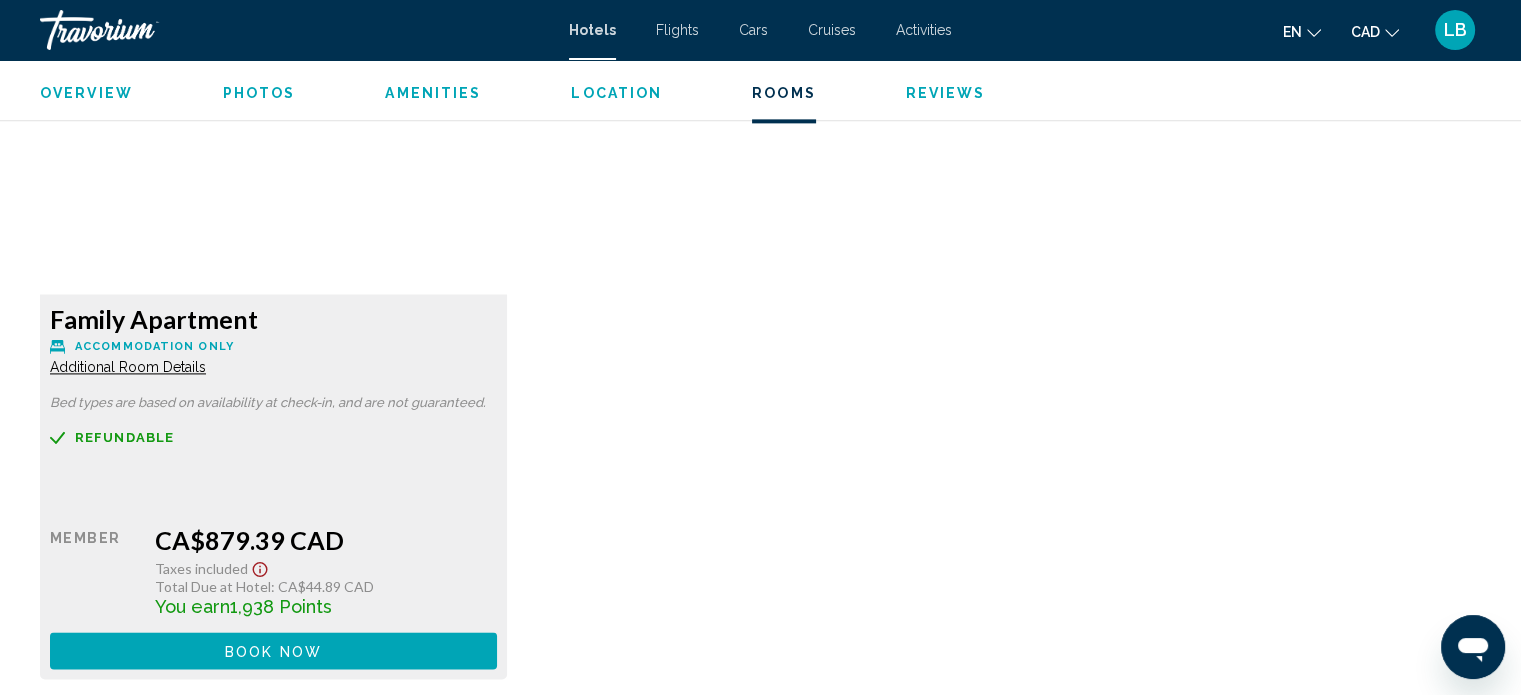 click on "Additional Room Details" at bounding box center (128, 367) 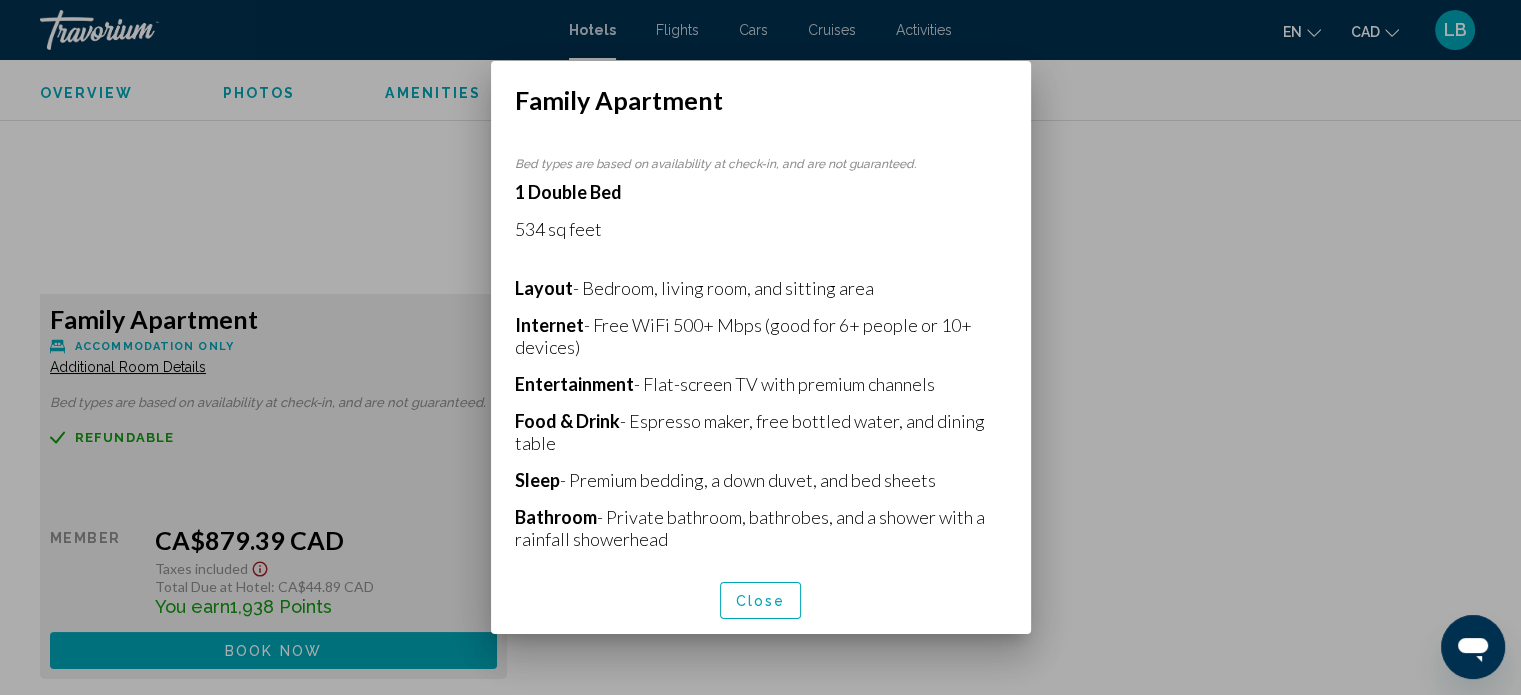 scroll, scrollTop: 0, scrollLeft: 0, axis: both 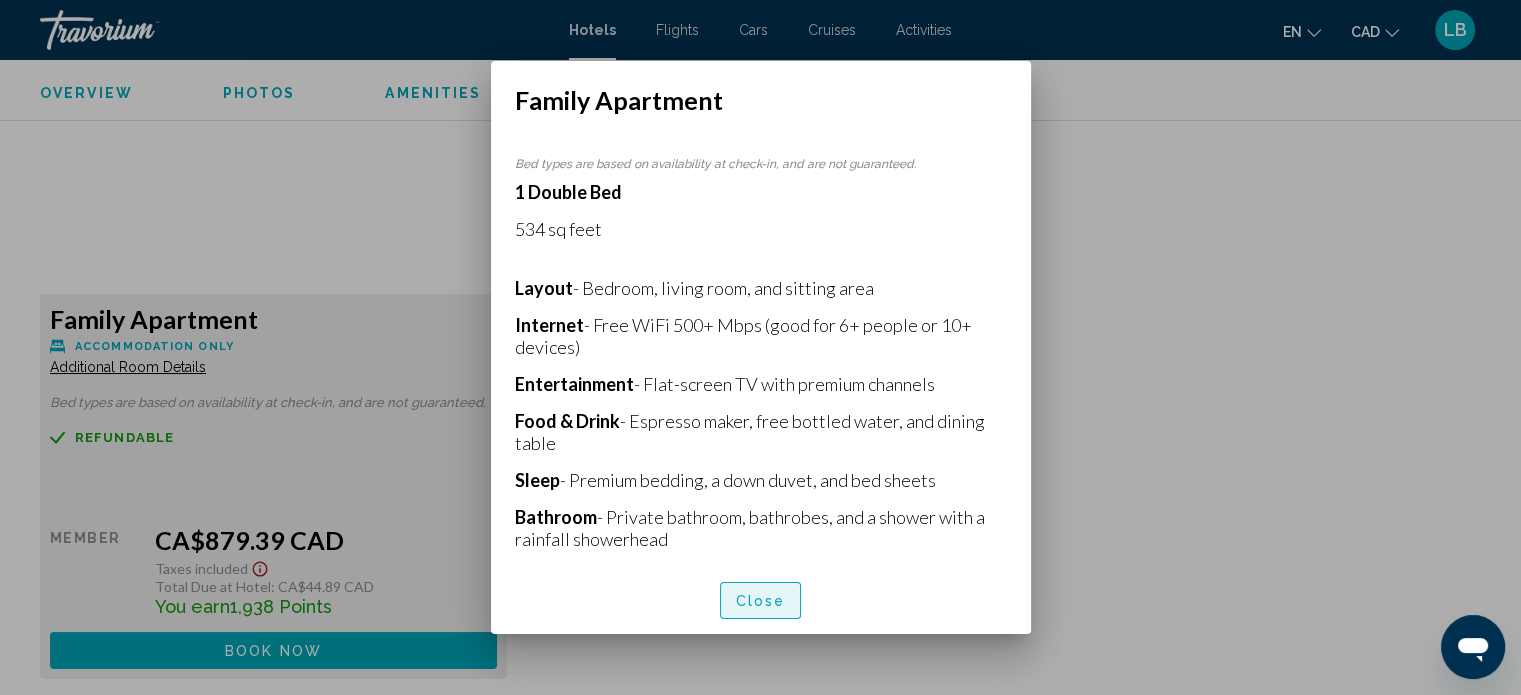click on "Close" at bounding box center (761, 600) 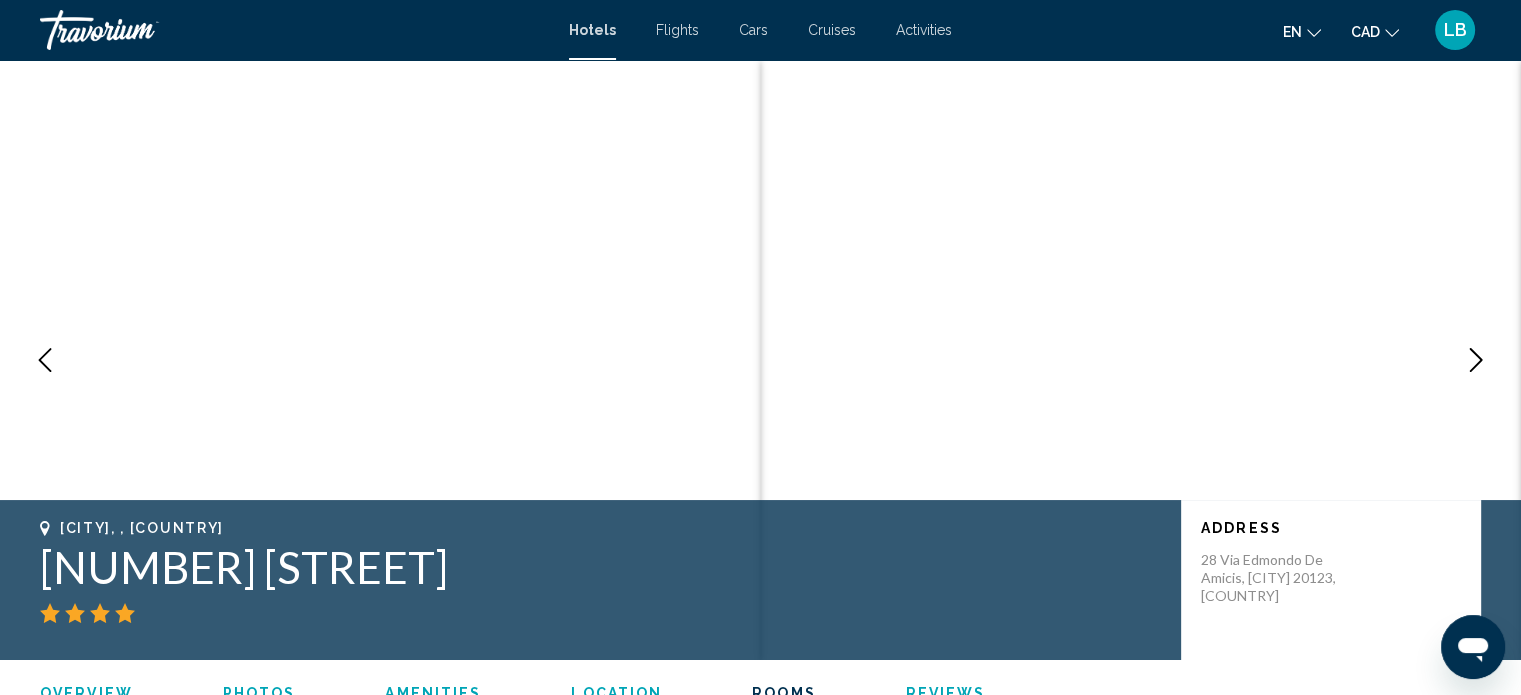 scroll, scrollTop: 2712, scrollLeft: 0, axis: vertical 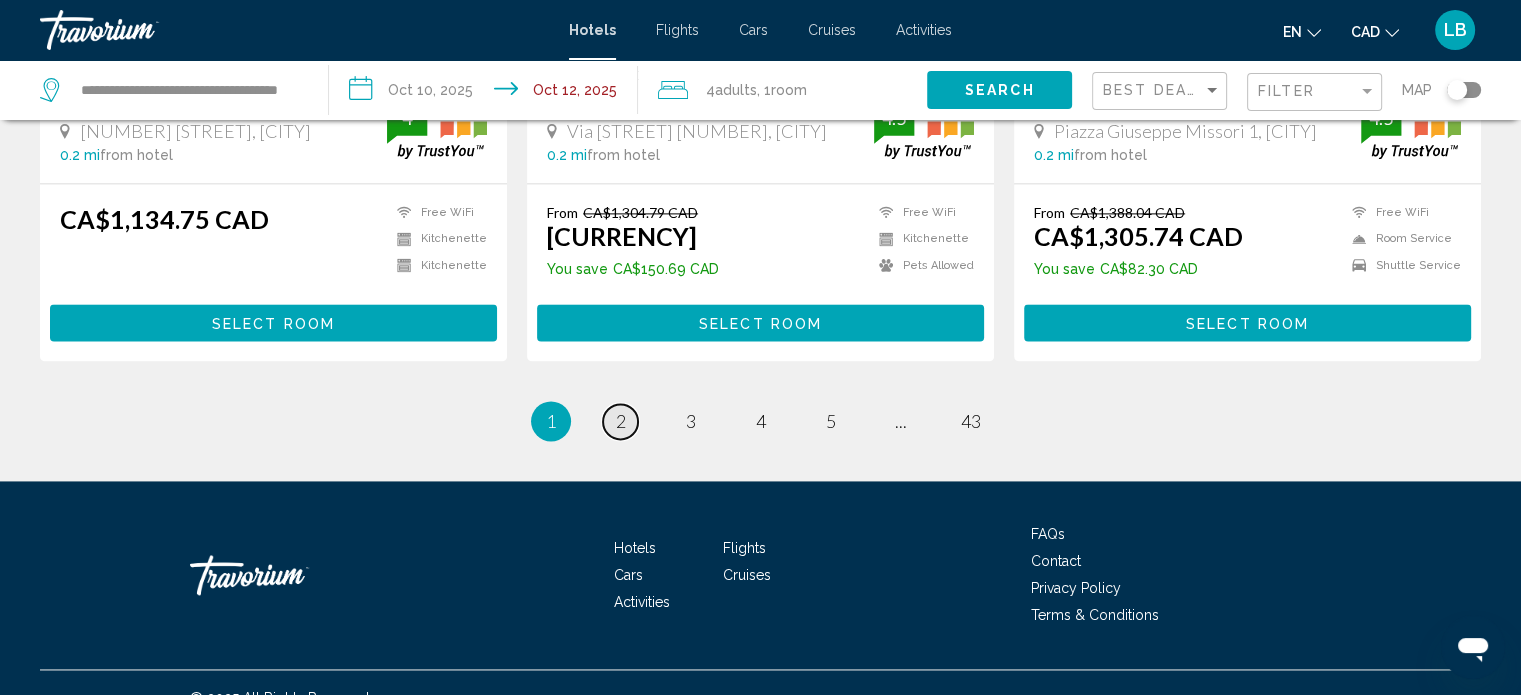 click on "2" at bounding box center (621, 421) 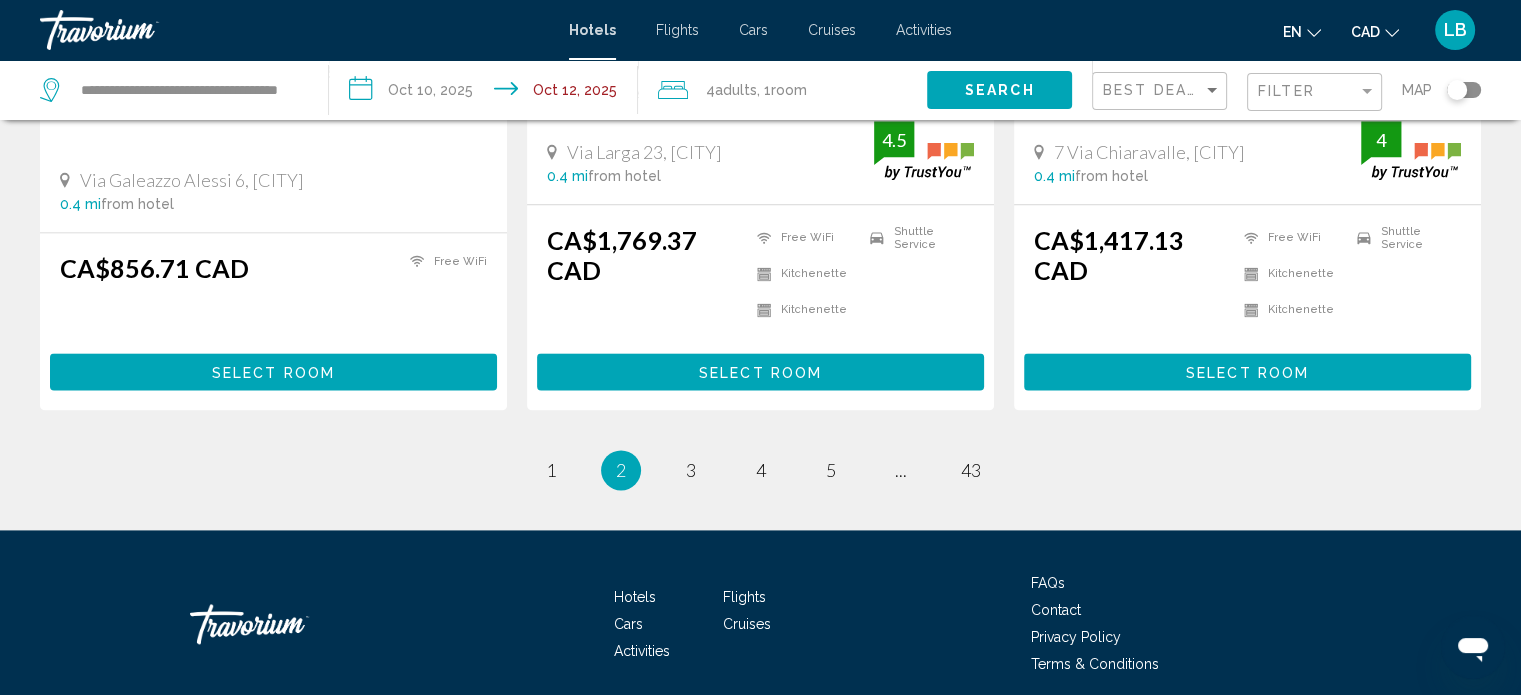 scroll, scrollTop: 2738, scrollLeft: 0, axis: vertical 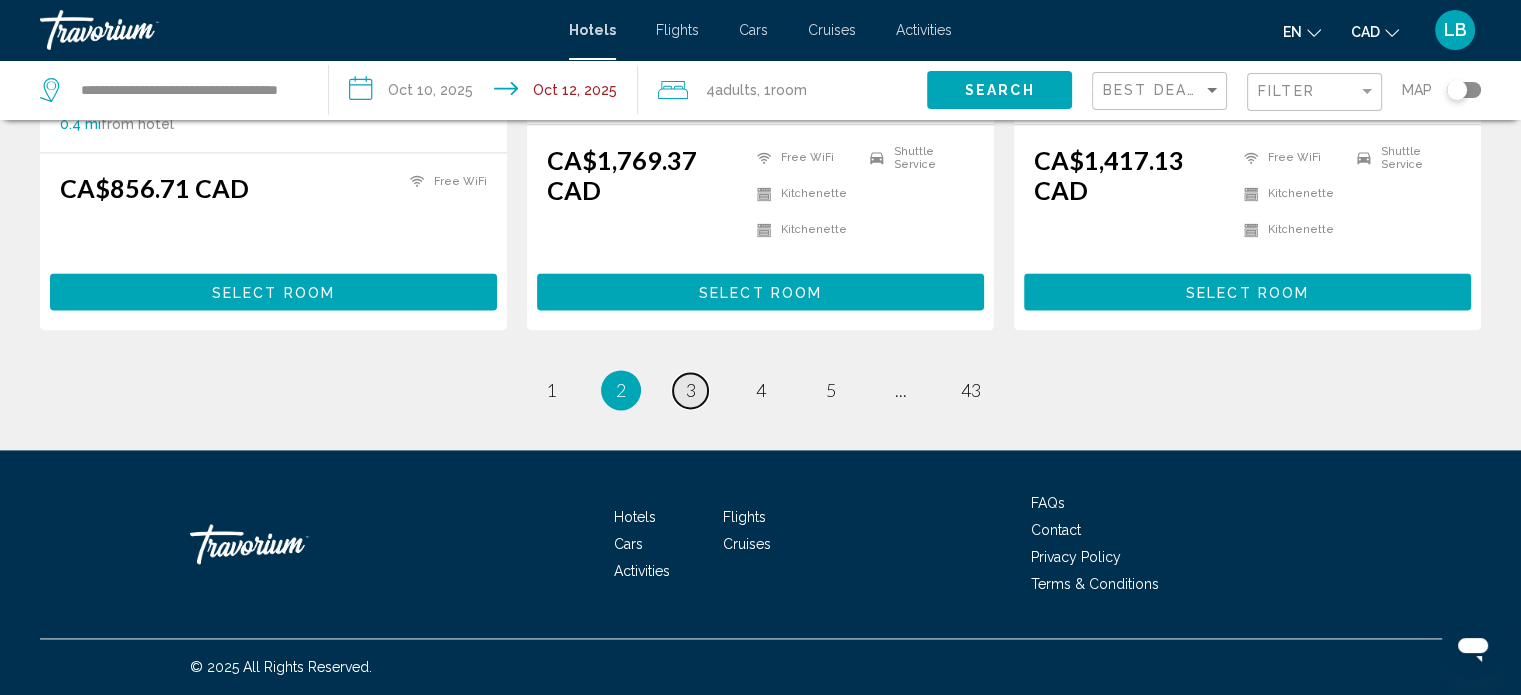 click on "3" at bounding box center (551, 390) 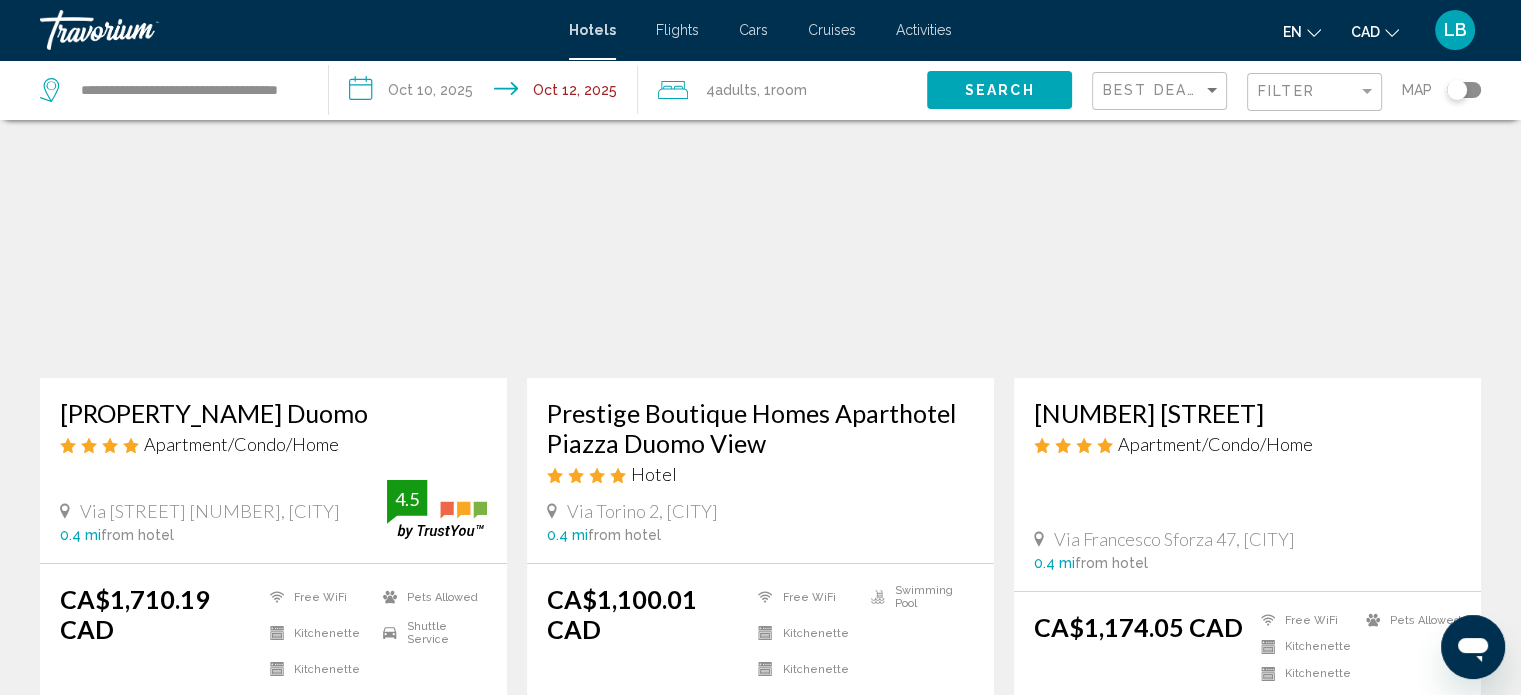 scroll, scrollTop: 100, scrollLeft: 0, axis: vertical 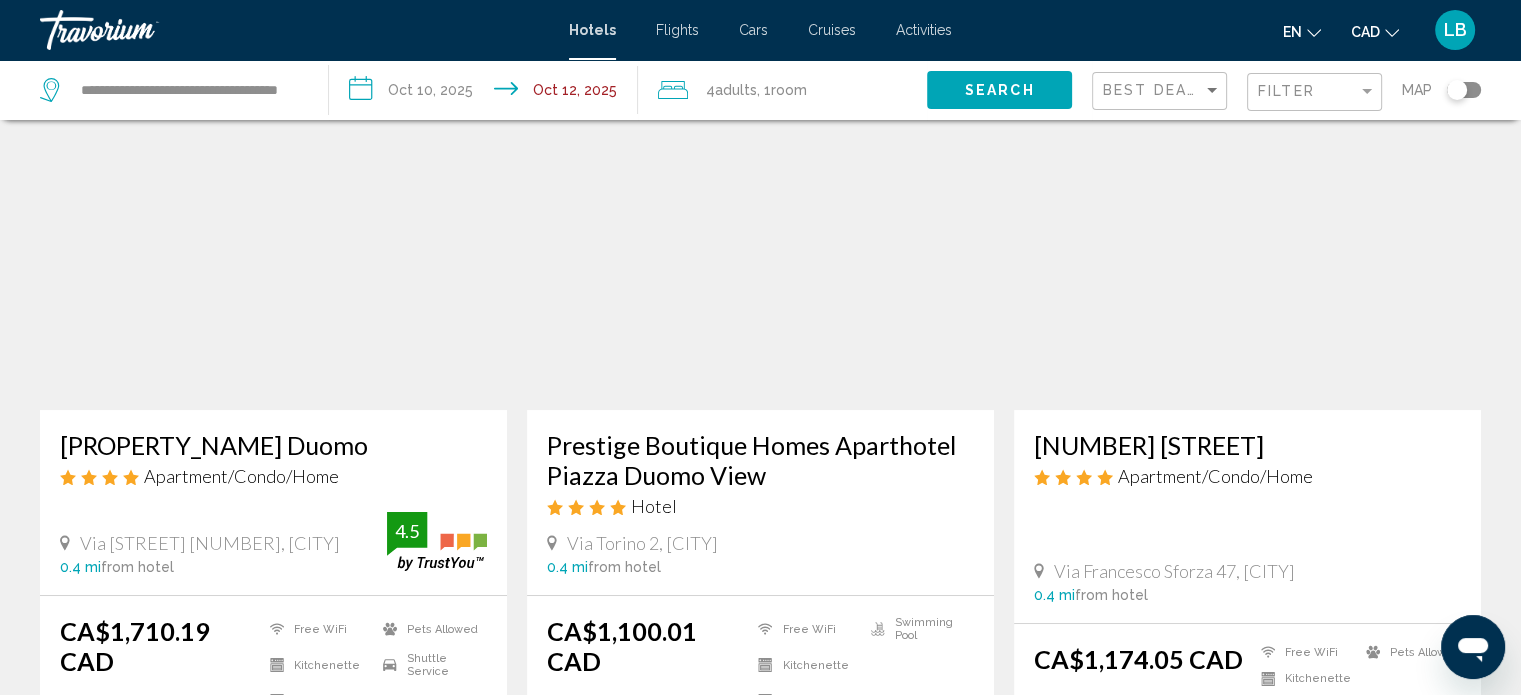 click at bounding box center (760, 250) 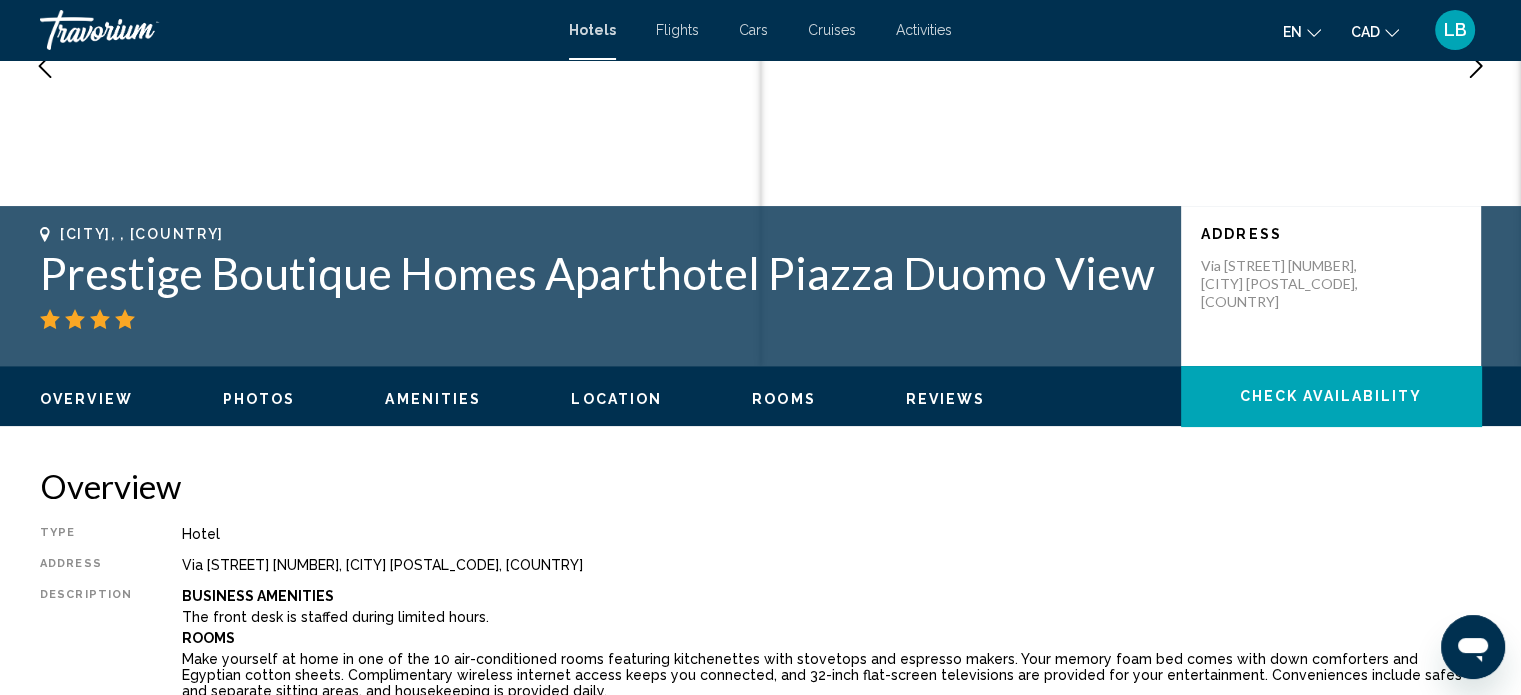 scroll, scrollTop: 312, scrollLeft: 0, axis: vertical 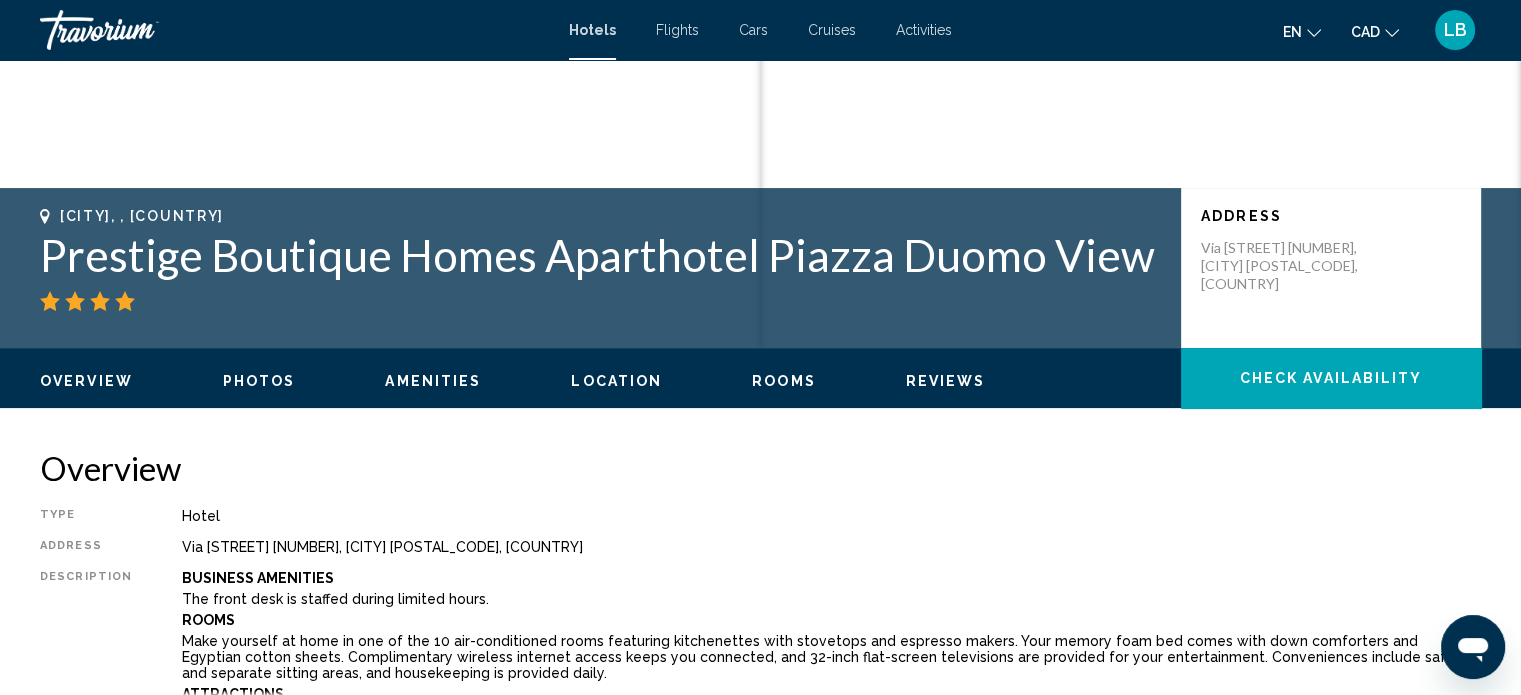 click on "Rooms" at bounding box center (784, 381) 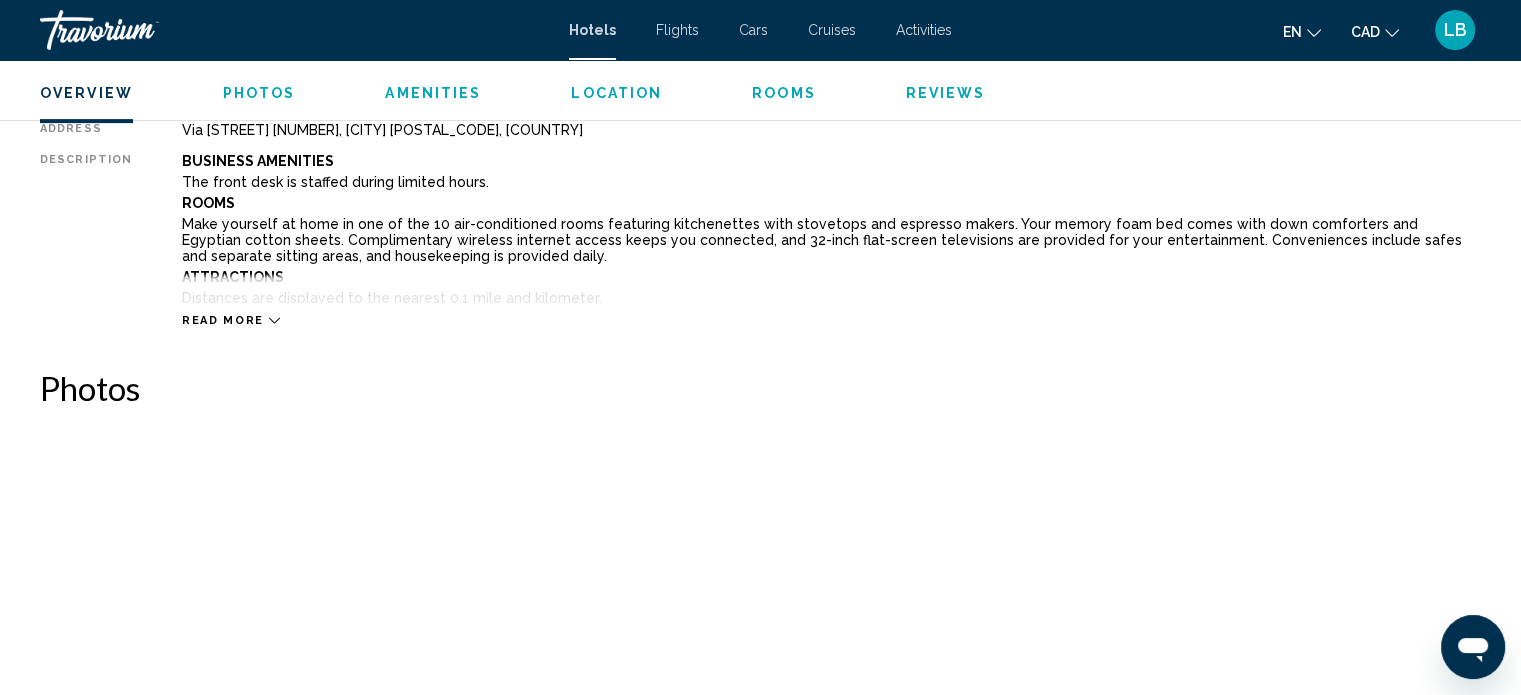scroll, scrollTop: 530, scrollLeft: 0, axis: vertical 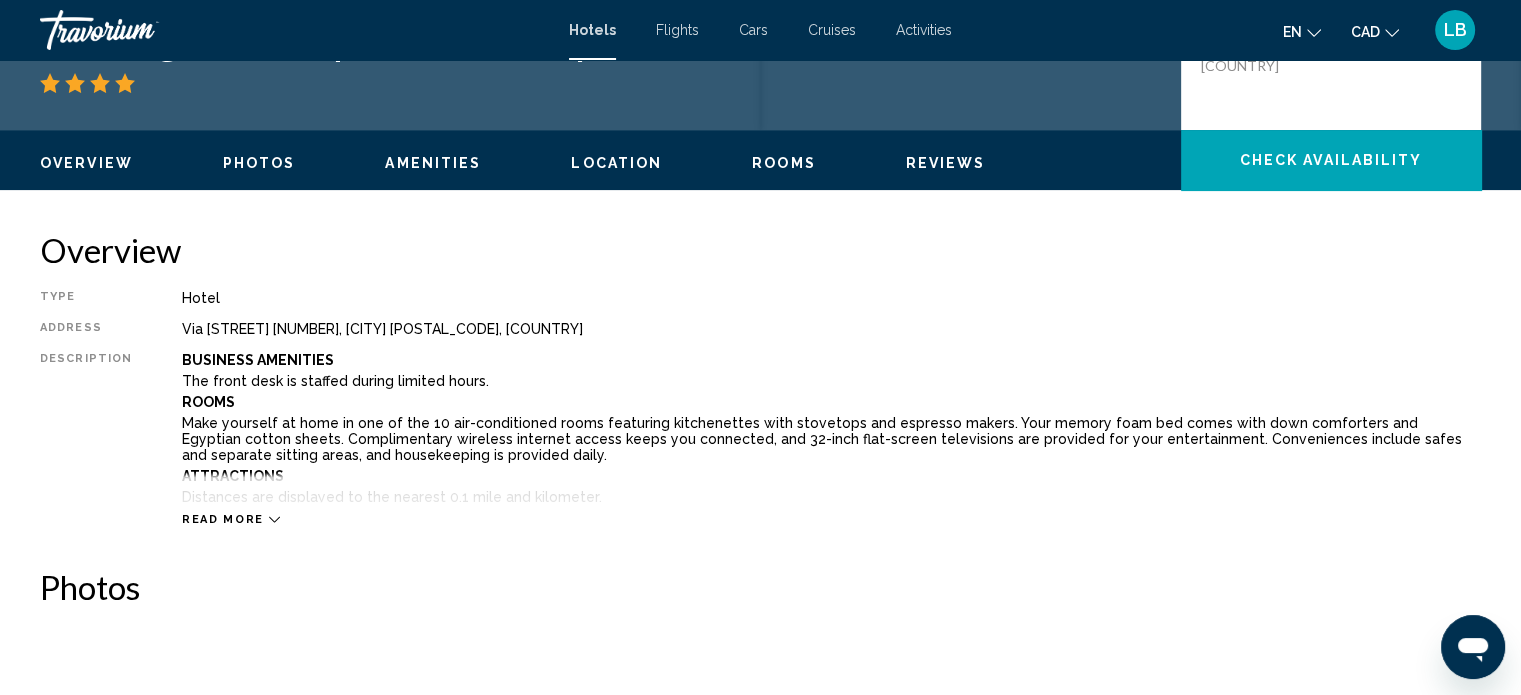 click on "Read more" at bounding box center [223, 519] 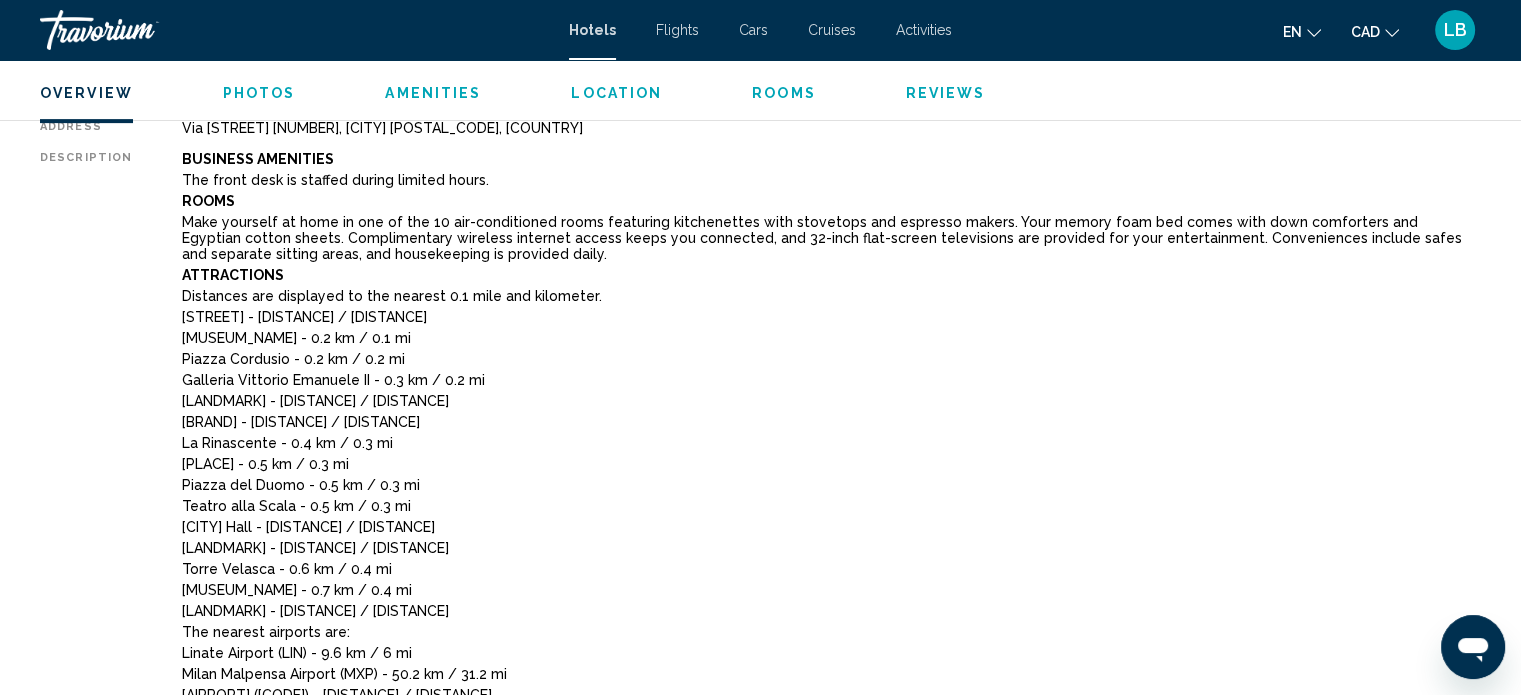 scroll, scrollTop: 530, scrollLeft: 0, axis: vertical 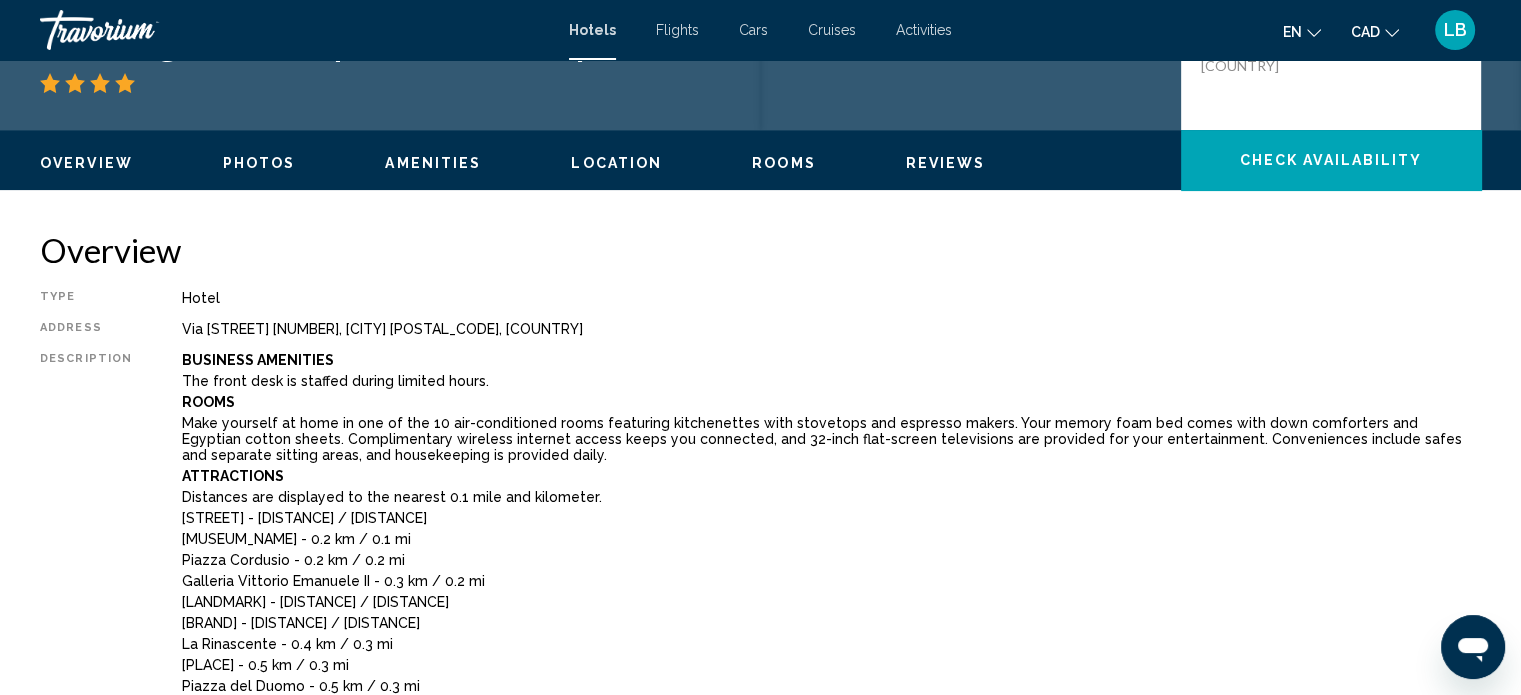 click on "Overview
Photos
Amenities
Location
Rooms
Reviews
Check Availability" at bounding box center (760, 161) 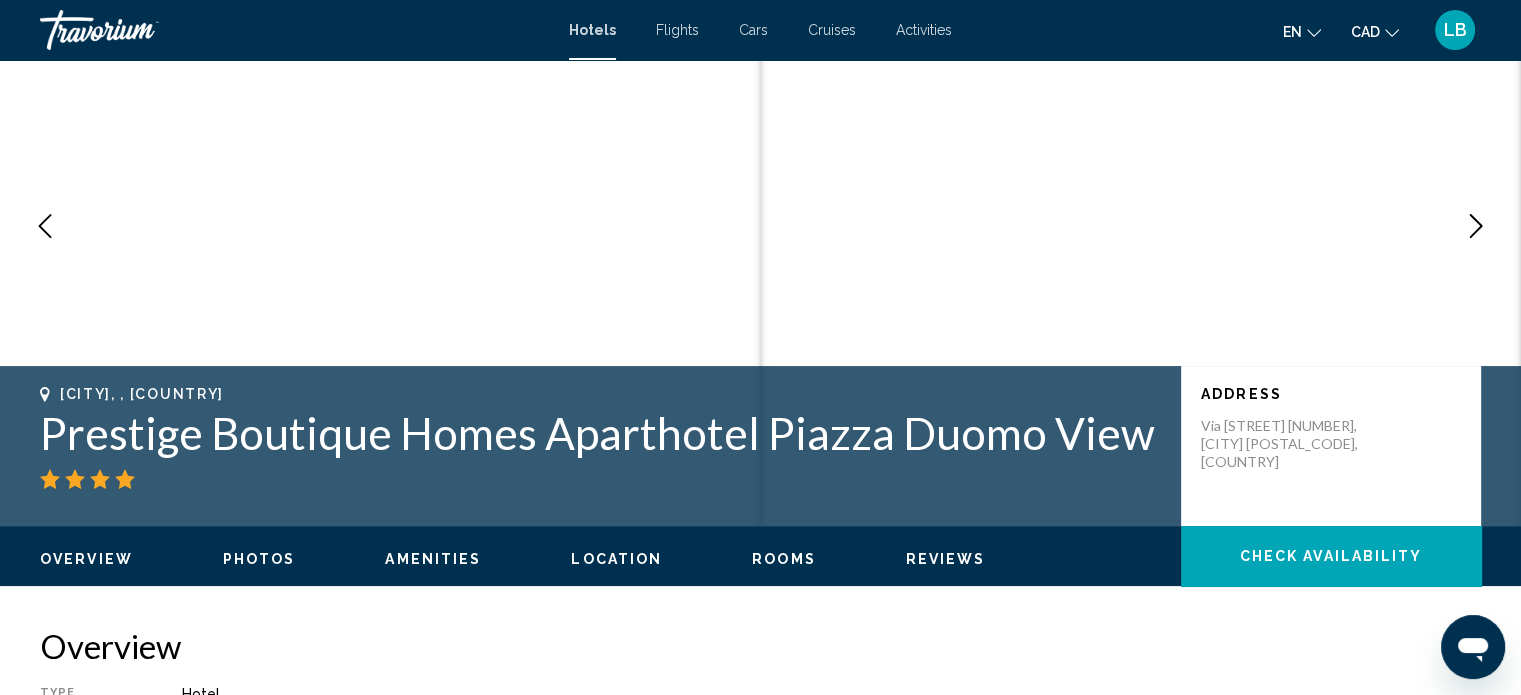 scroll, scrollTop: 130, scrollLeft: 0, axis: vertical 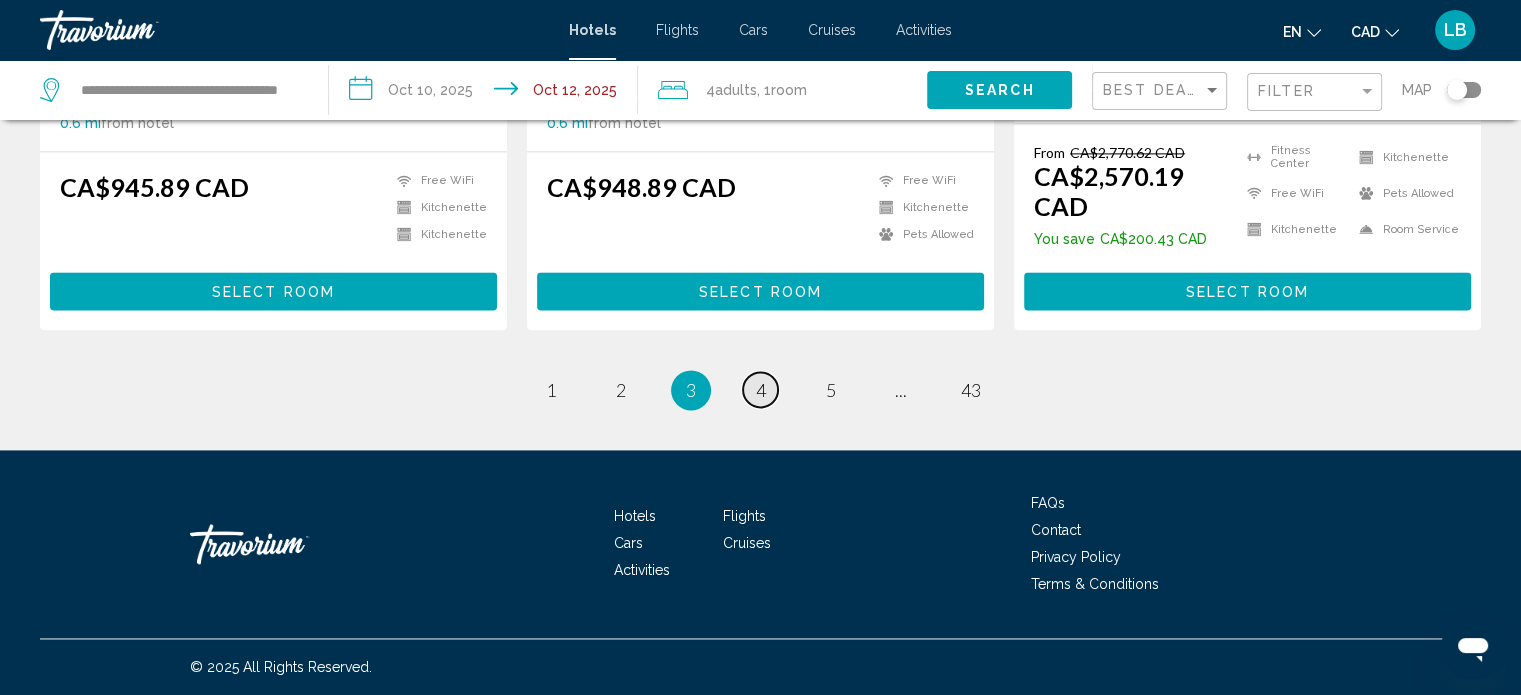 click on "4" at bounding box center (551, 390) 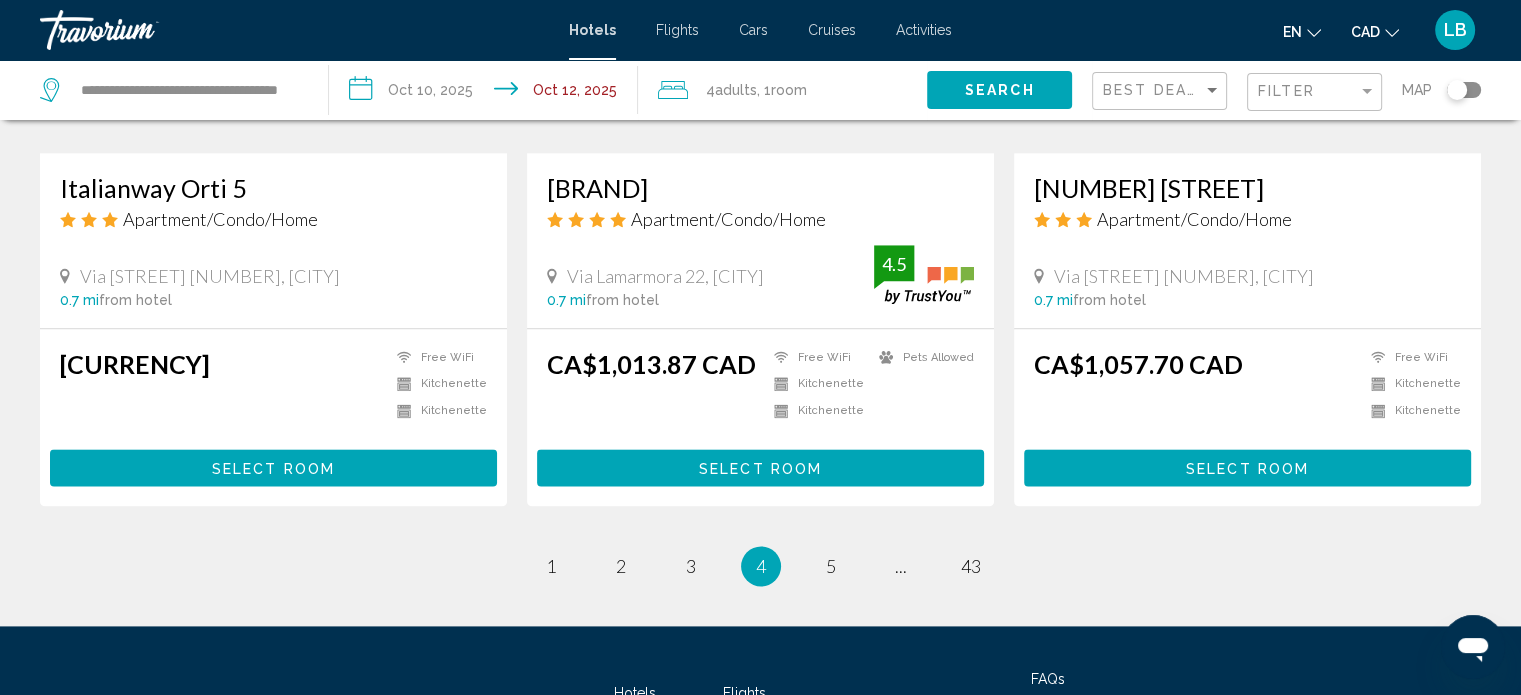 scroll, scrollTop: 2500, scrollLeft: 0, axis: vertical 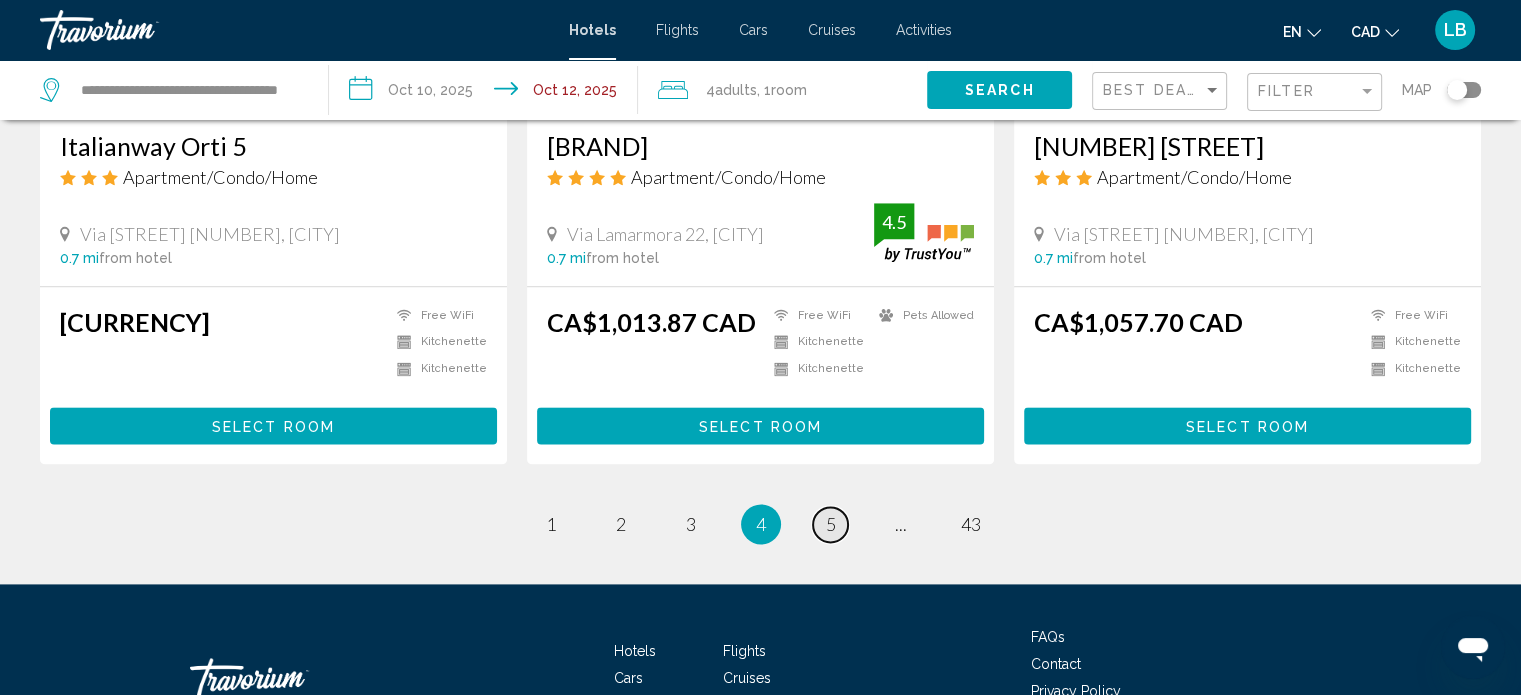 click on "5" at bounding box center [551, 524] 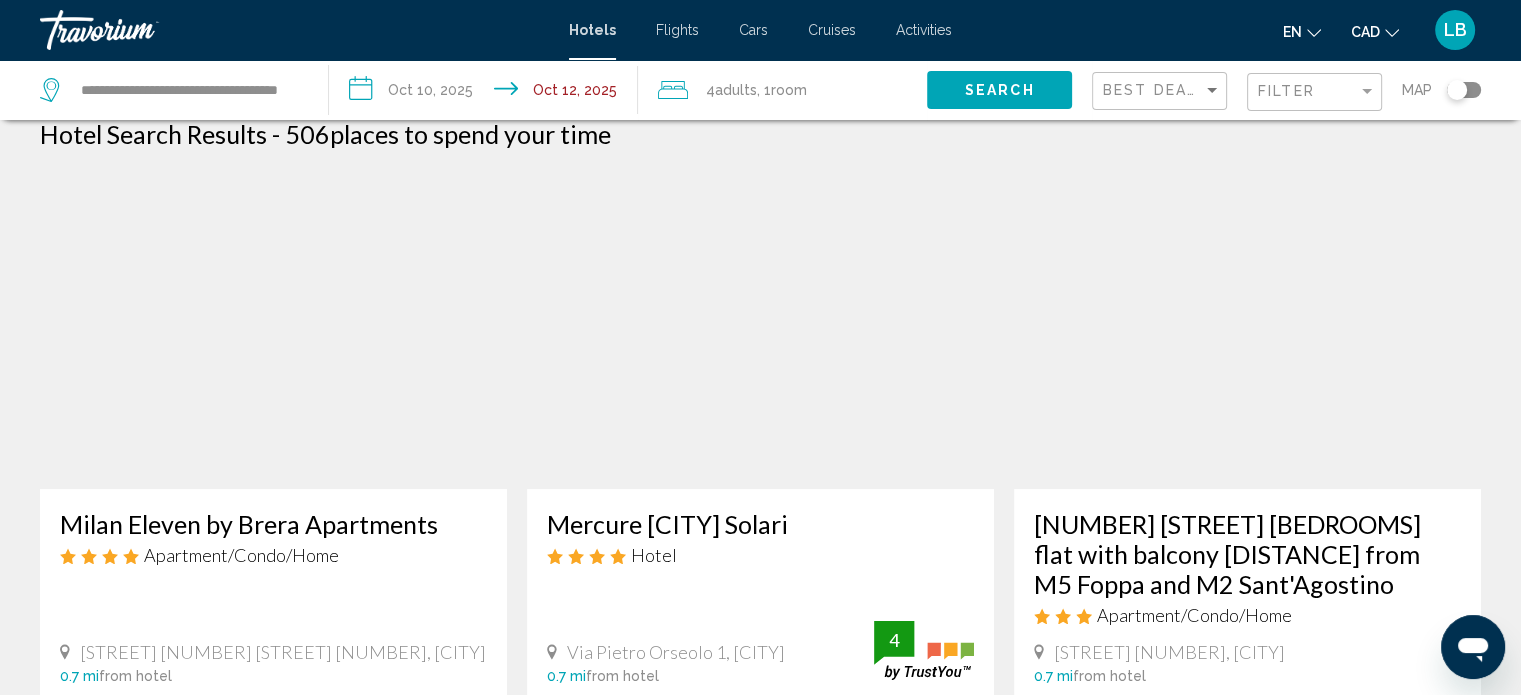 scroll, scrollTop: 0, scrollLeft: 0, axis: both 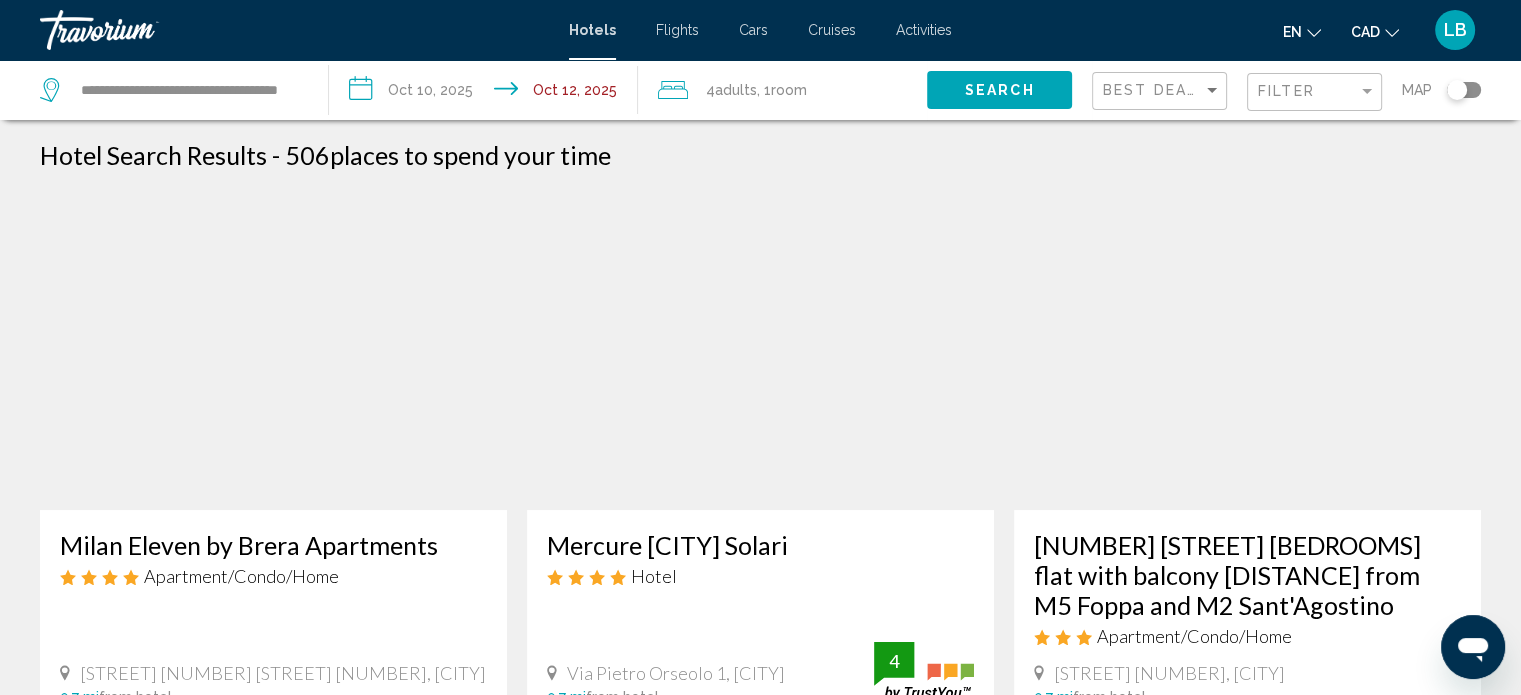 click at bounding box center [760, 350] 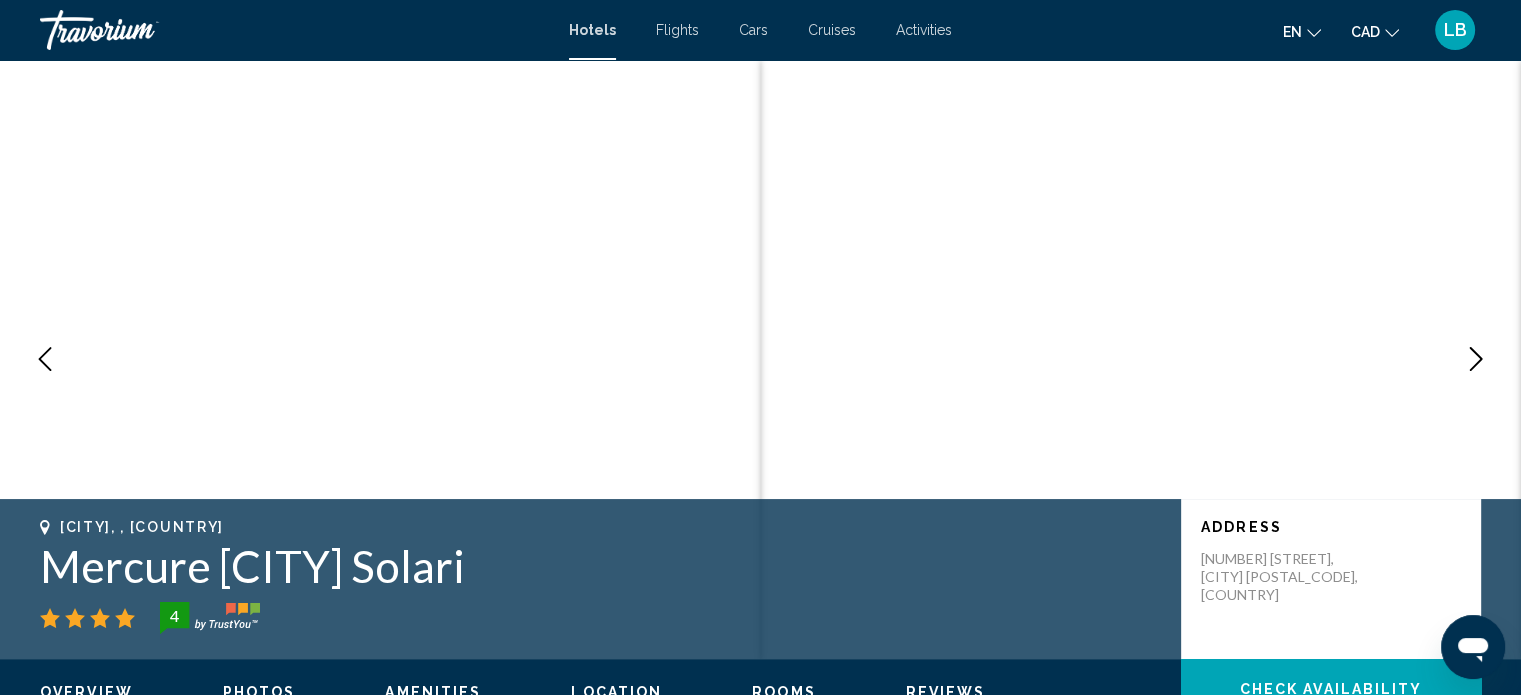 scroll, scrollTop: 0, scrollLeft: 0, axis: both 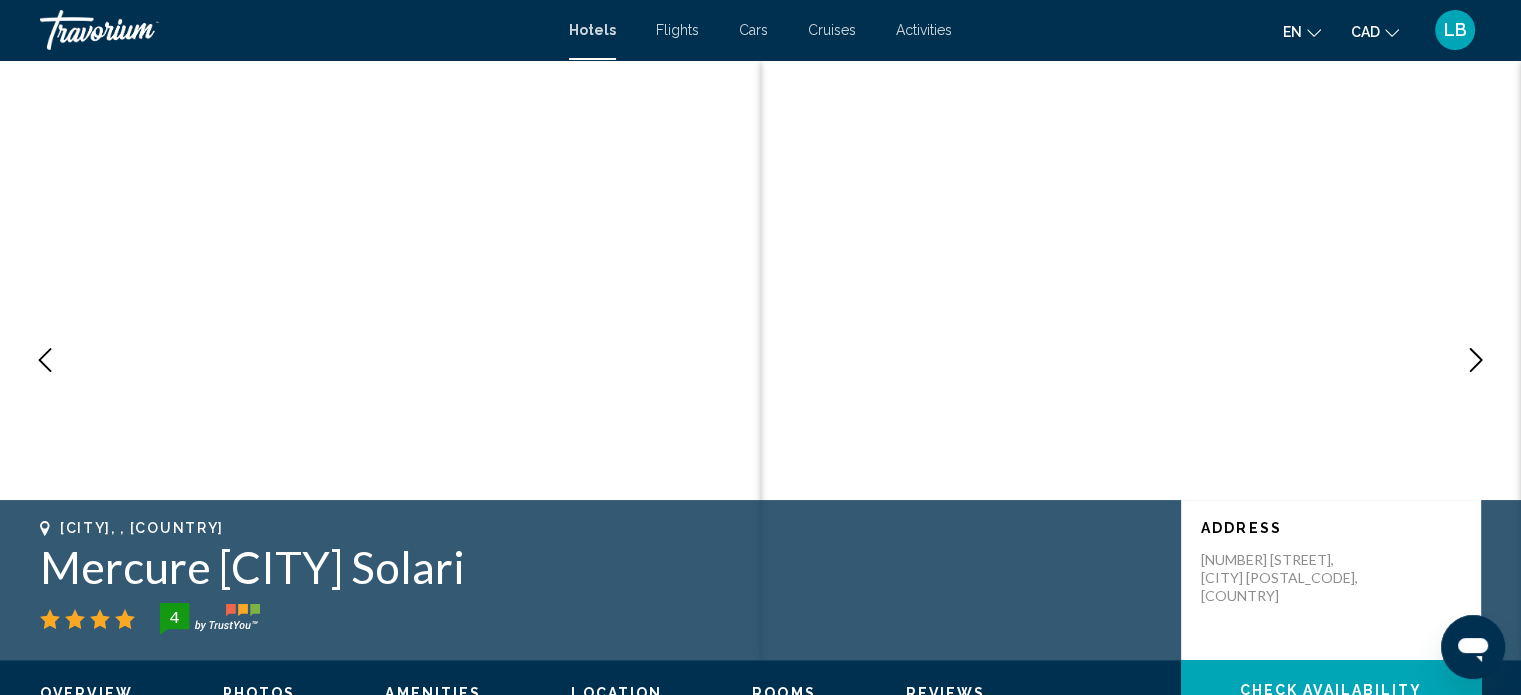click on "Activities" at bounding box center [924, 30] 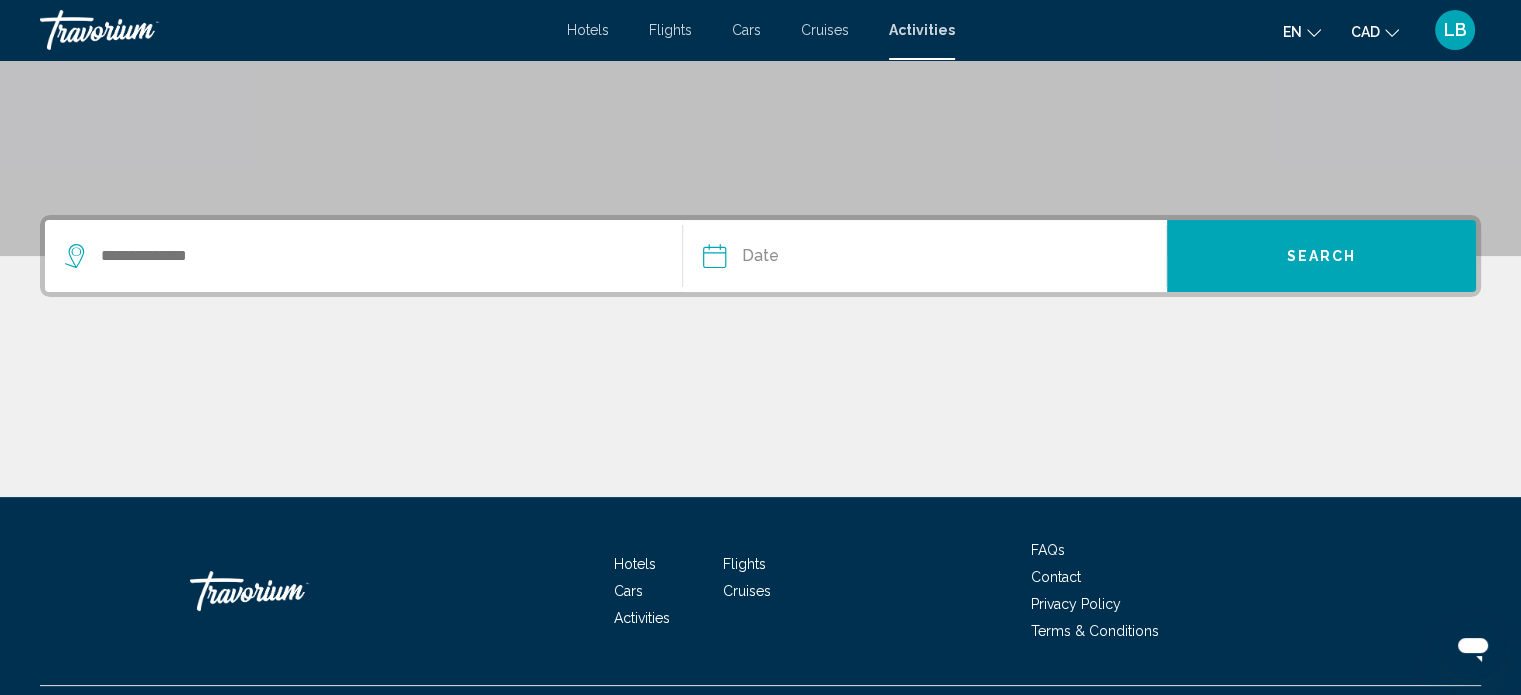 scroll, scrollTop: 390, scrollLeft: 0, axis: vertical 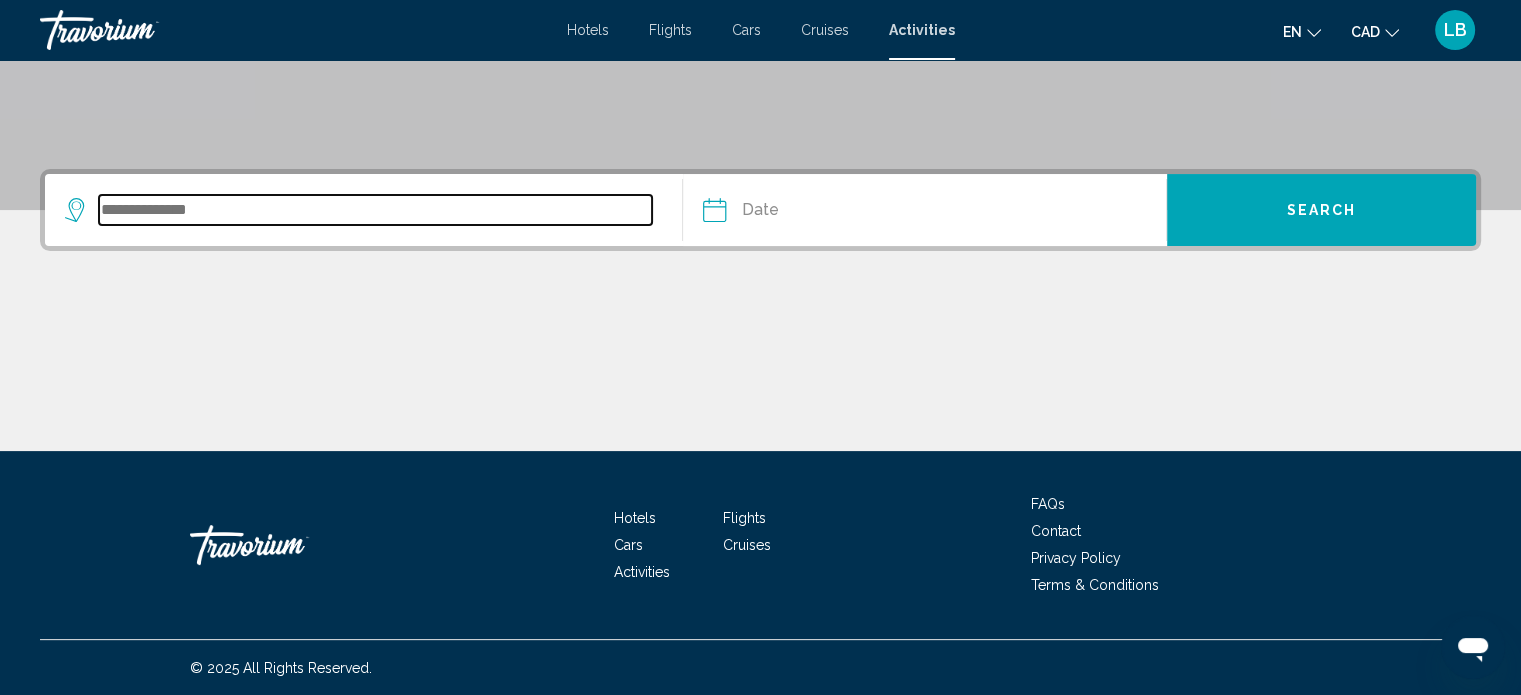 click at bounding box center [375, 210] 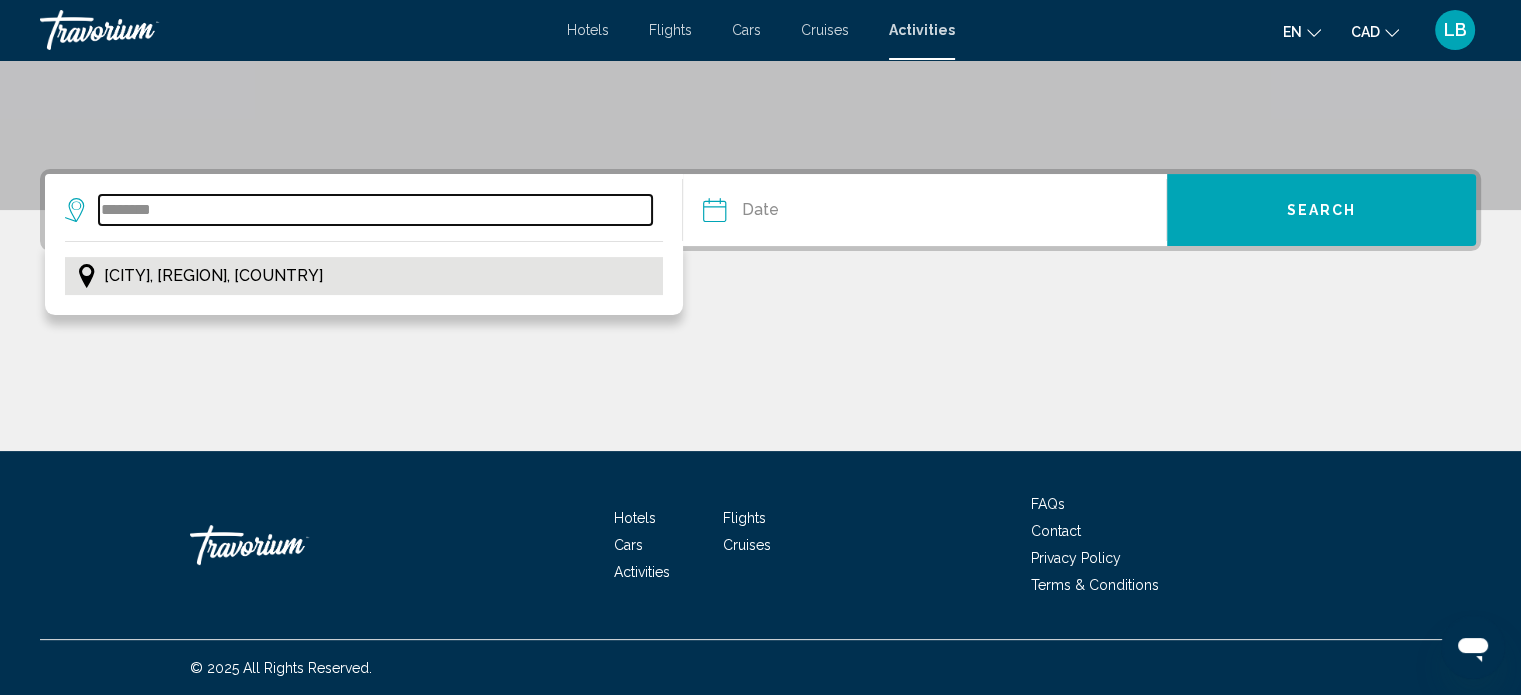 type on "********" 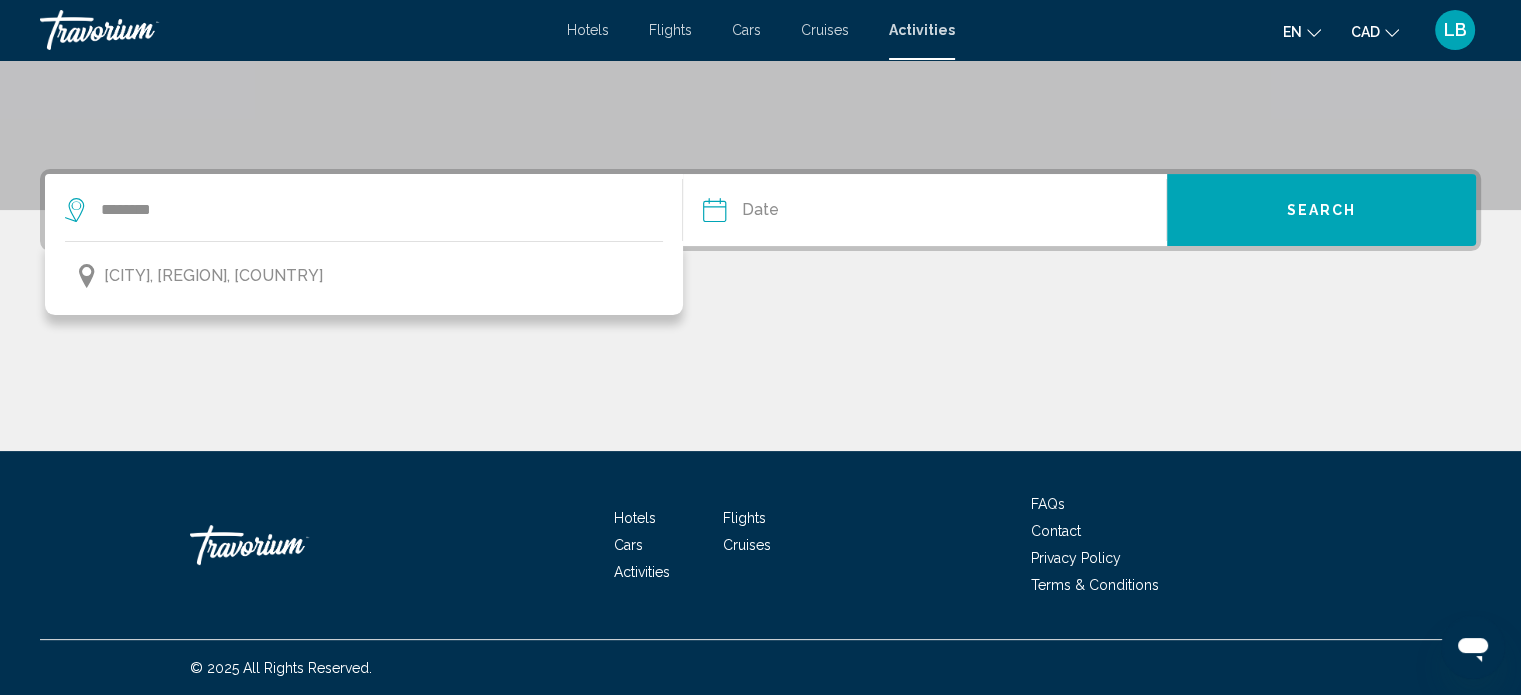 click on "[CITY], [REGION], [COUNTRY]" at bounding box center [364, 276] 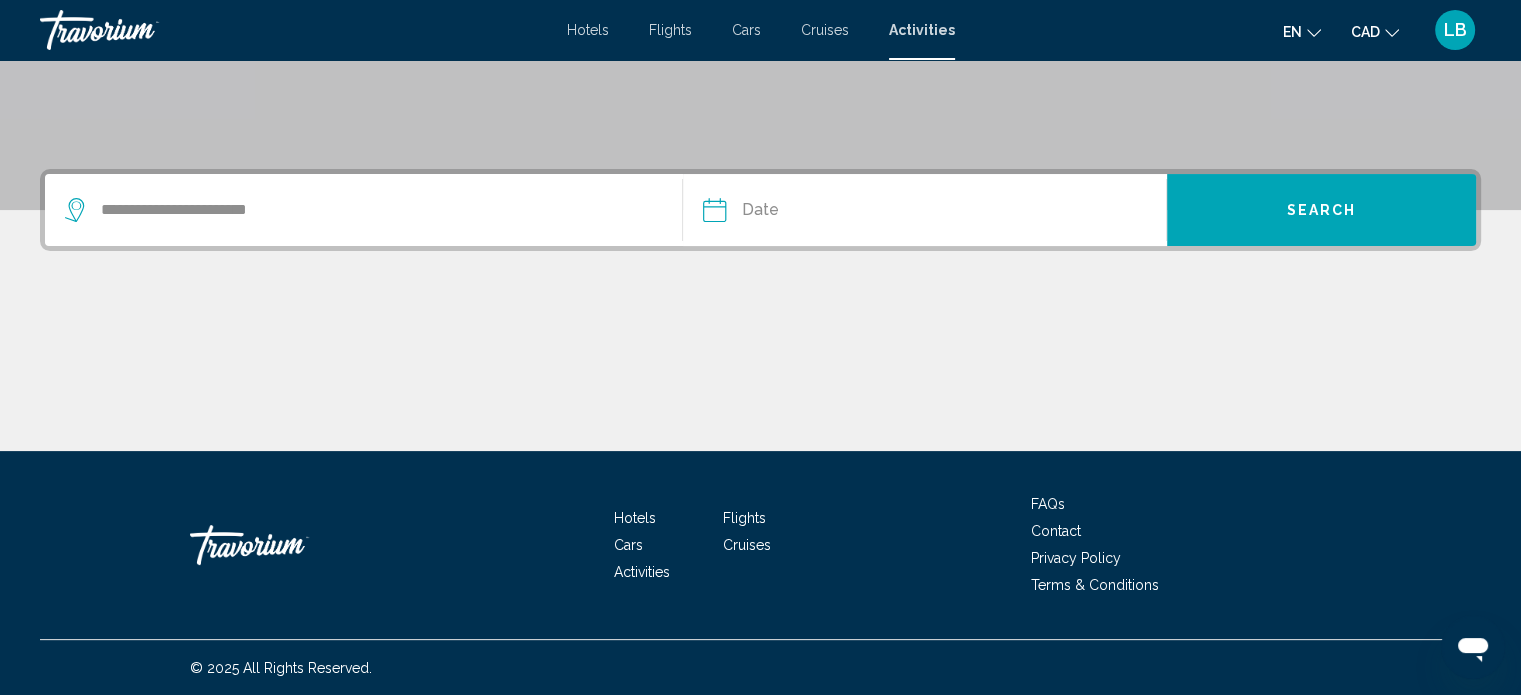 click at bounding box center [817, 213] 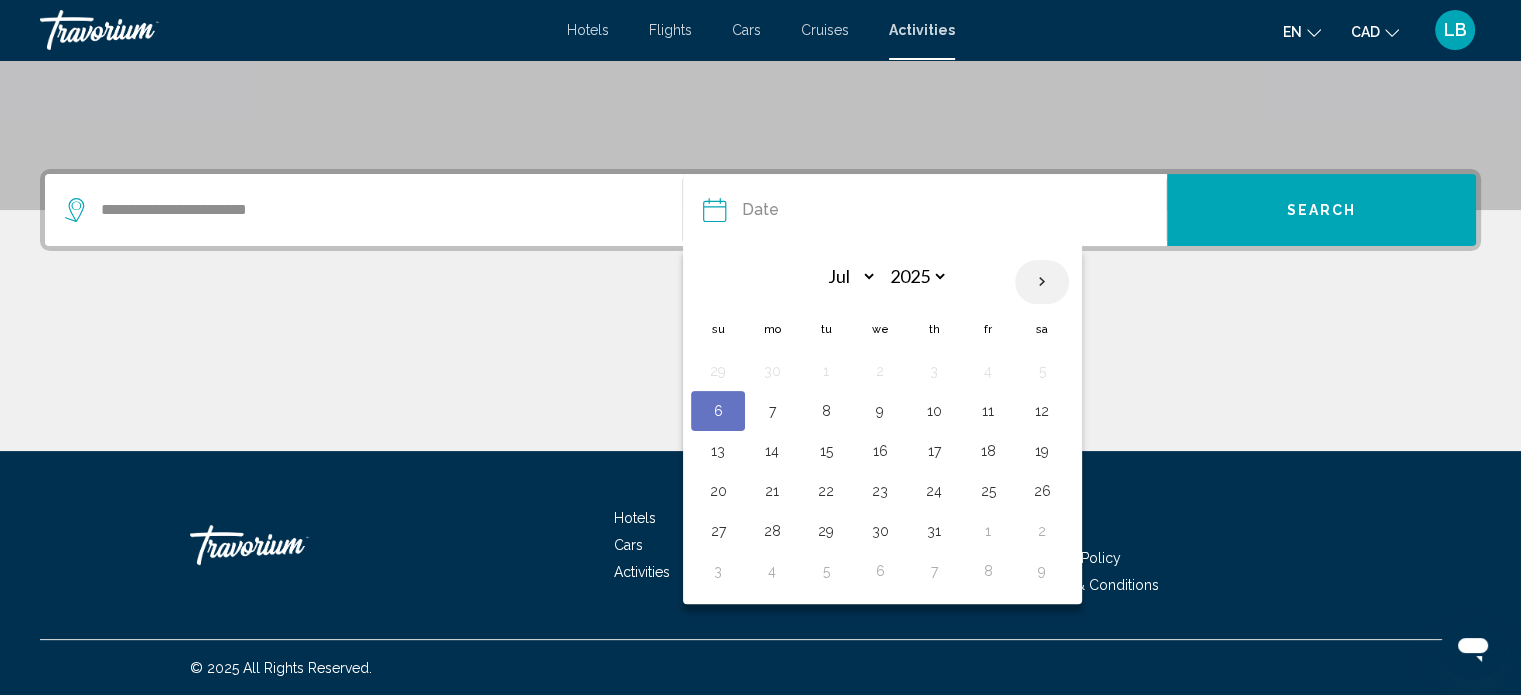 click at bounding box center (1042, 282) 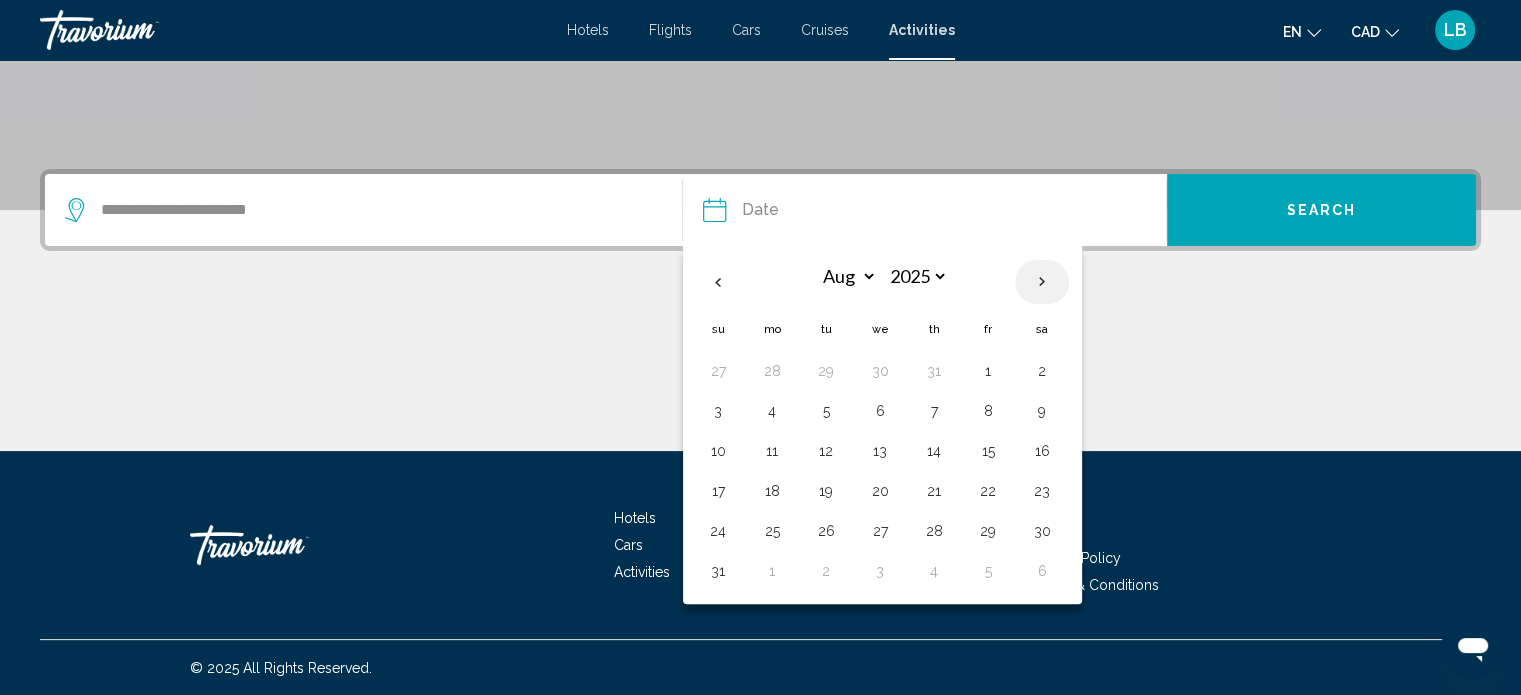 click at bounding box center [1042, 282] 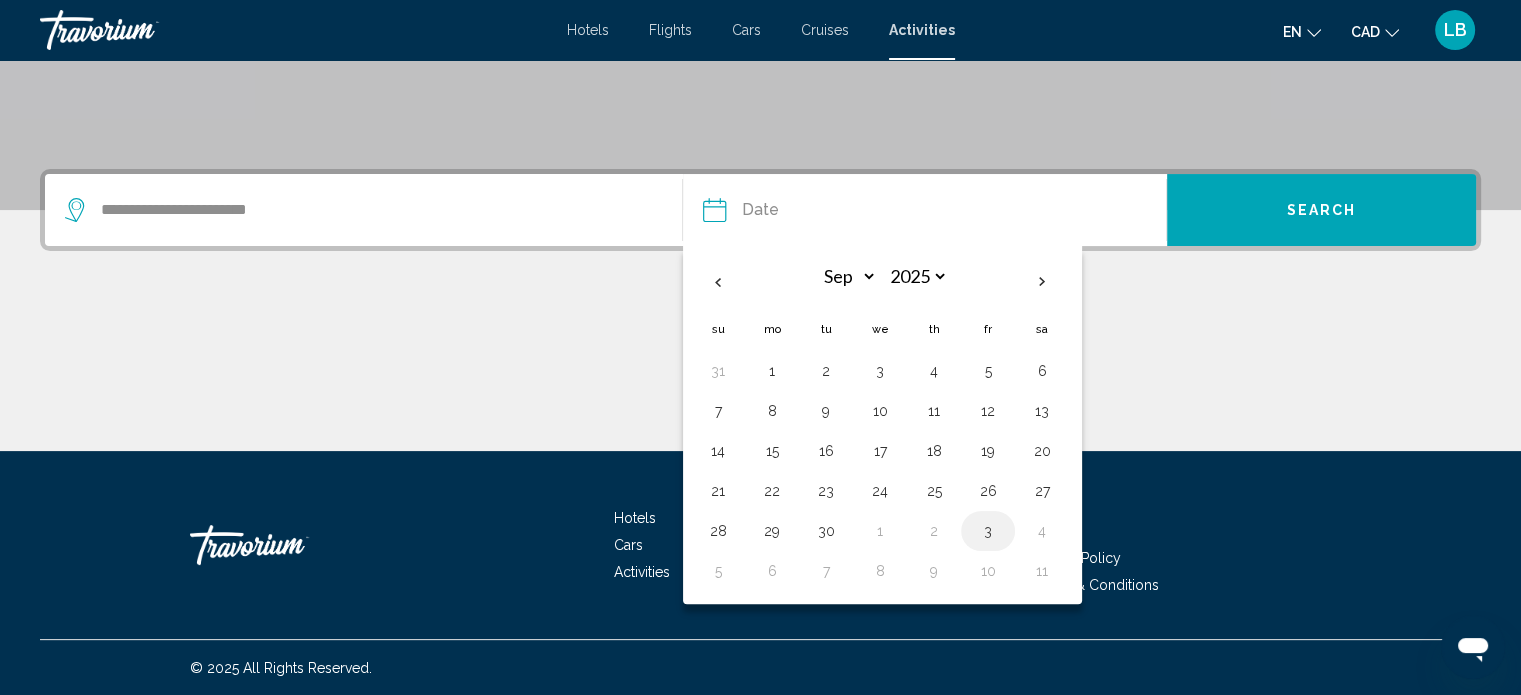 click on "3" at bounding box center (988, 531) 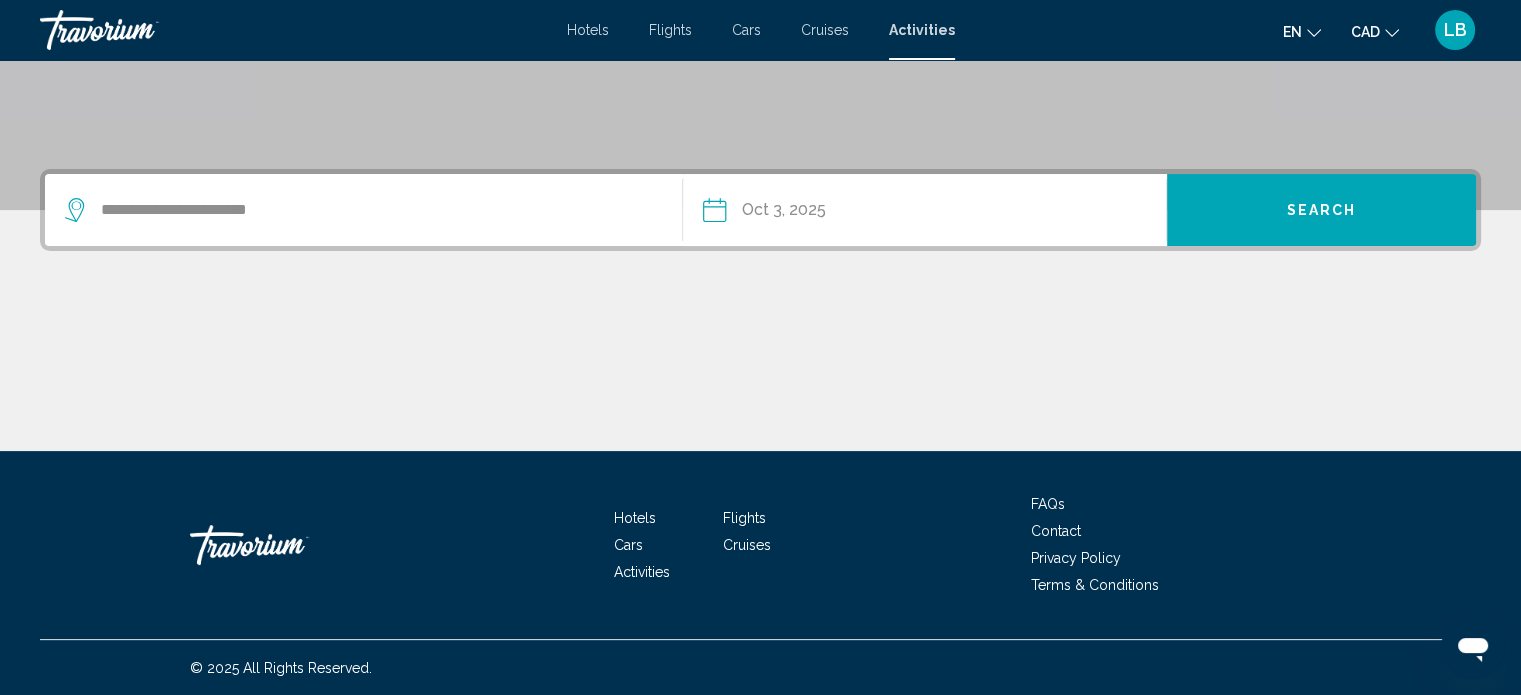 click on "Search" at bounding box center [1321, 210] 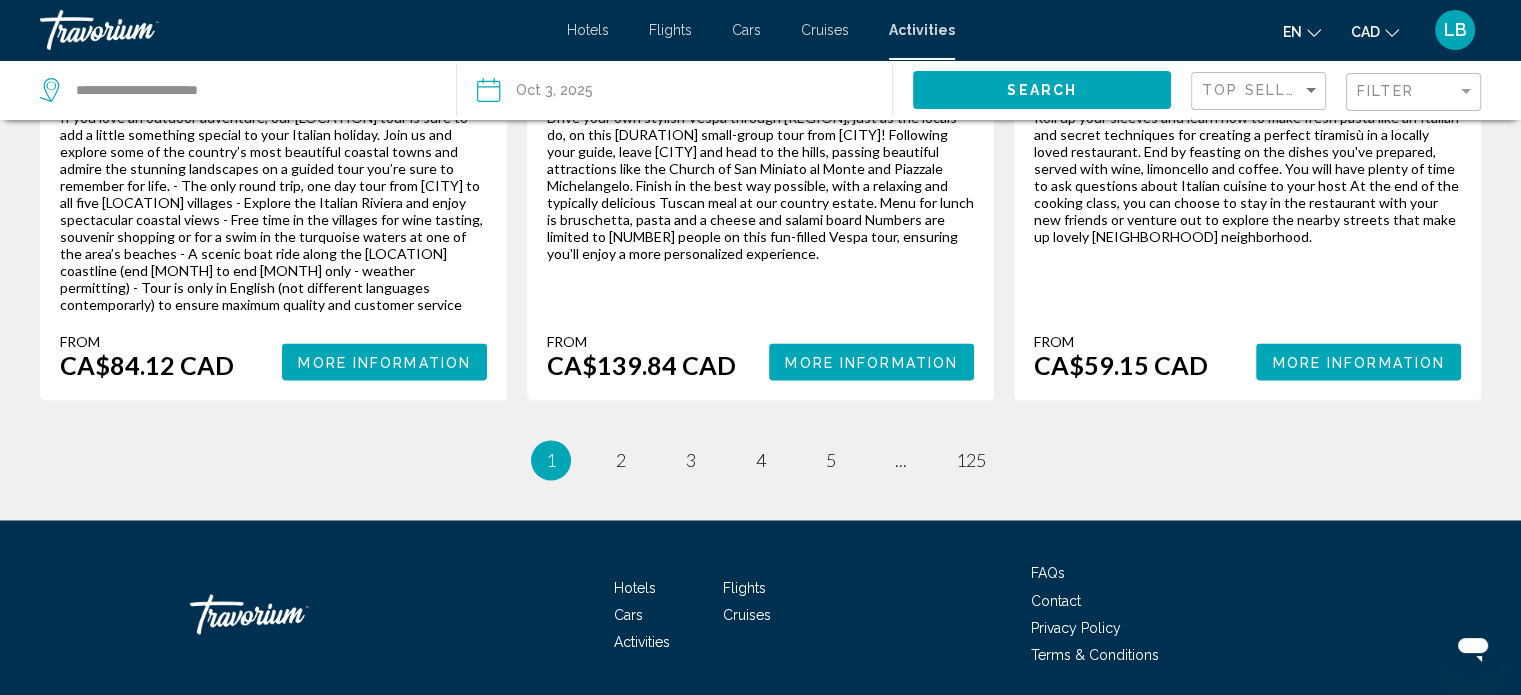 scroll, scrollTop: 3252, scrollLeft: 0, axis: vertical 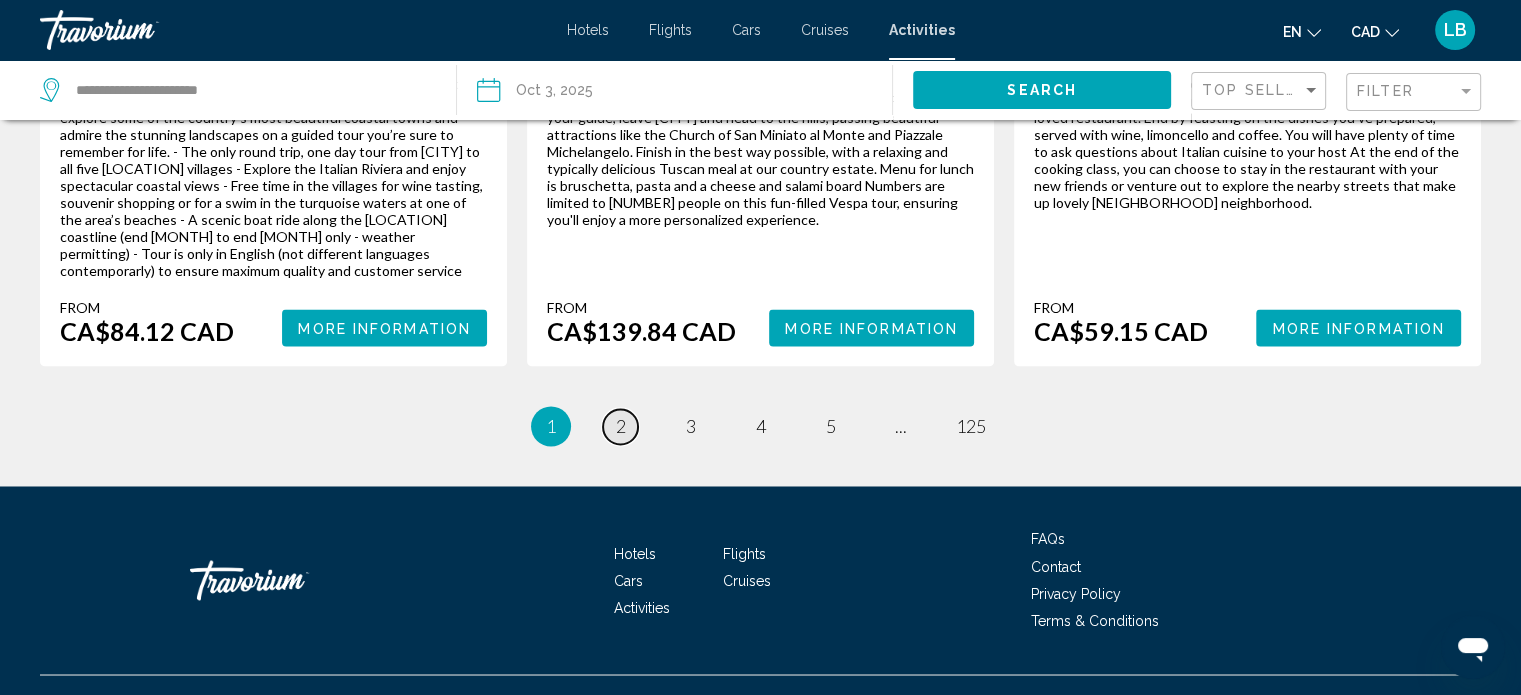 click on "2" at bounding box center [621, 426] 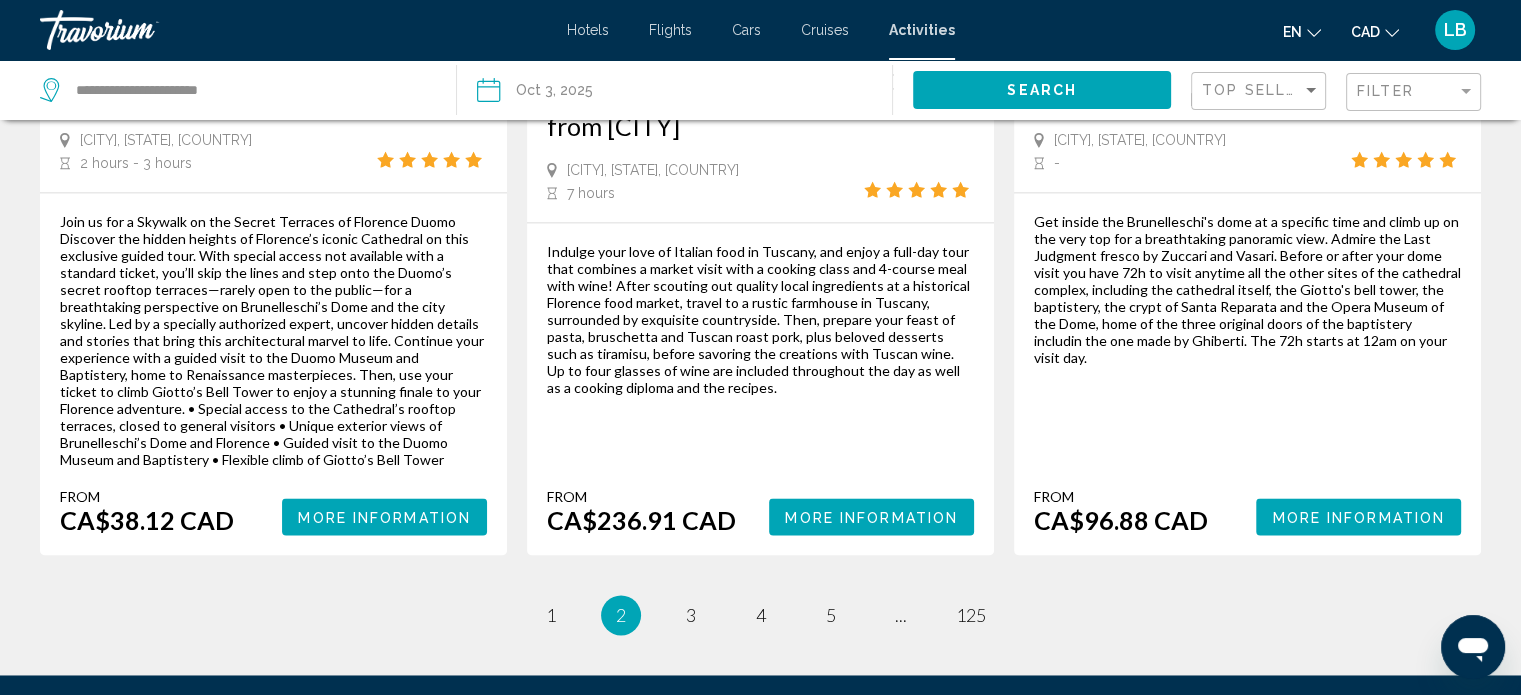 scroll, scrollTop: 3100, scrollLeft: 0, axis: vertical 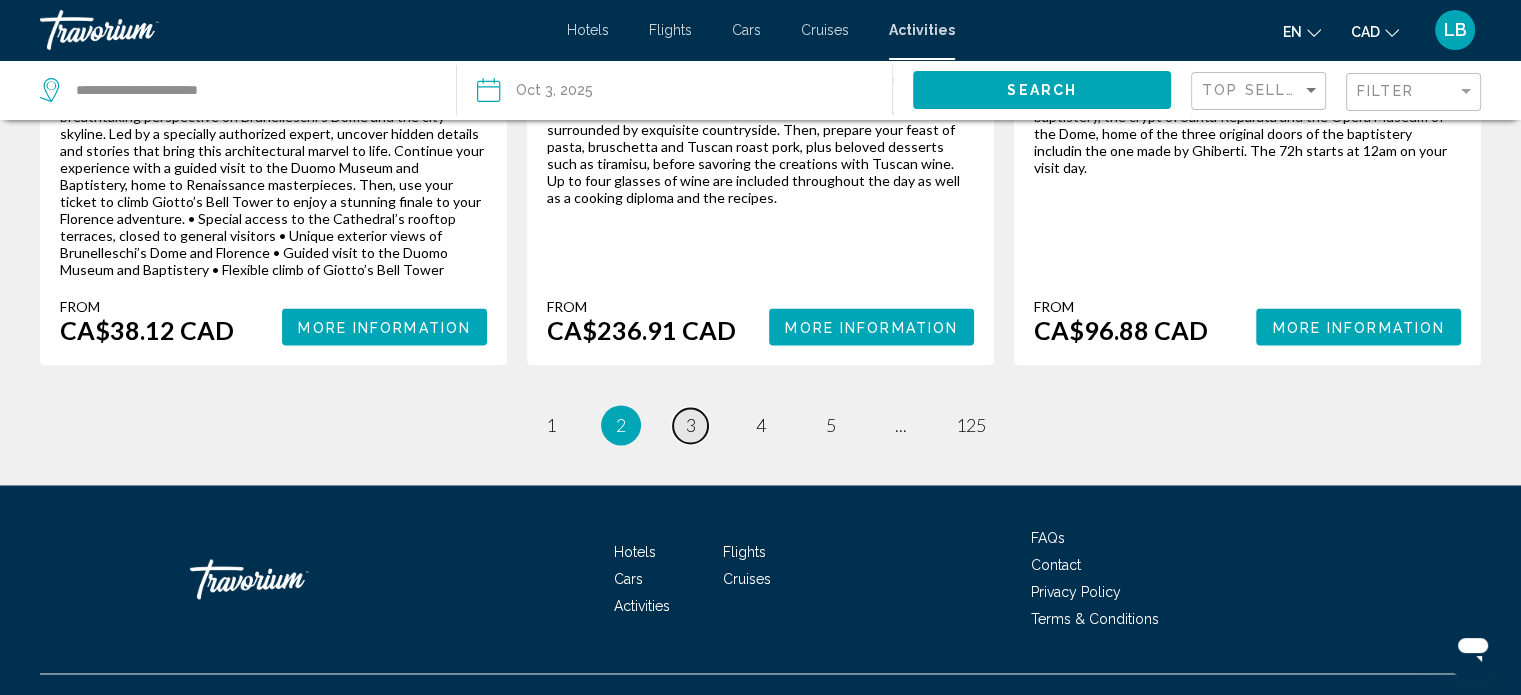 click on "3" at bounding box center [551, 425] 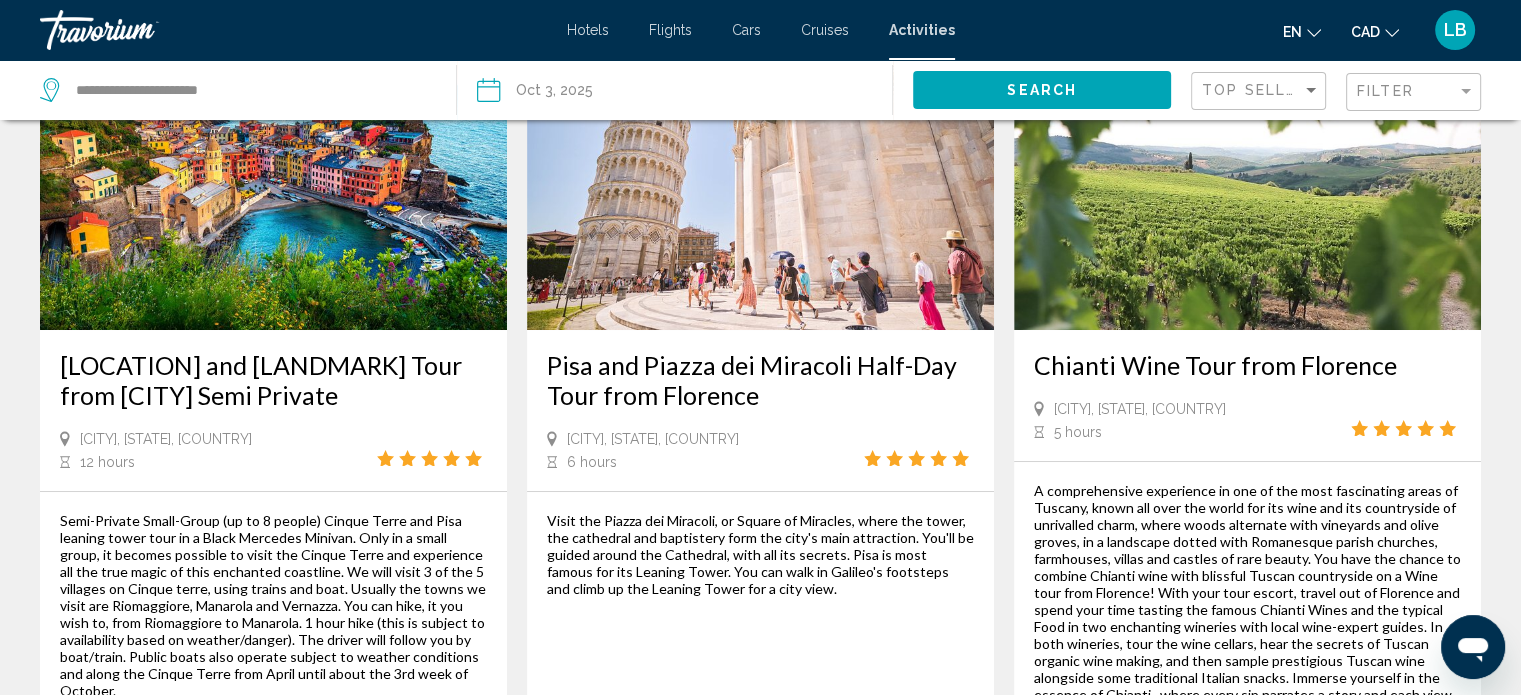 scroll, scrollTop: 0, scrollLeft: 0, axis: both 